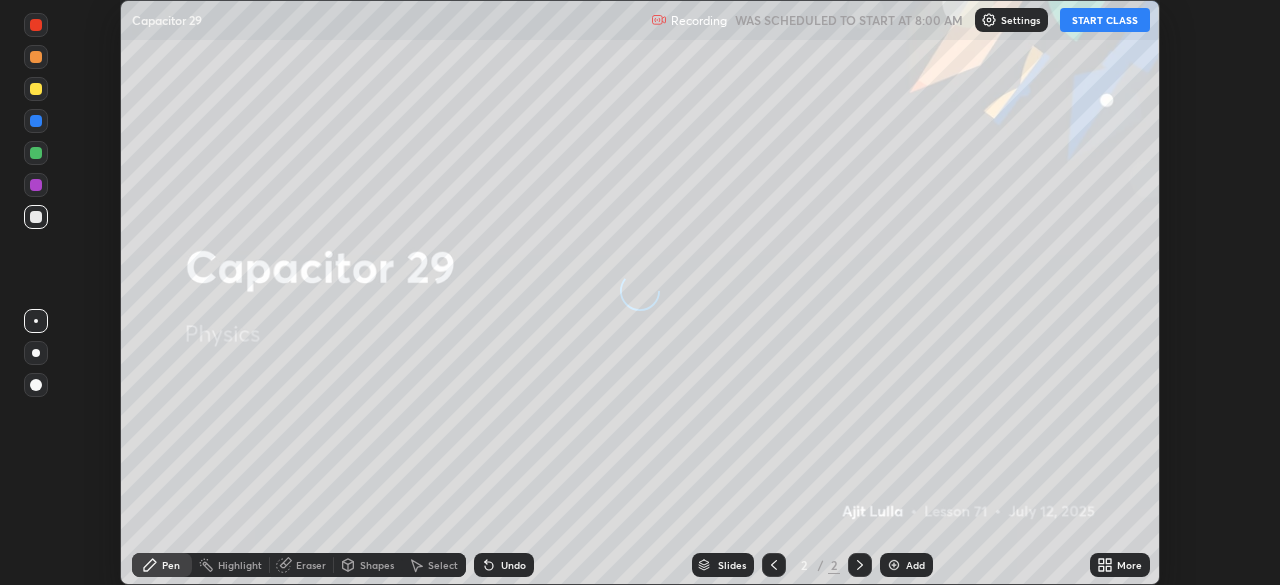 scroll, scrollTop: 0, scrollLeft: 0, axis: both 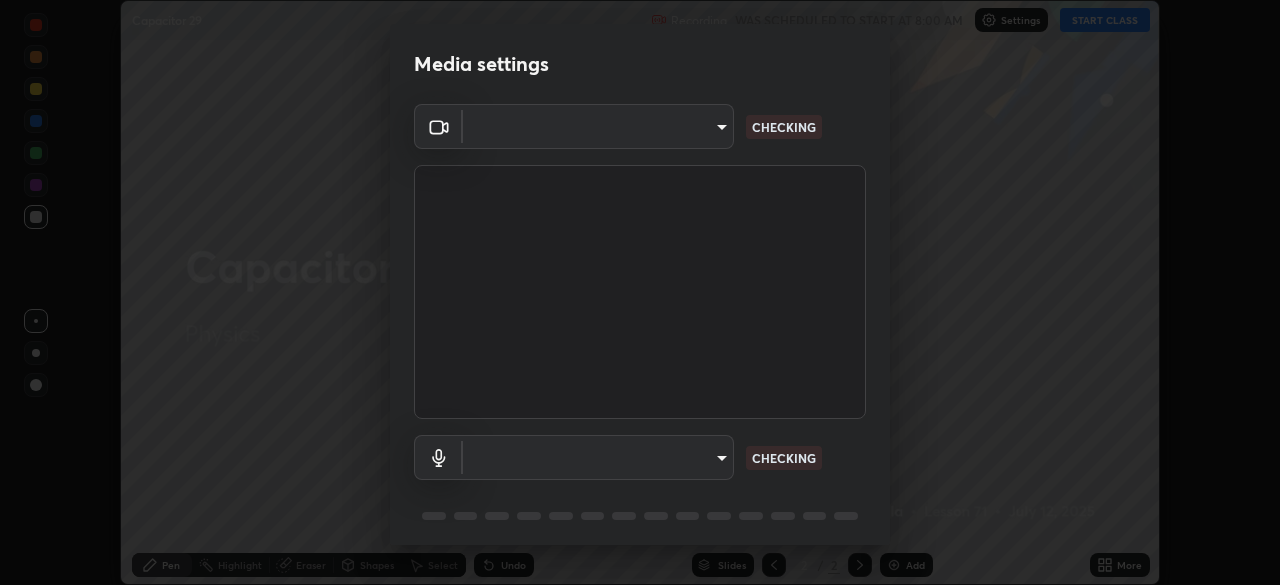 click on "Erase all Capacitor 29 Recording WAS SCHEDULED TO START AT  8:00 AM Settings START CLASS Setting up your live class Capacitor 29 • L71 of Physics Ajit Lulla Pen Highlight Eraser Shapes Select Undo Slides 2 / 2 Add More No doubts shared Encourage your learners to ask a doubt for better clarity Report an issue Reason for reporting Buffering Chat not working Audio - Video sync issue Educator video quality low ​ Attach an image Report Media settings ​ CHECKING ​ CHECKING 1 / 5 Next" at bounding box center [640, 292] 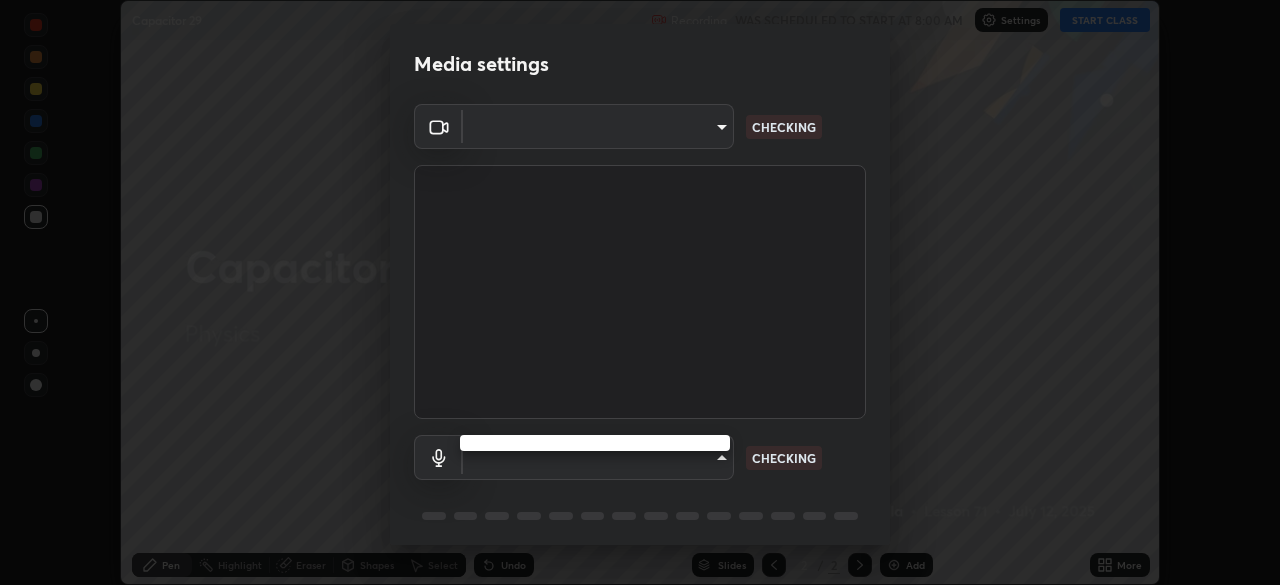 type on "044382a11d95f688c79e1728af0a82956f1ac2645f5b3ed81d694582b10ccb9d" 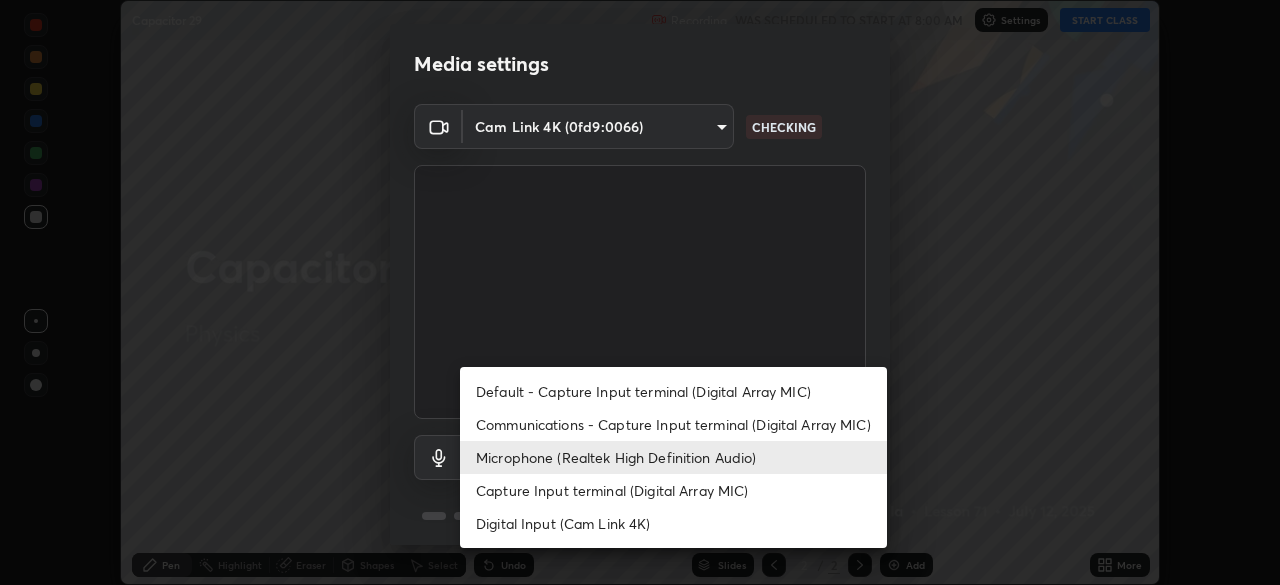 click on "Communications - Capture Input terminal (Digital Array MIC)" at bounding box center (673, 424) 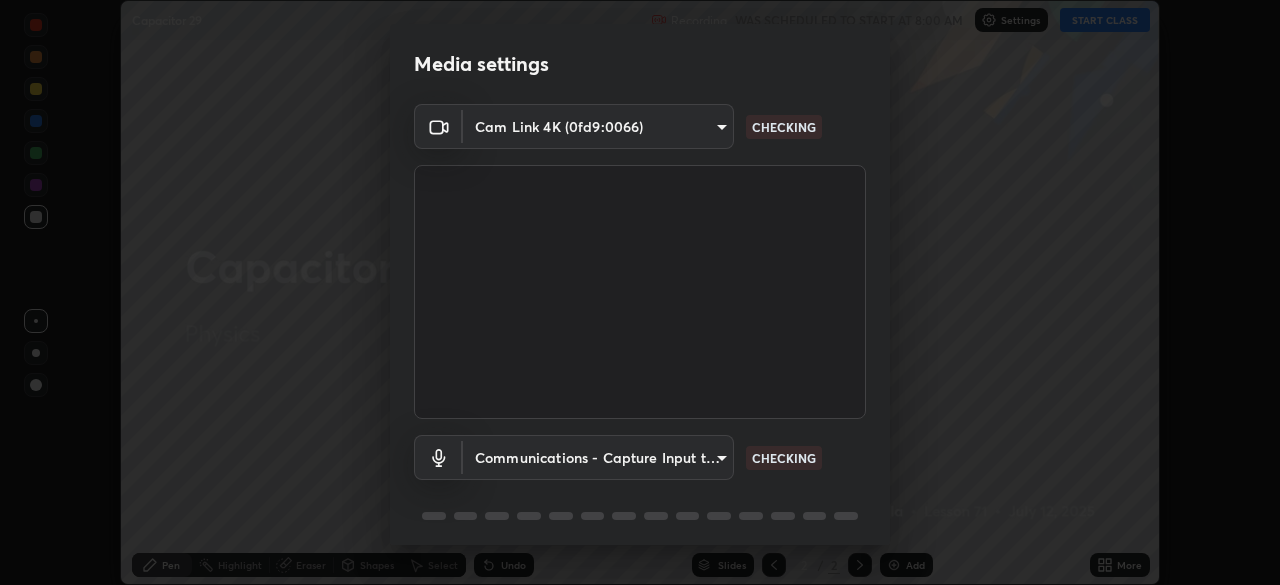 click on "Erase all Capacitor 29 Recording WAS SCHEDULED TO START AT  8:00 AM Settings START CLASS Setting up your live class Capacitor 29 • L71 of Physics Ajit Lulla Pen Highlight Eraser Shapes Select Undo Slides 2 / 2 Add More No doubts shared Encourage your learners to ask a doubt for better clarity Report an issue Reason for reporting Buffering Chat not working Audio - Video sync issue Educator video quality low ​ Attach an image Report Media settings Cam Link 4K (0fd9:0066) 044382a11d95f688c79e1728af0a82956f1ac2645f5b3ed81d694582b10ccb9d CHECKING Communications - Capture Input terminal (Digital Array MIC) communications CHECKING 1 / 5 Next" at bounding box center (640, 292) 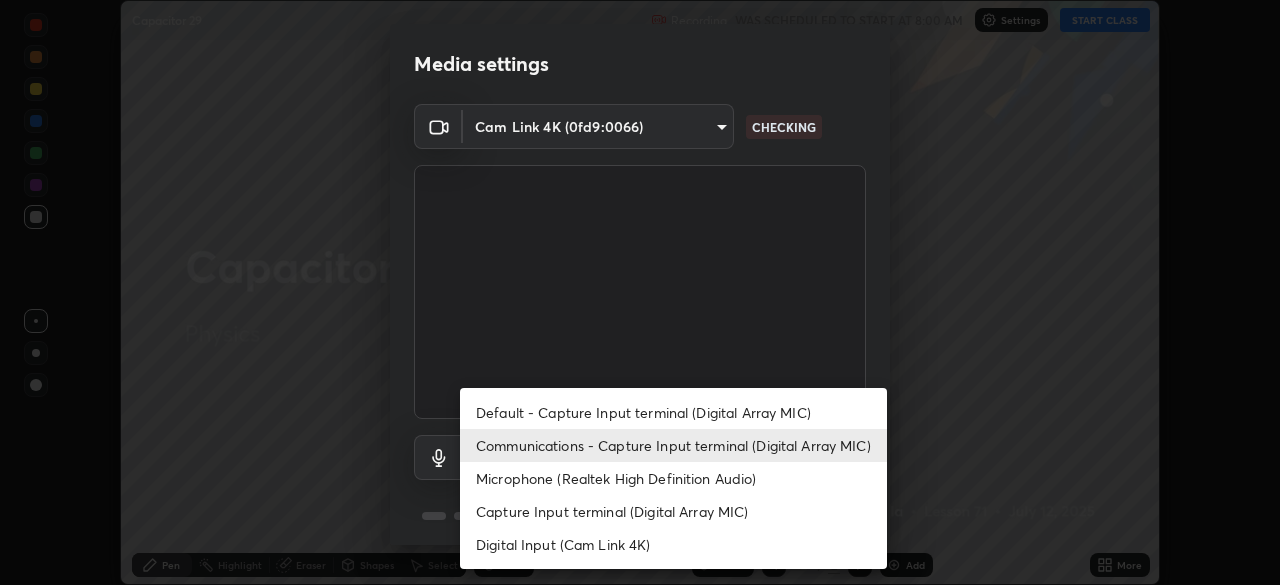 click on "Microphone (Realtek High Definition Audio)" at bounding box center (673, 478) 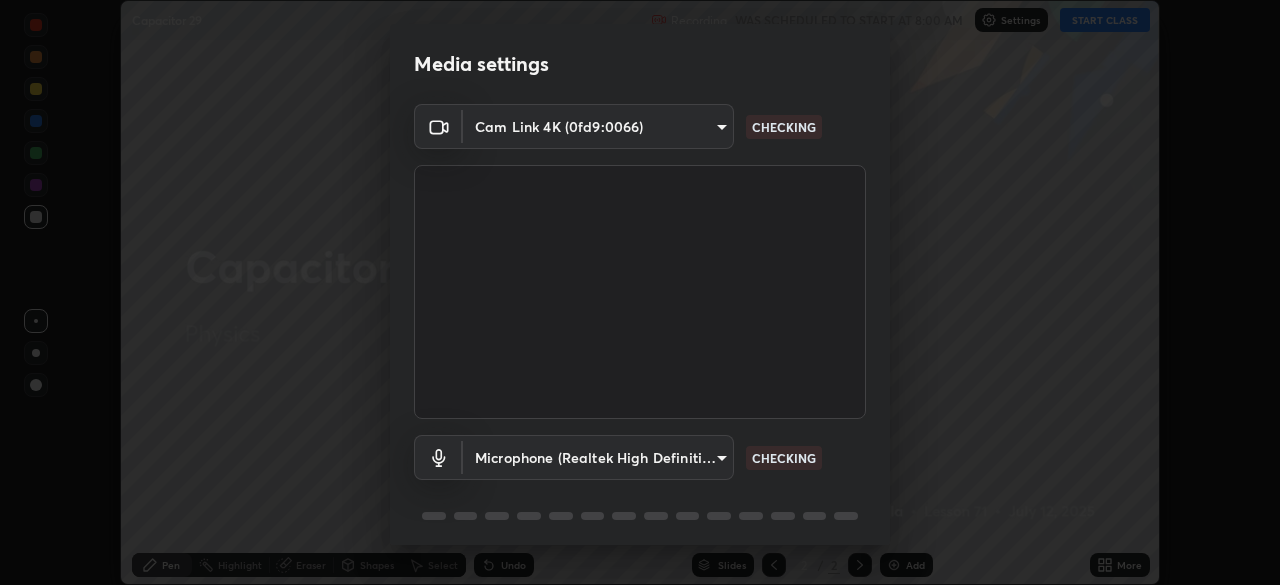 scroll, scrollTop: 71, scrollLeft: 0, axis: vertical 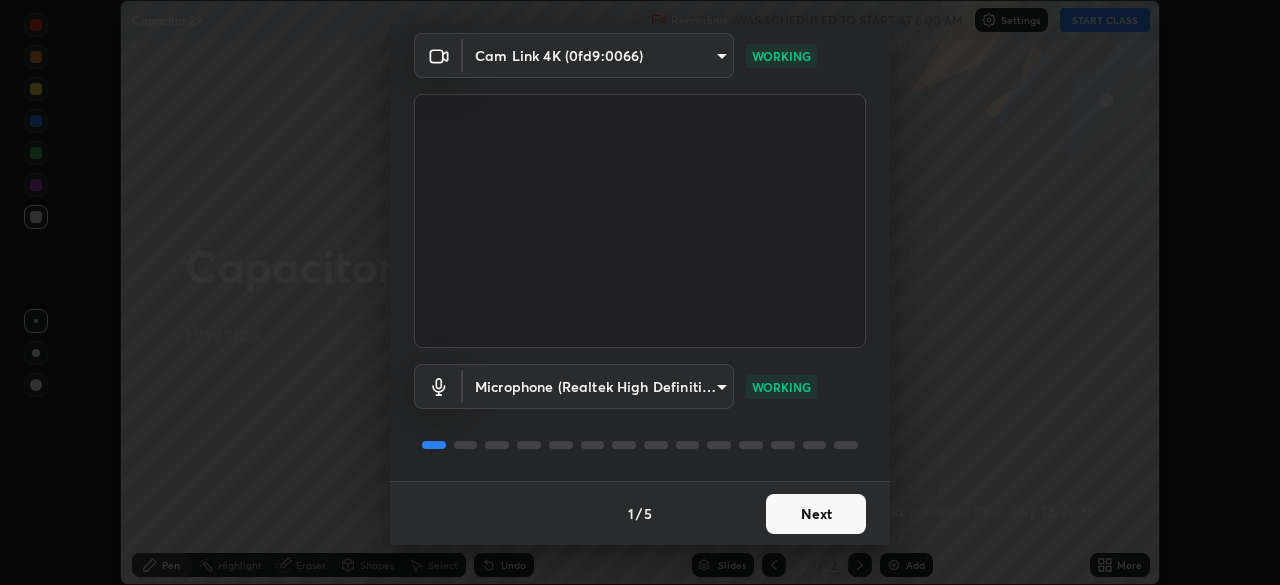 click on "Next" at bounding box center [816, 514] 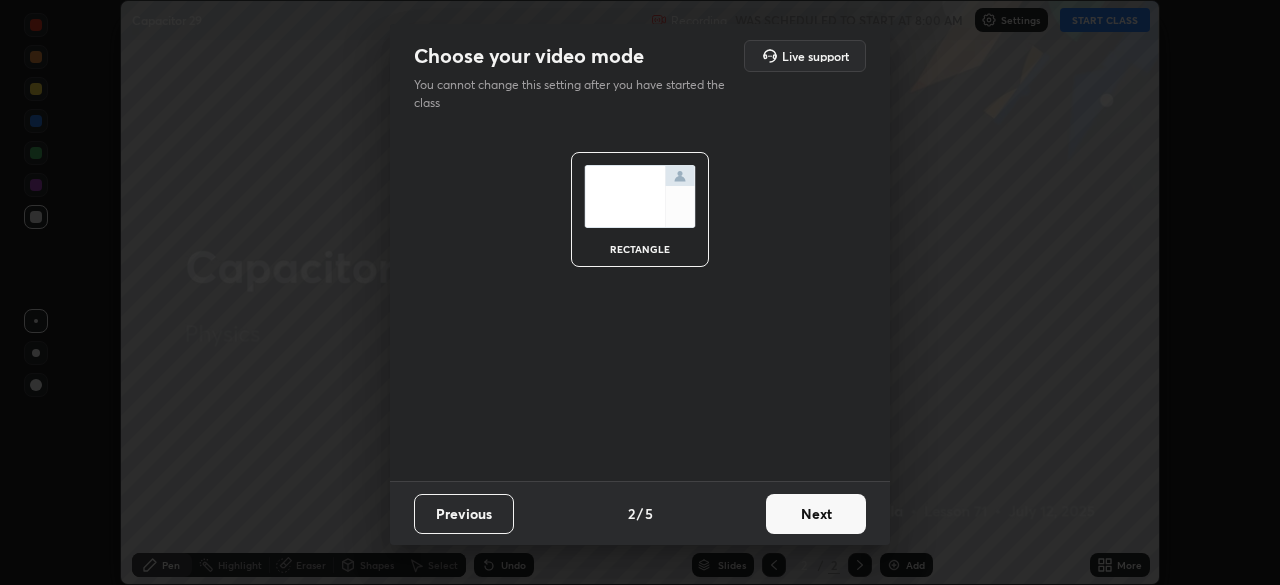 scroll, scrollTop: 0, scrollLeft: 0, axis: both 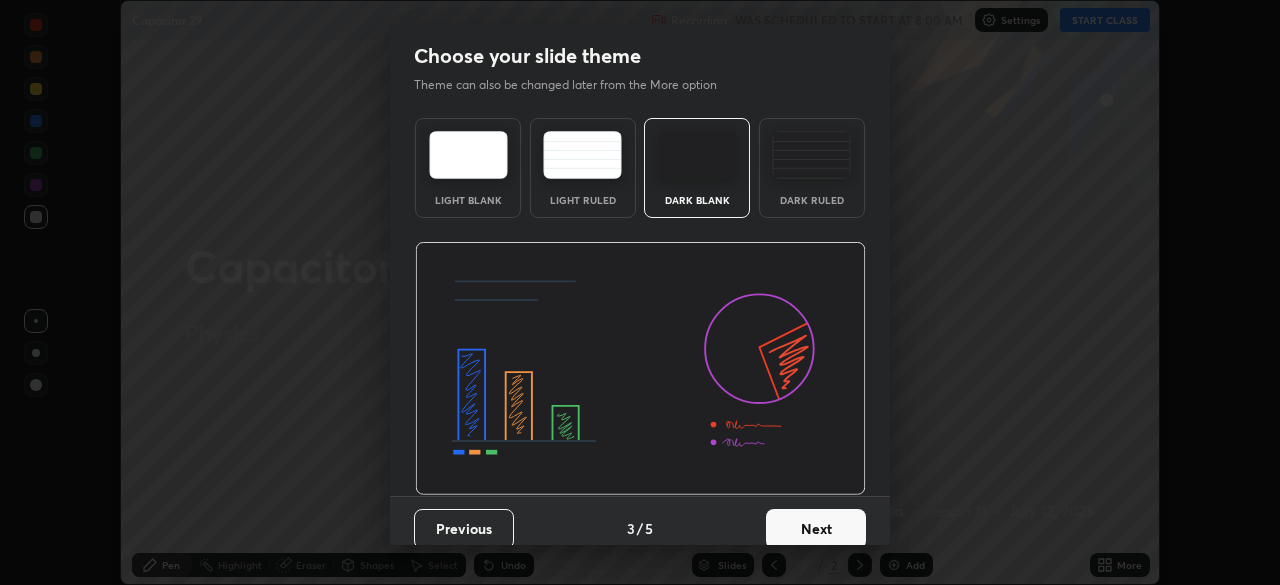click on "Next" at bounding box center [816, 529] 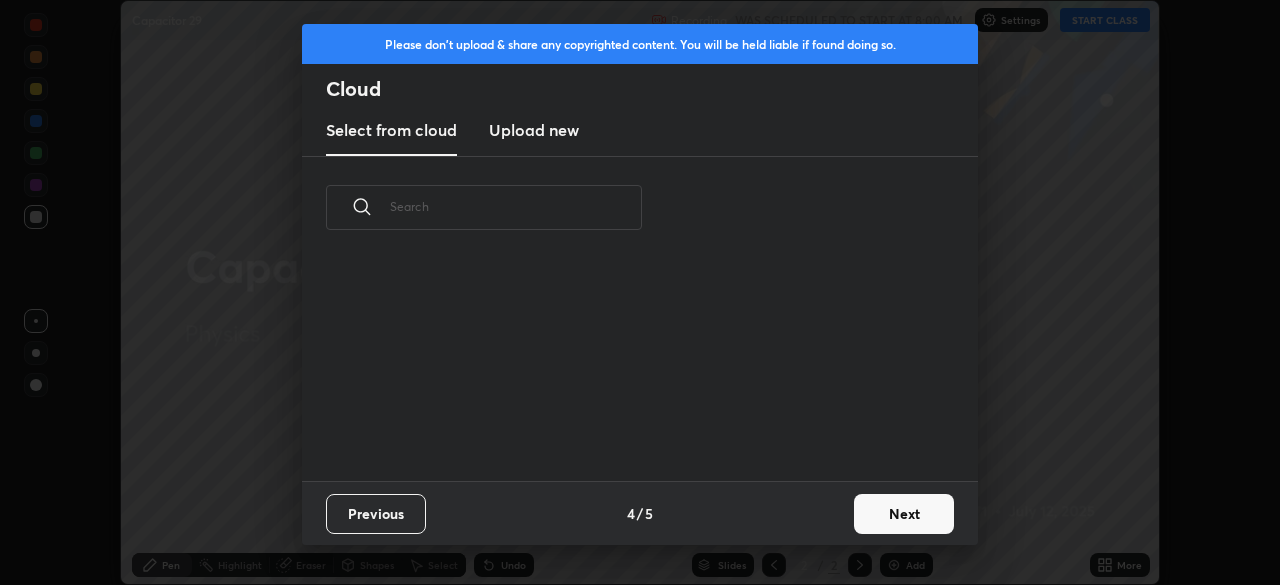 click on "Next" at bounding box center [904, 514] 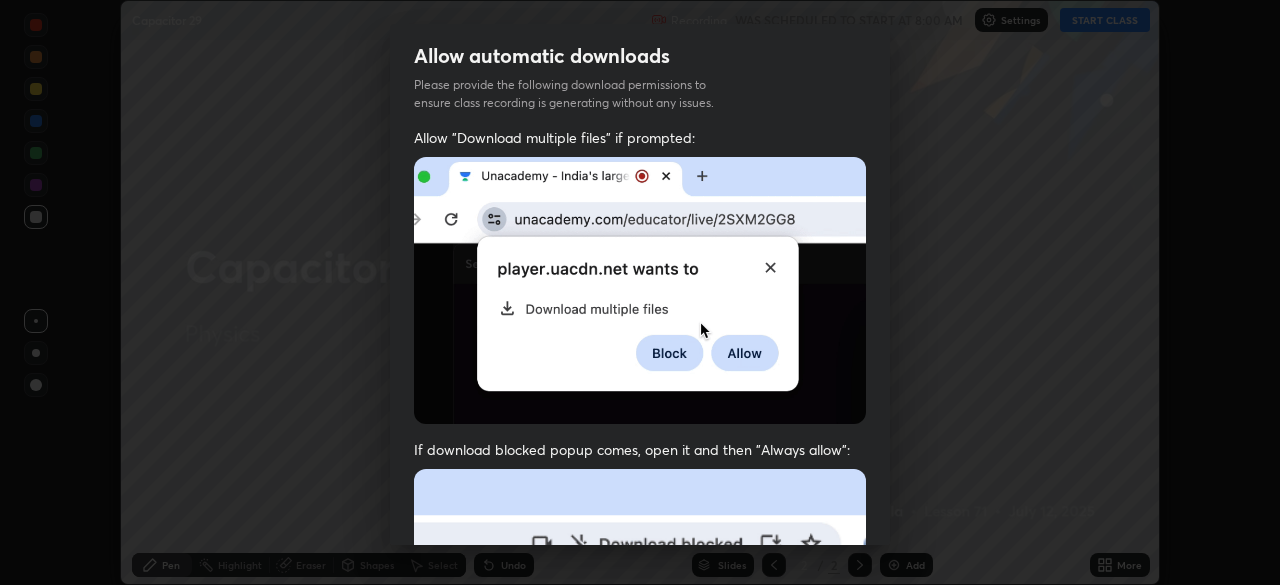 click on "Allow automatic downloads Please provide the following download permissions to ensure class recording is generating without any issues. Allow "Download multiple files" if prompted: If download blocked popup comes, open it and then "Always allow": I agree that if I don't provide required permissions, class recording will not be generated Previous 5 / 5 Done" at bounding box center [640, 292] 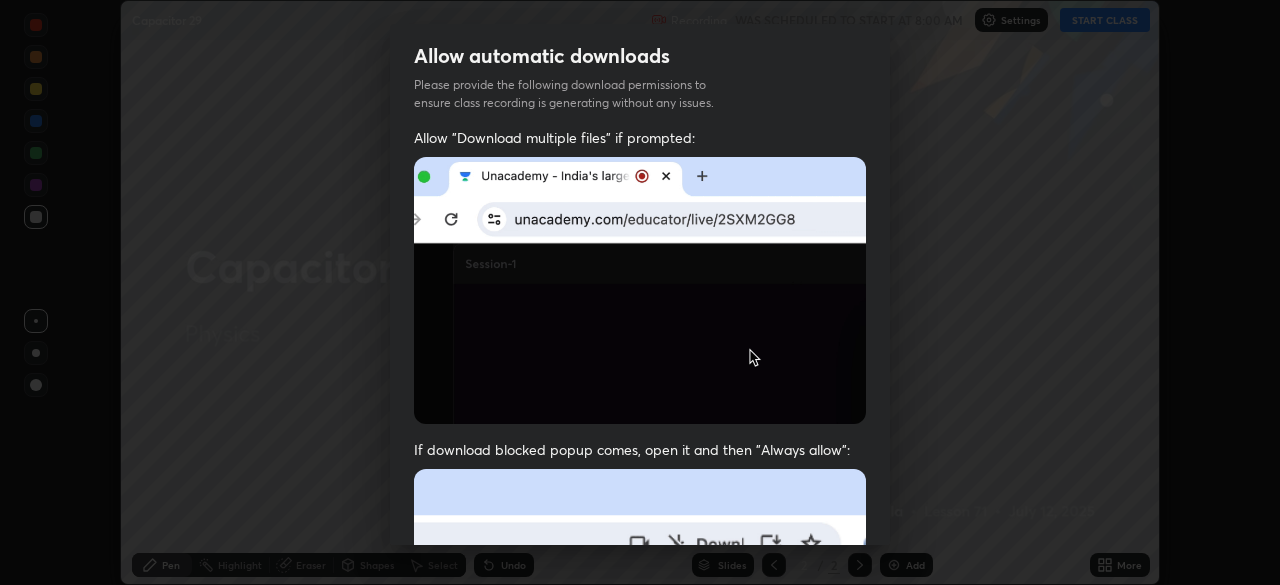 click on "Allow "Download multiple files" if prompted: If download blocked popup comes, open it and then "Always allow": I agree that if I don't provide required permissions, class recording will not be generated" at bounding box center (640, 549) 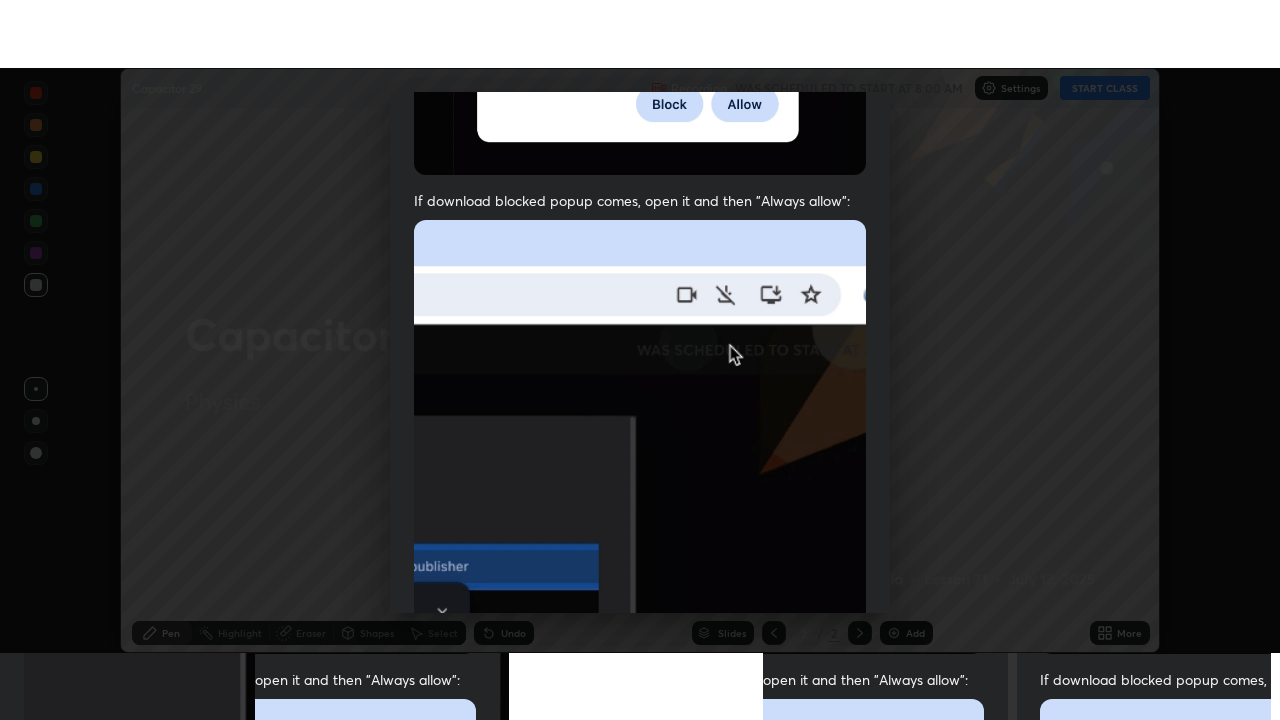 scroll, scrollTop: 479, scrollLeft: 0, axis: vertical 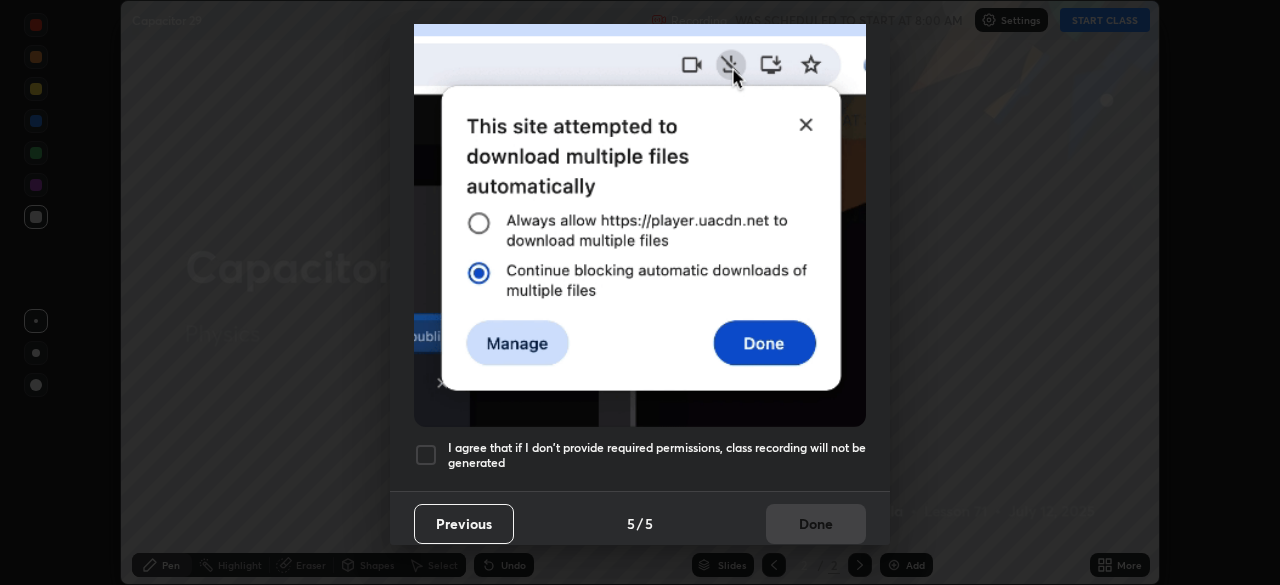 click at bounding box center (640, 208) 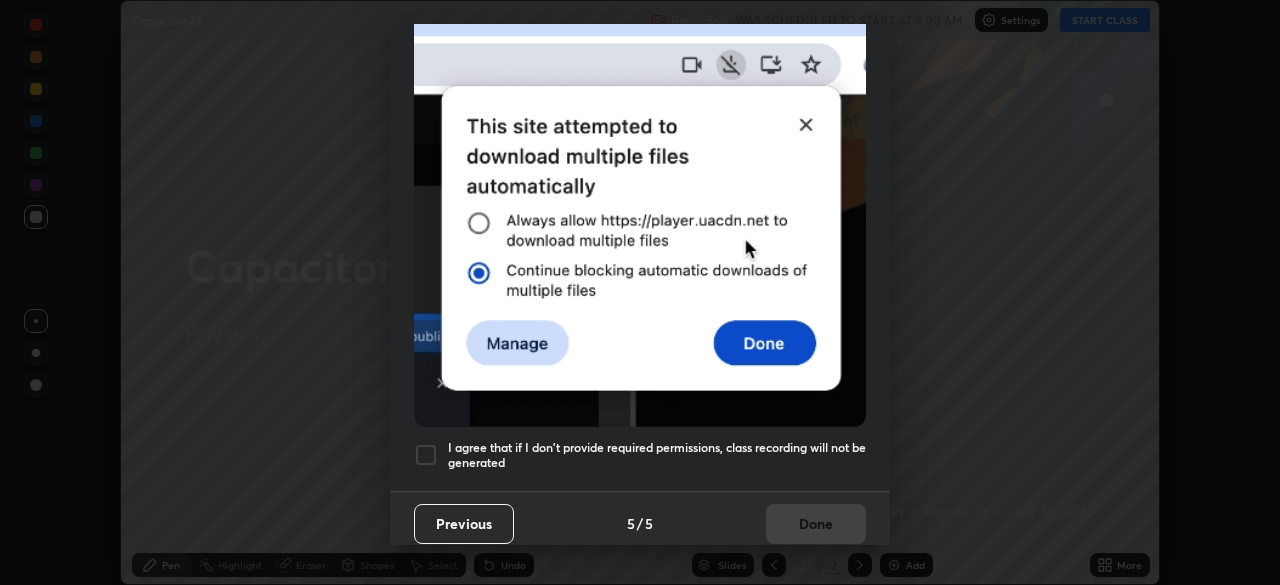 click at bounding box center [426, 455] 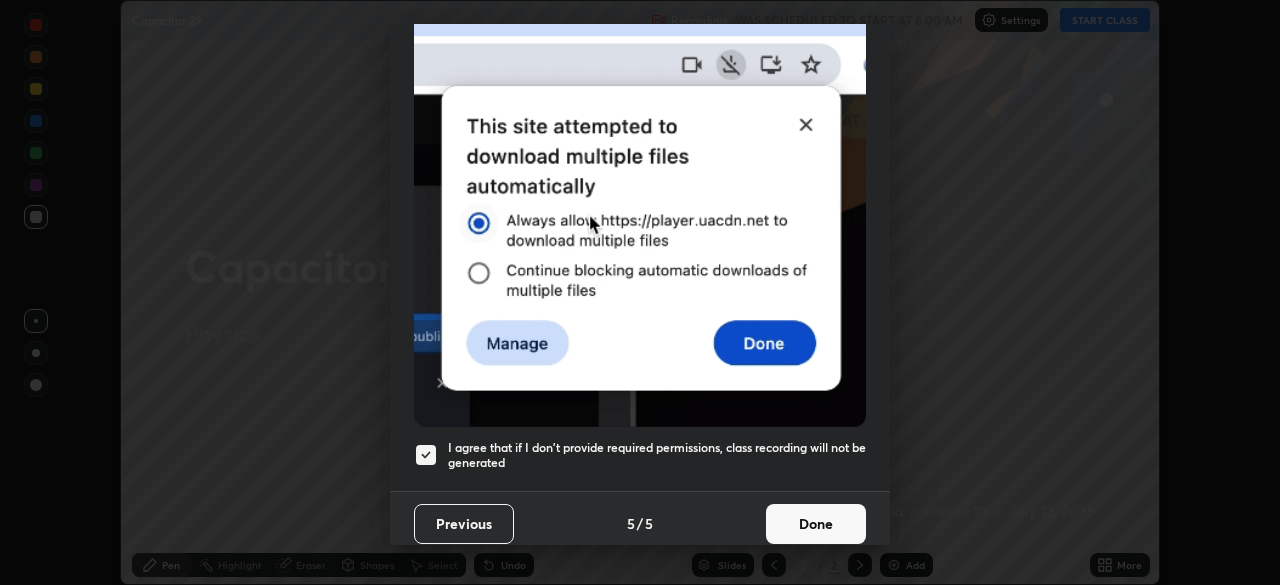 click on "Done" at bounding box center (816, 524) 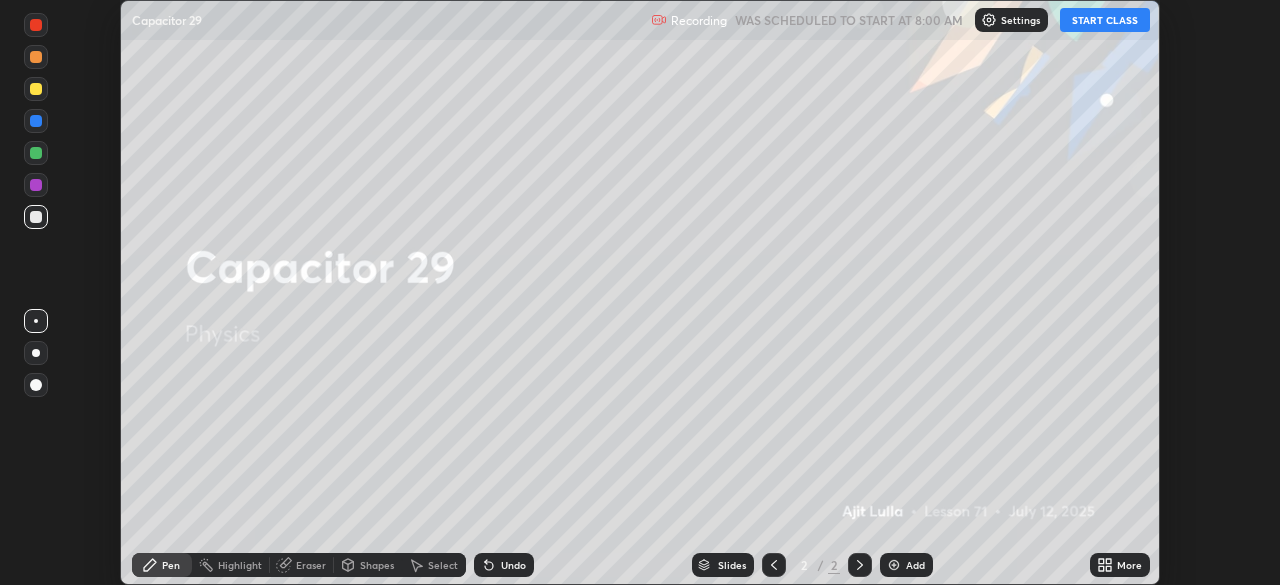 click 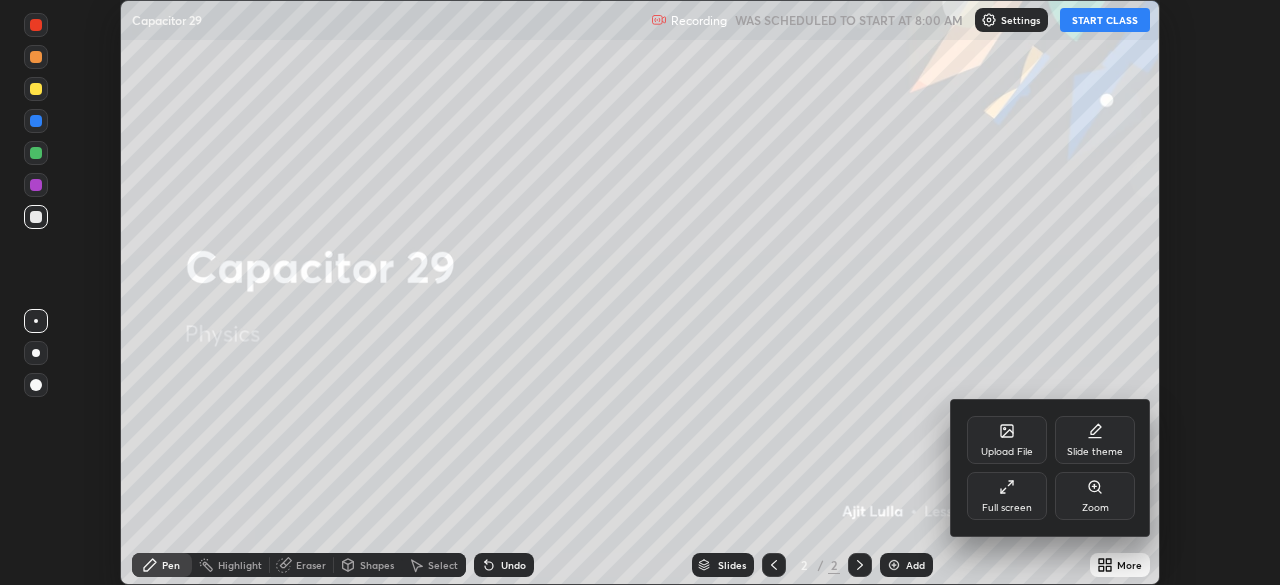 click on "Full screen" at bounding box center [1007, 496] 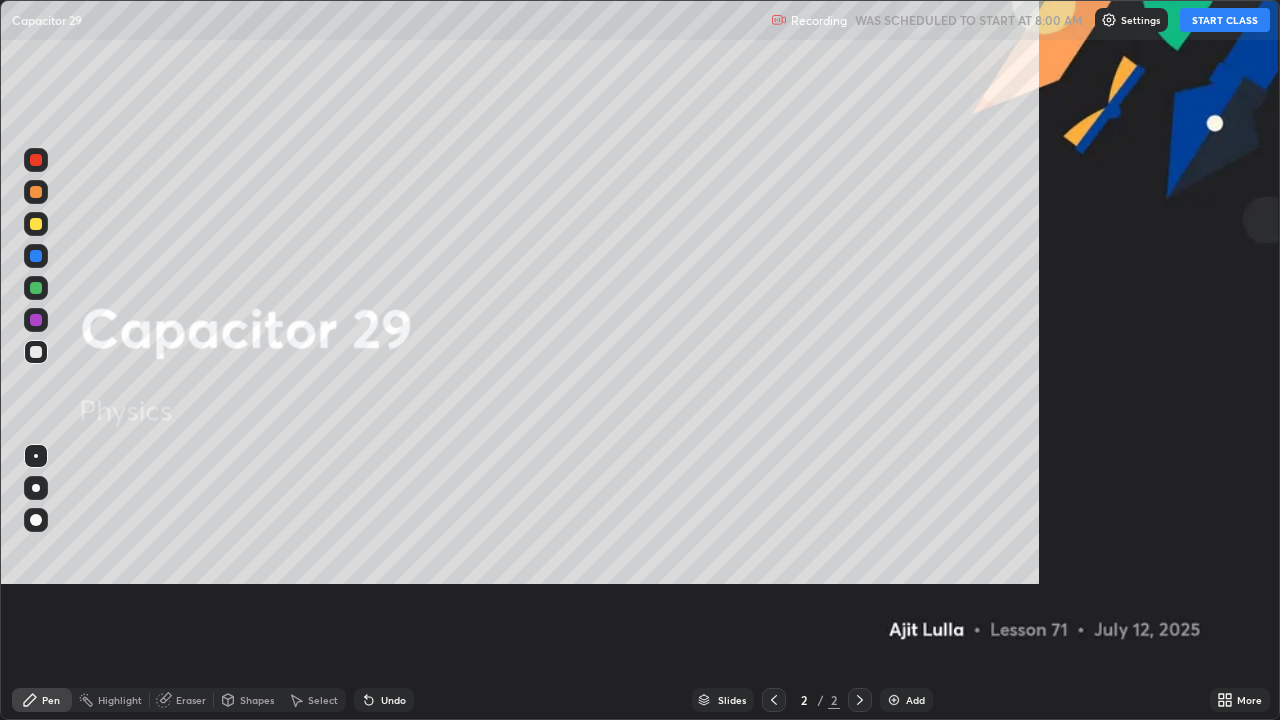 scroll, scrollTop: 99280, scrollLeft: 98720, axis: both 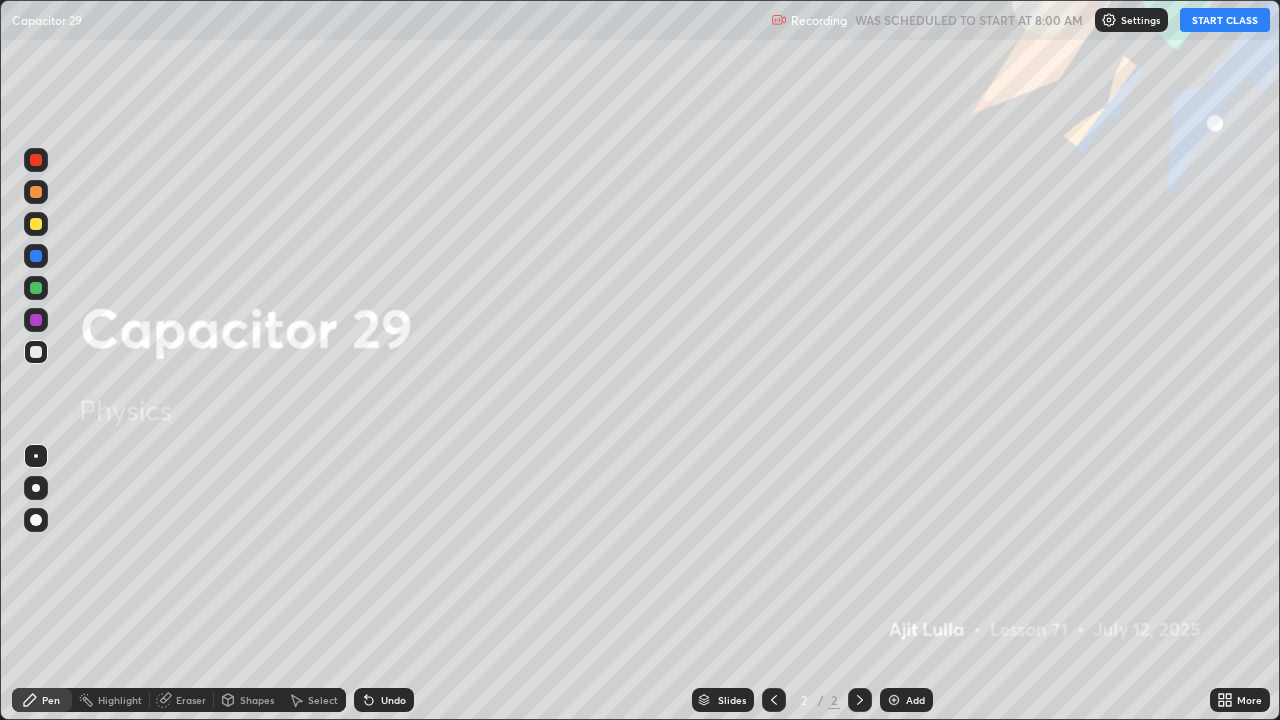 click on "START CLASS" at bounding box center (1225, 20) 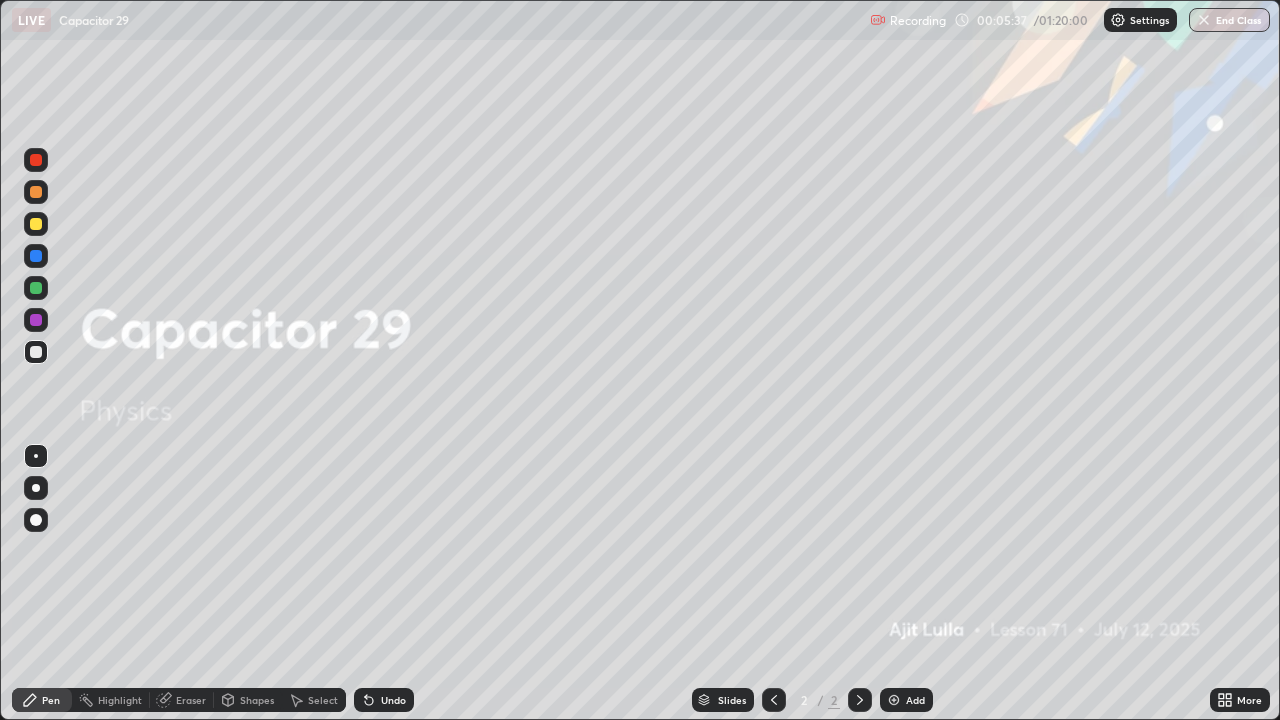 click on "Add" at bounding box center [906, 700] 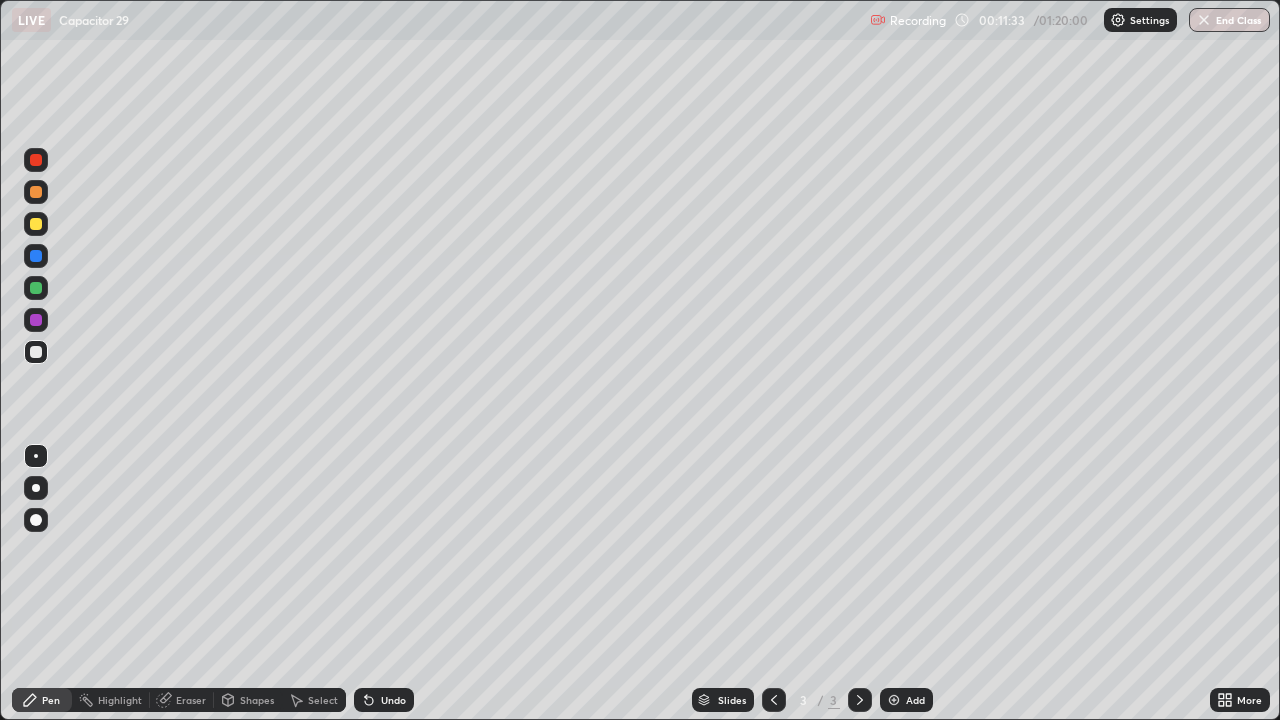 click at bounding box center [36, 224] 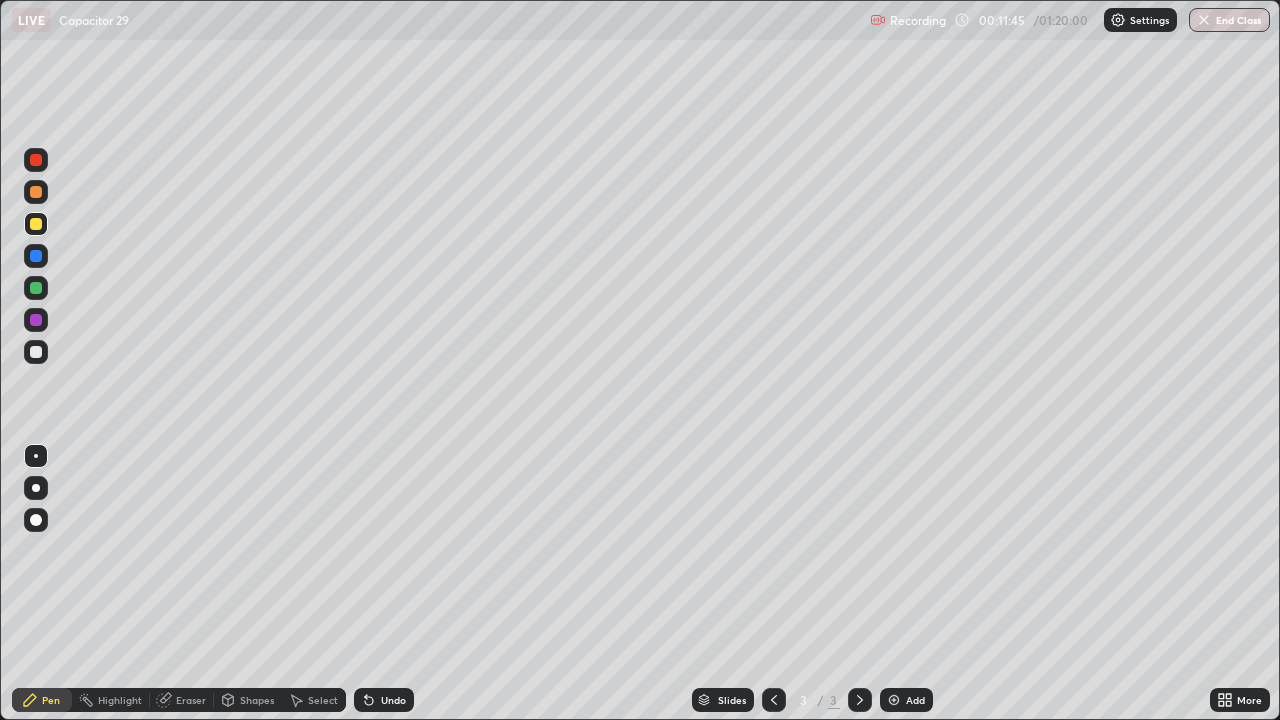 click at bounding box center (36, 352) 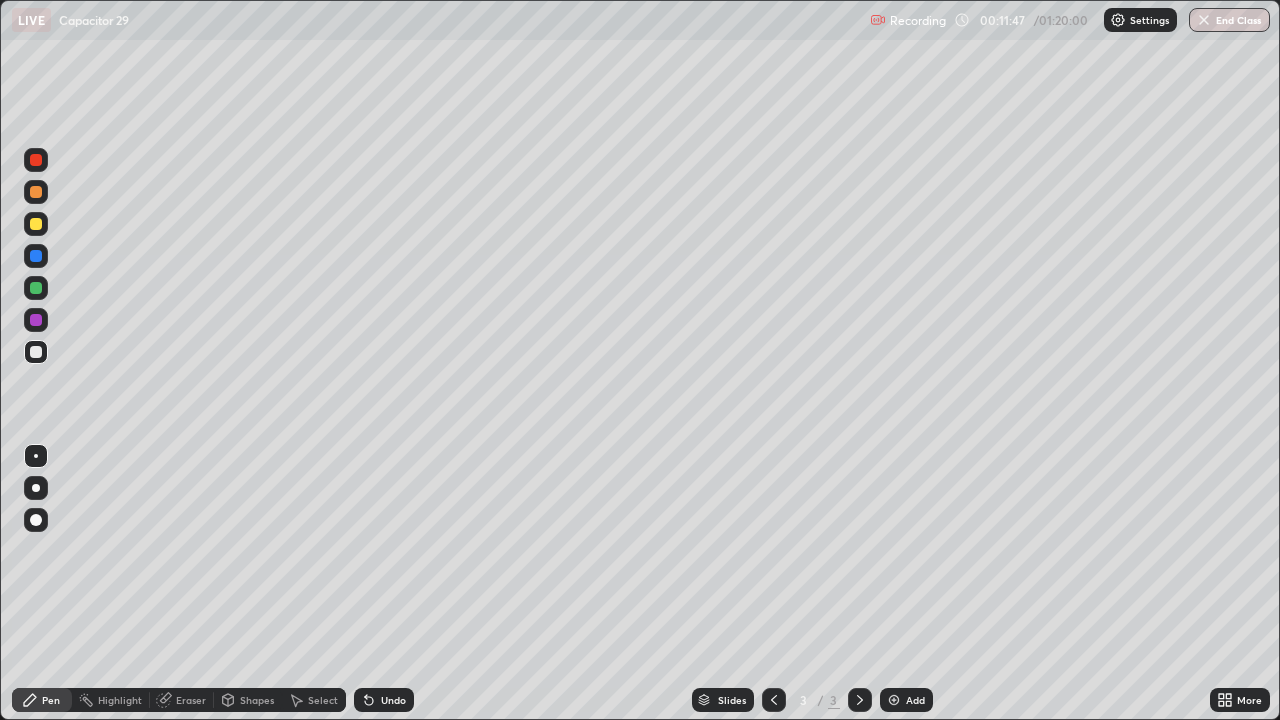 click on "Eraser" at bounding box center [182, 700] 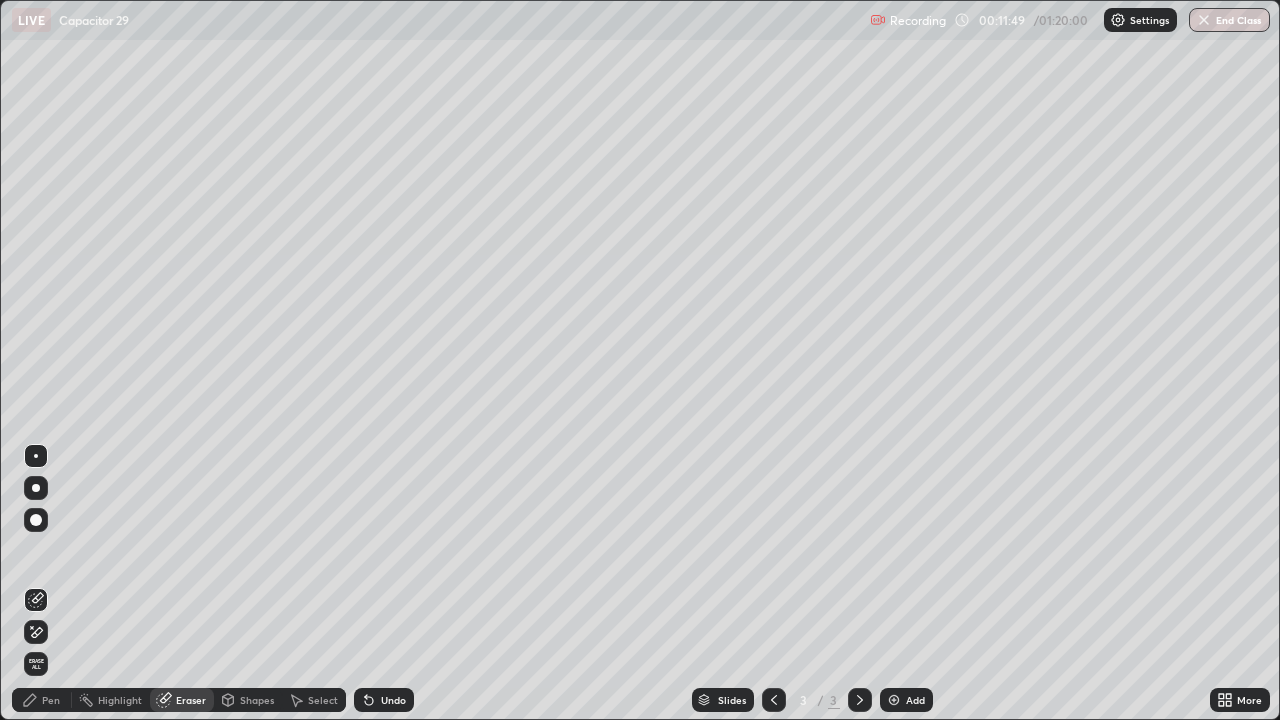 click 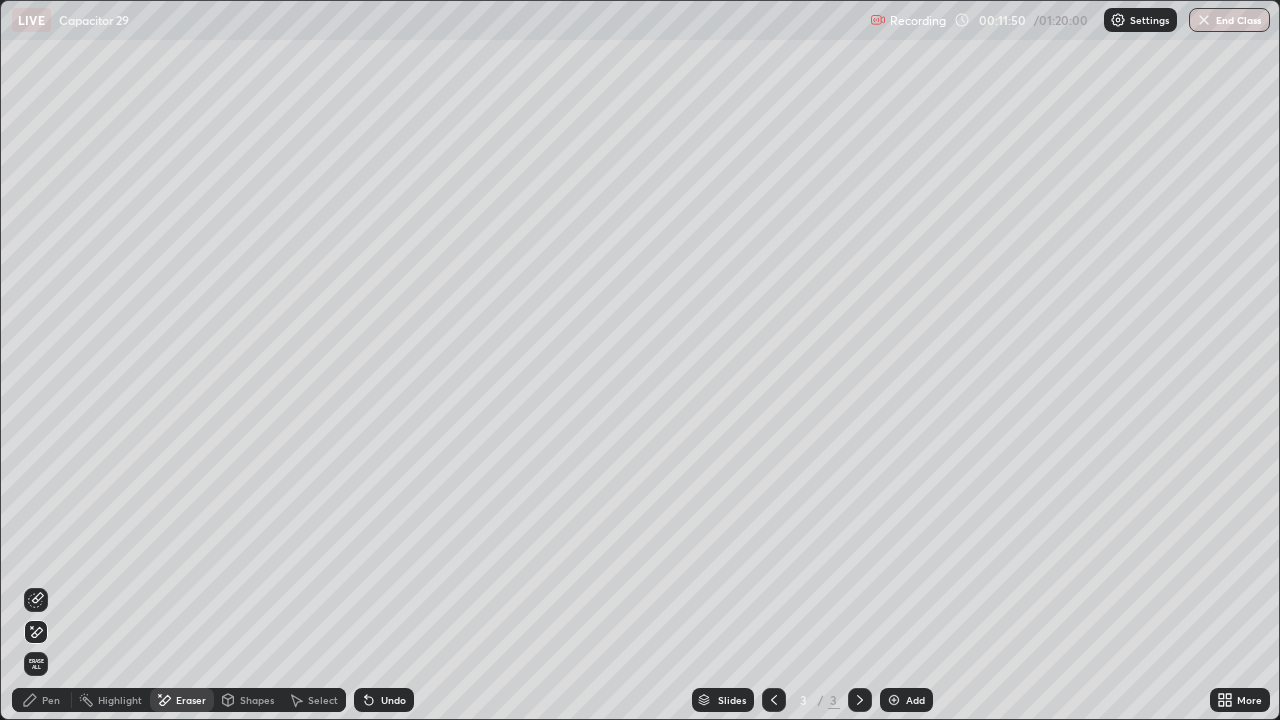 click on "Erase all" at bounding box center (36, 664) 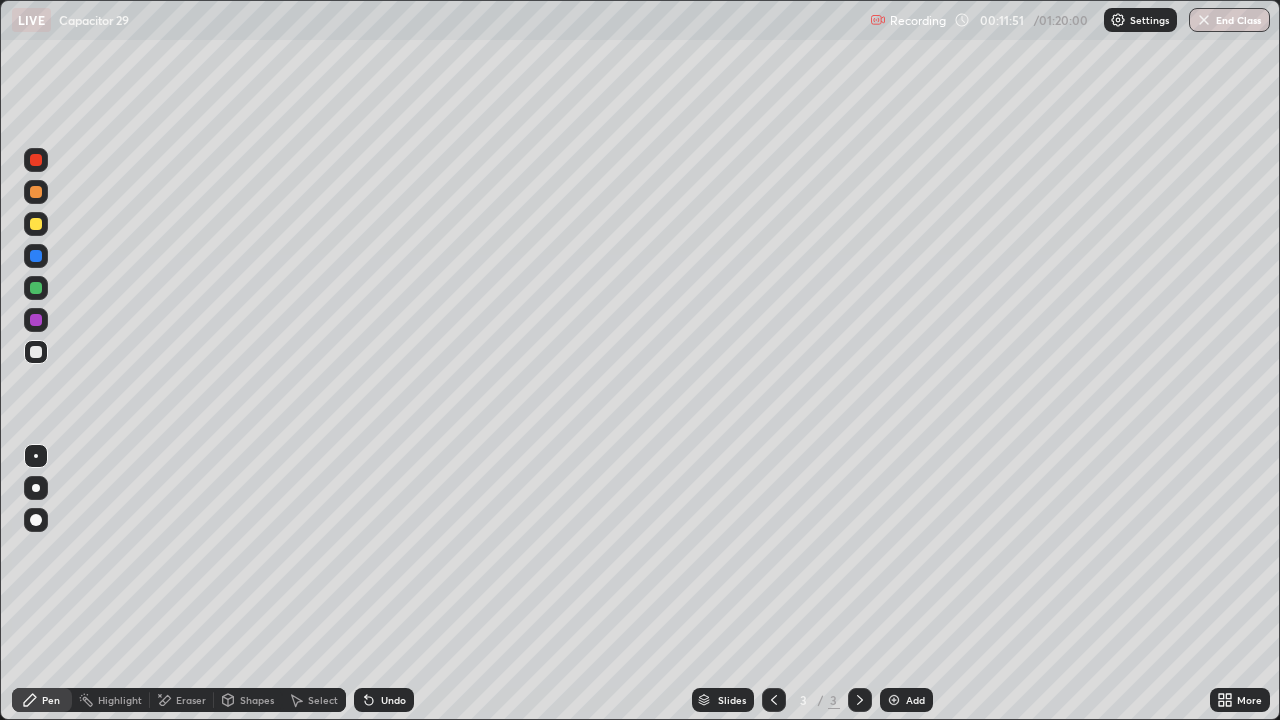 click 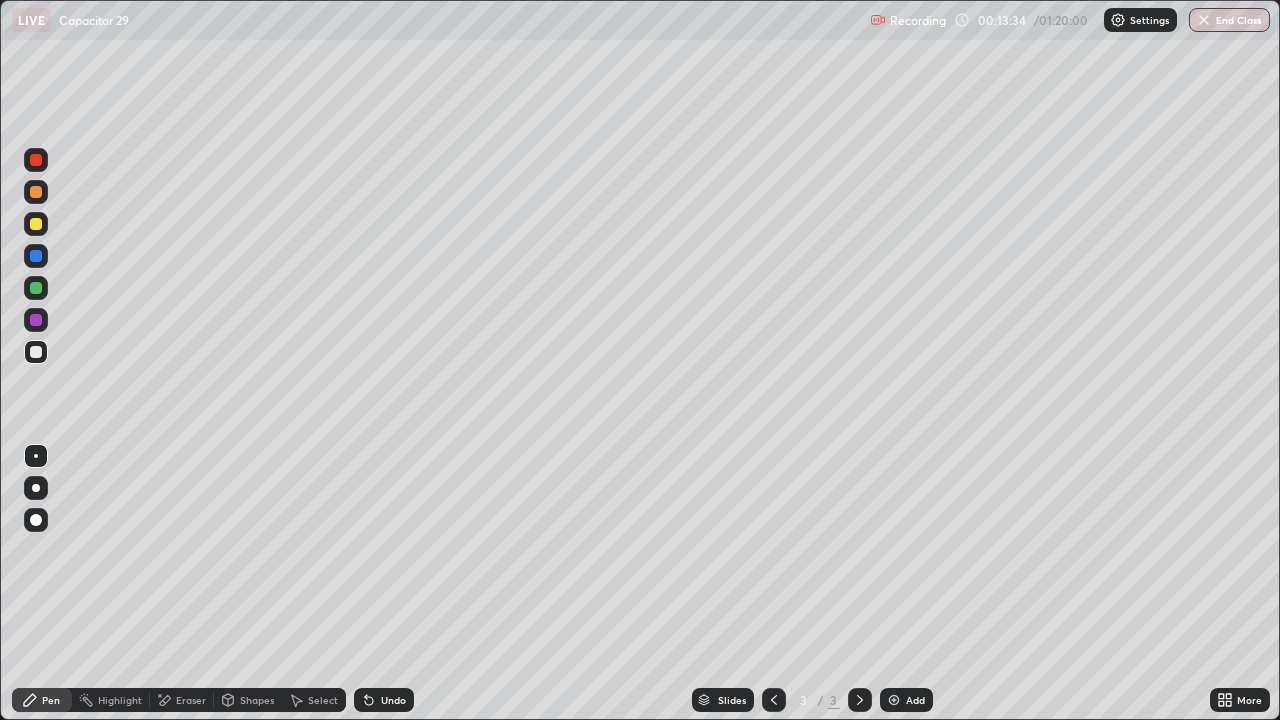 click 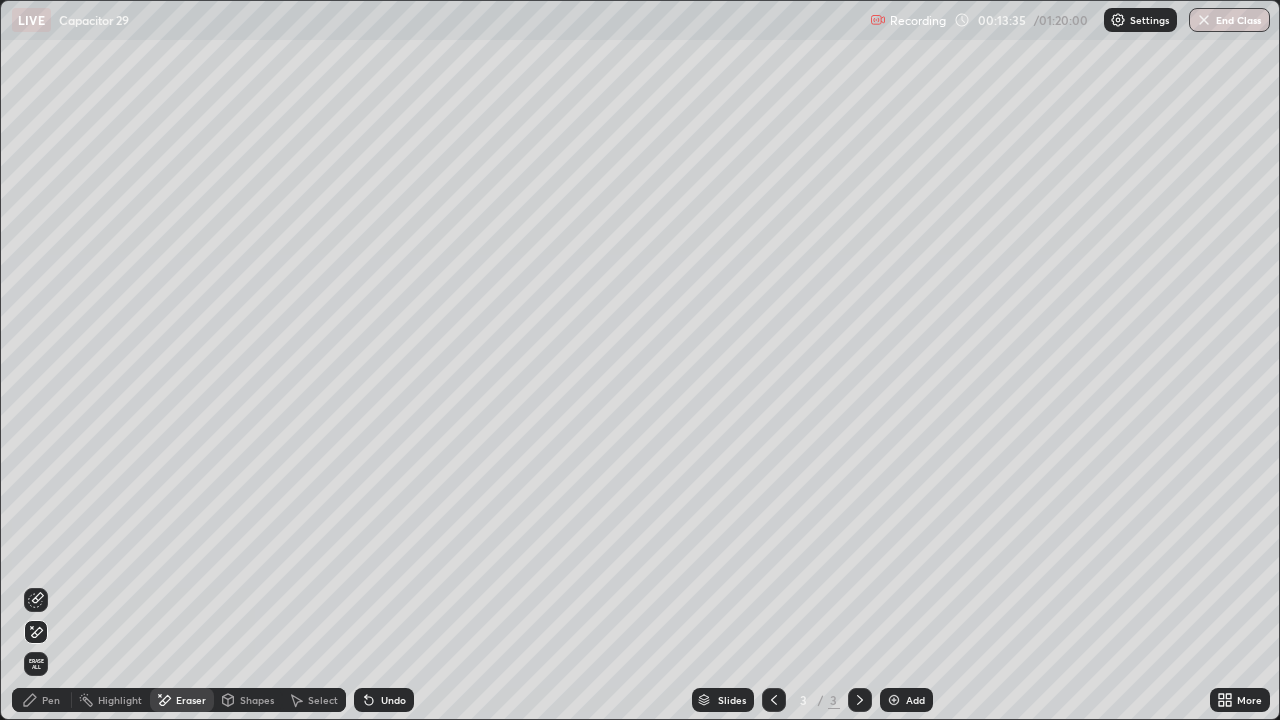click 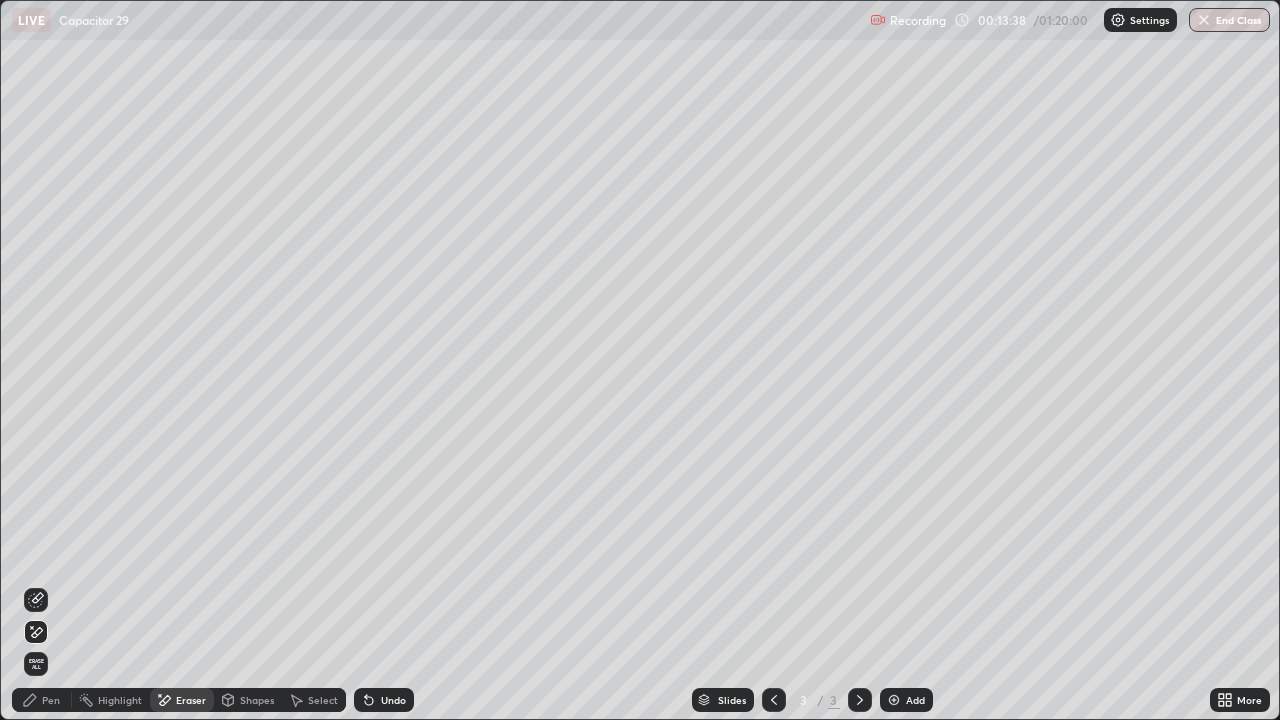 click on "Pen" at bounding box center (51, 700) 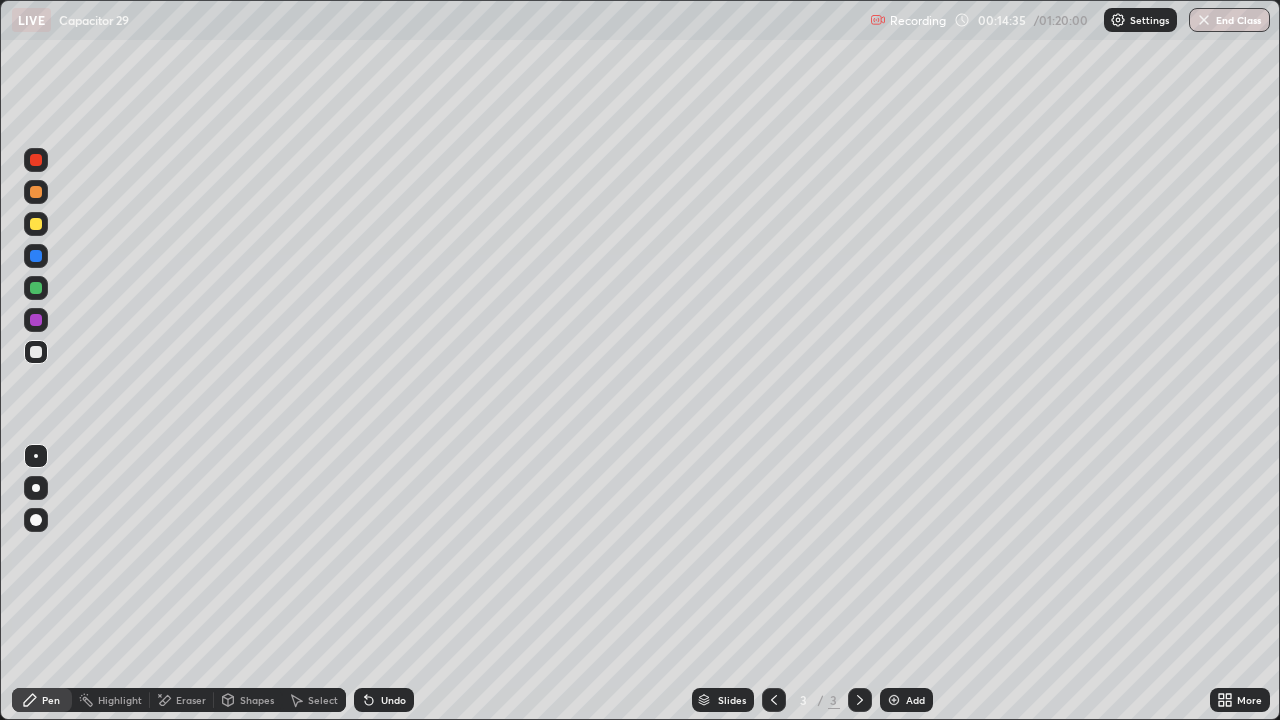 click at bounding box center [36, 224] 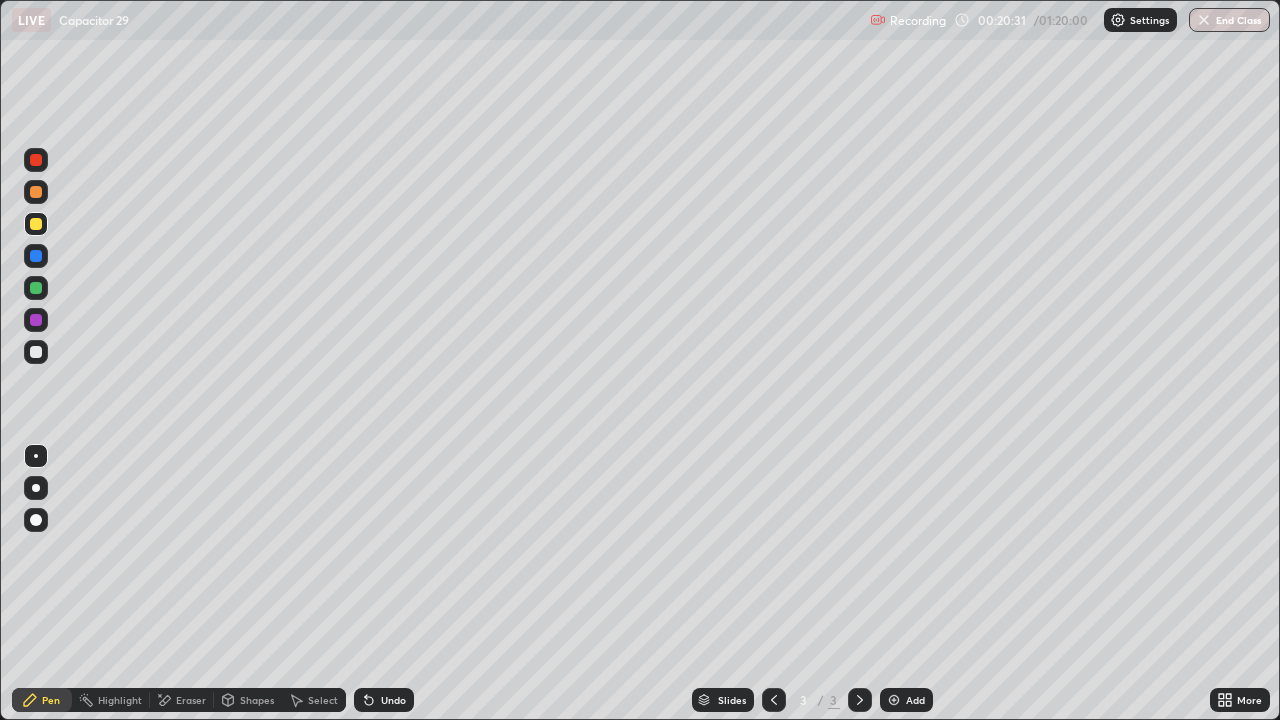 click on "Add" at bounding box center (915, 700) 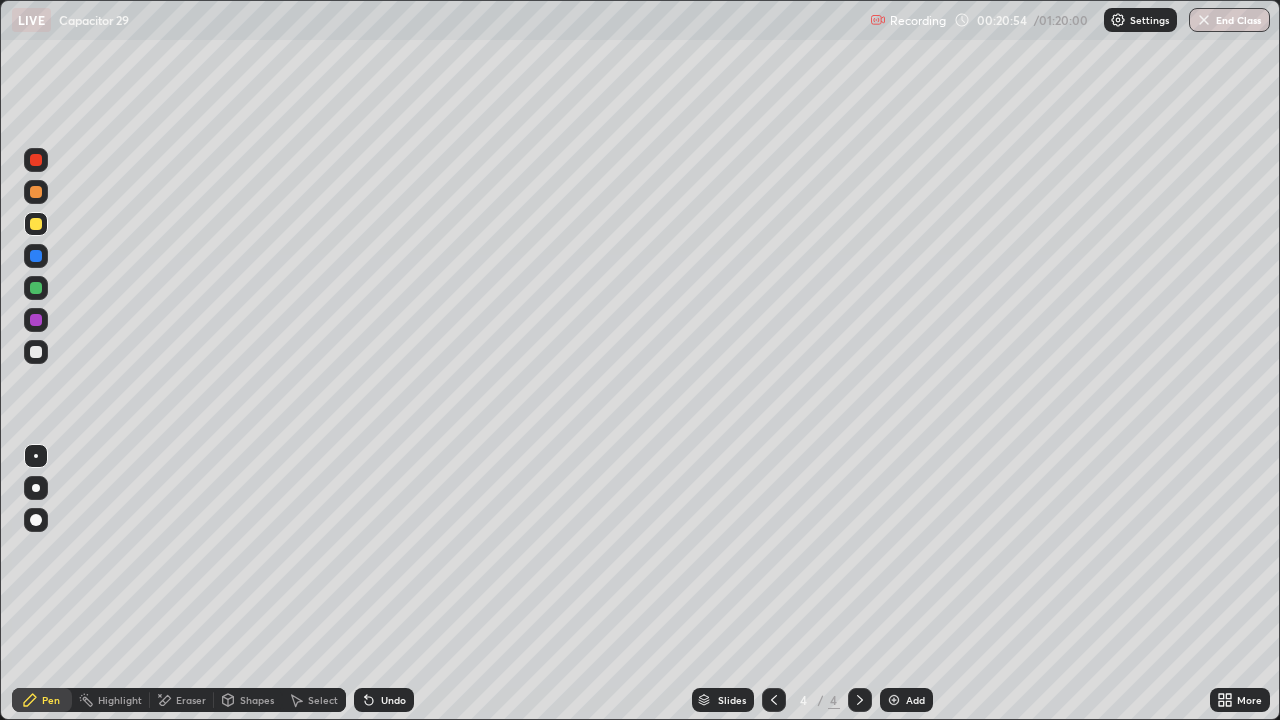 click on "Undo" at bounding box center [384, 700] 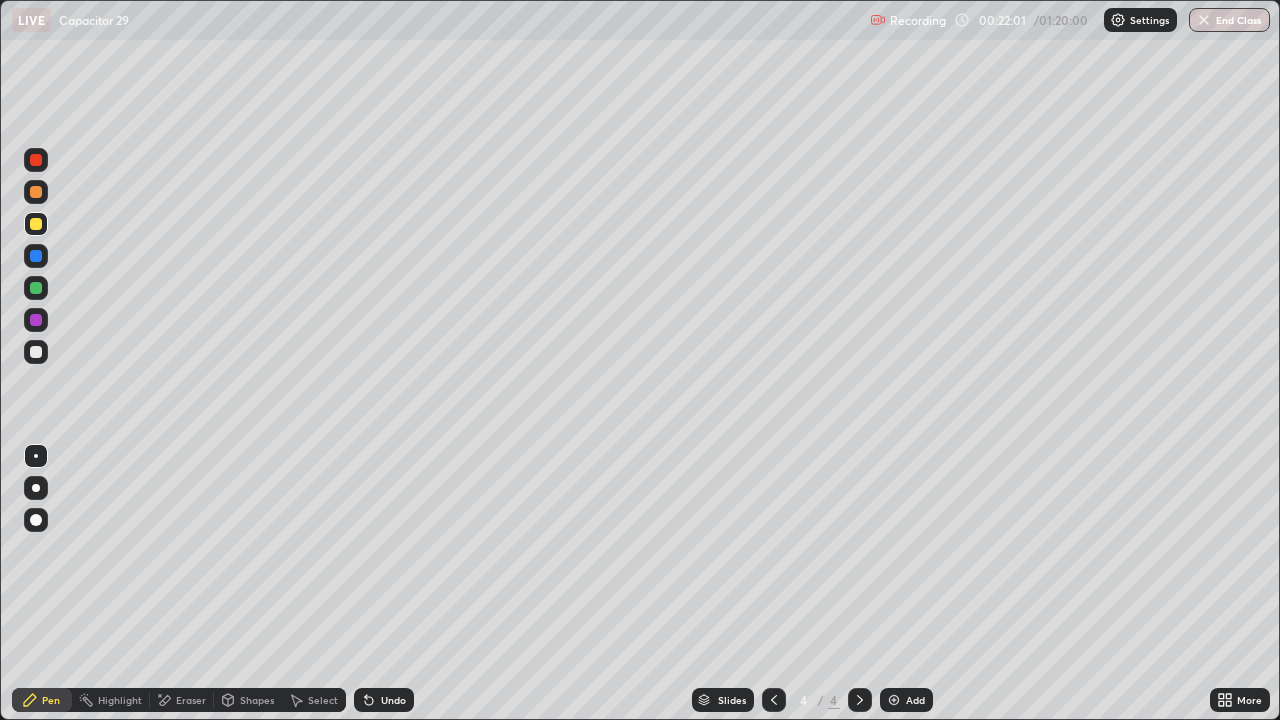click on "Add" at bounding box center [915, 700] 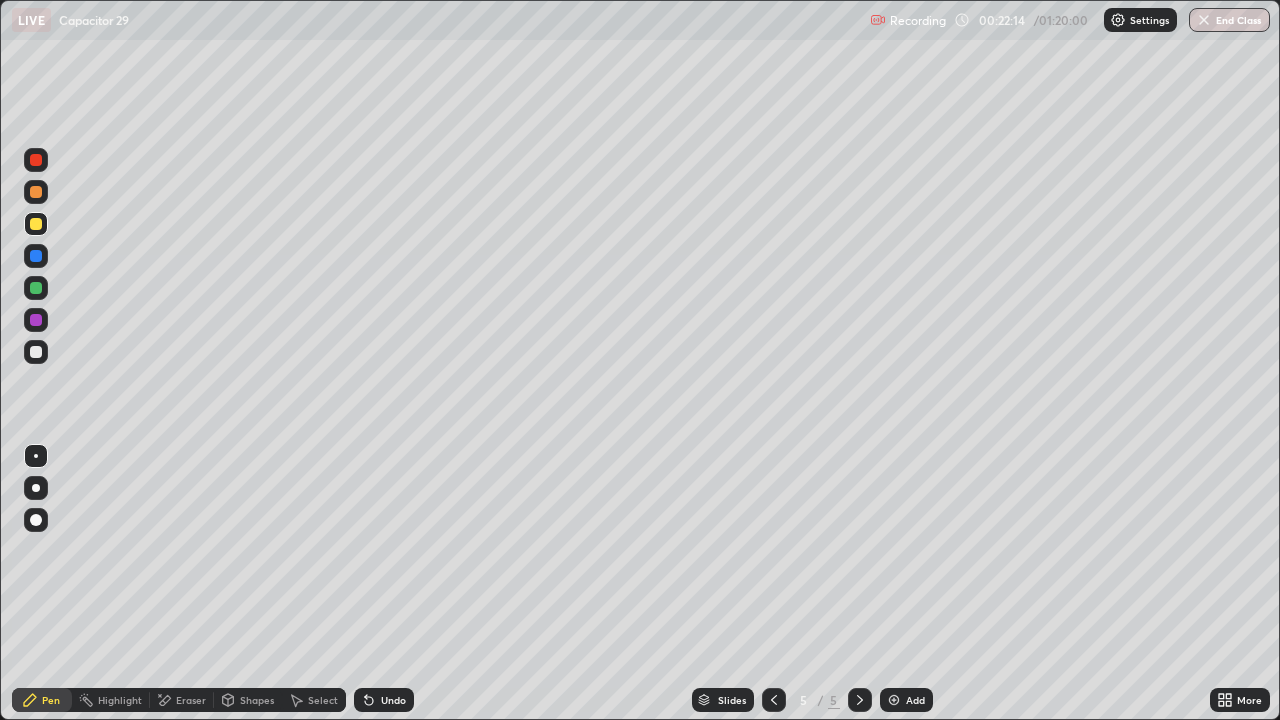 click at bounding box center [36, 352] 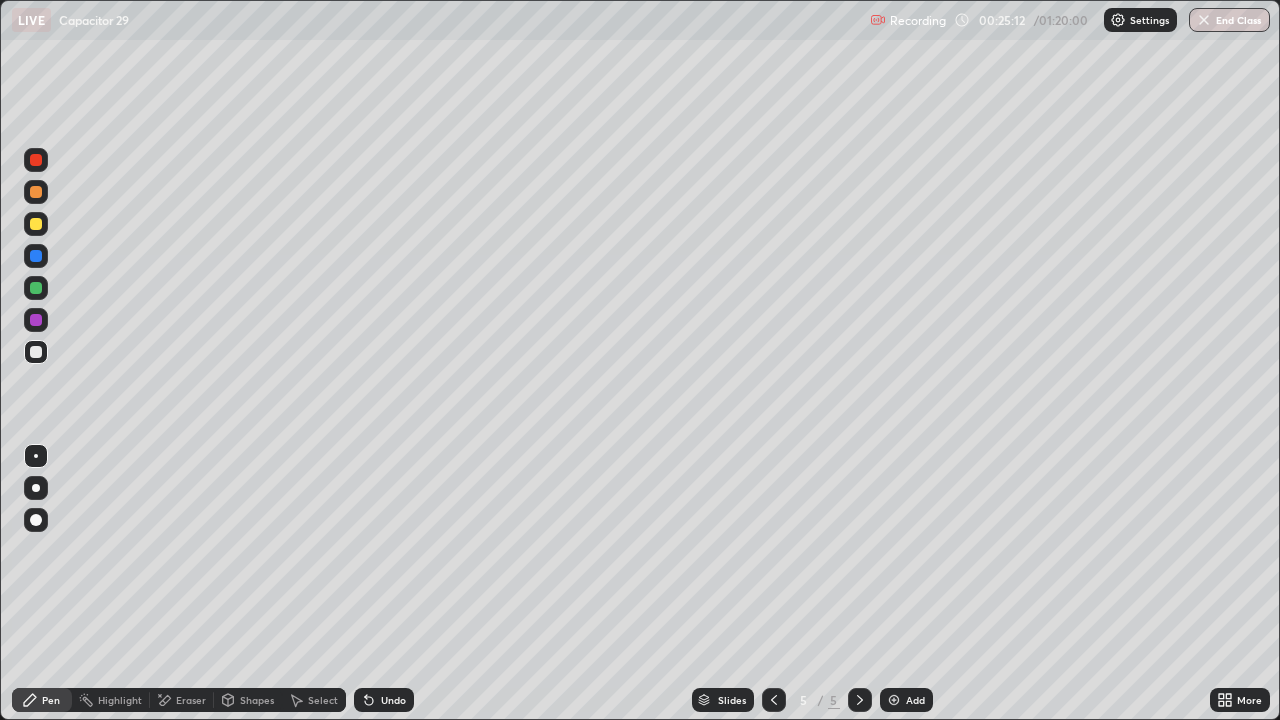 click at bounding box center (36, 288) 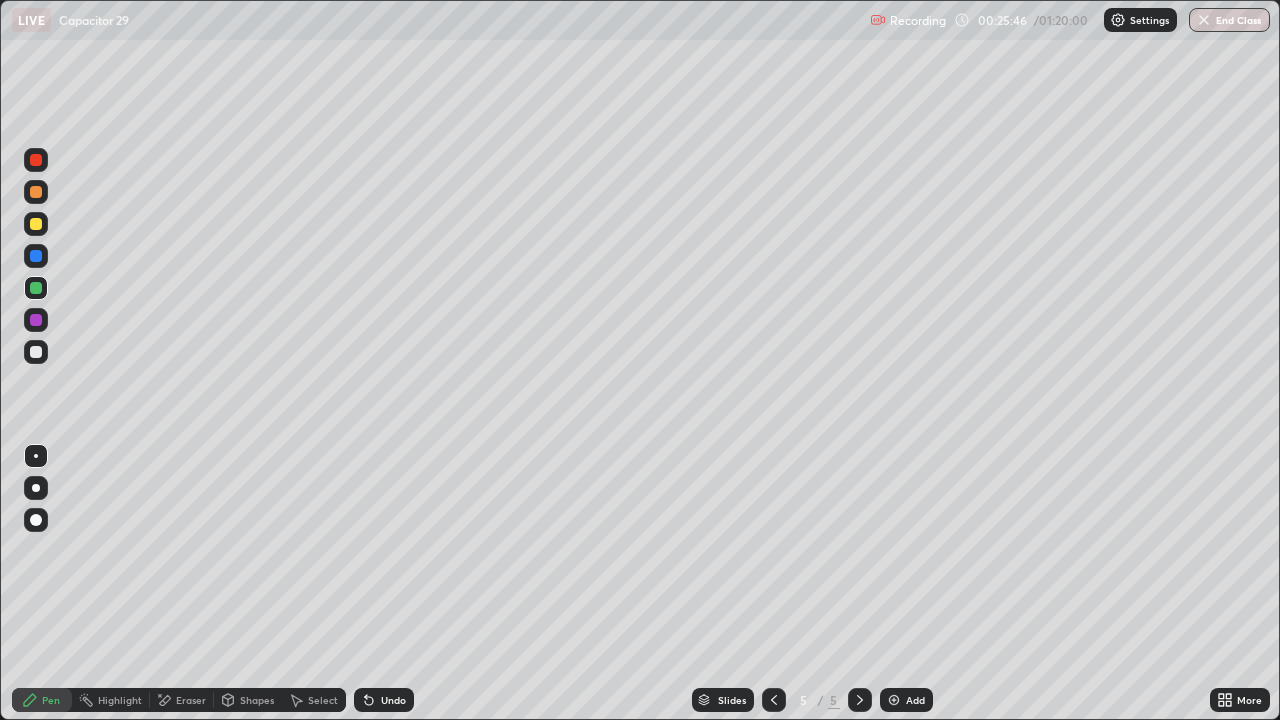 click at bounding box center (36, 224) 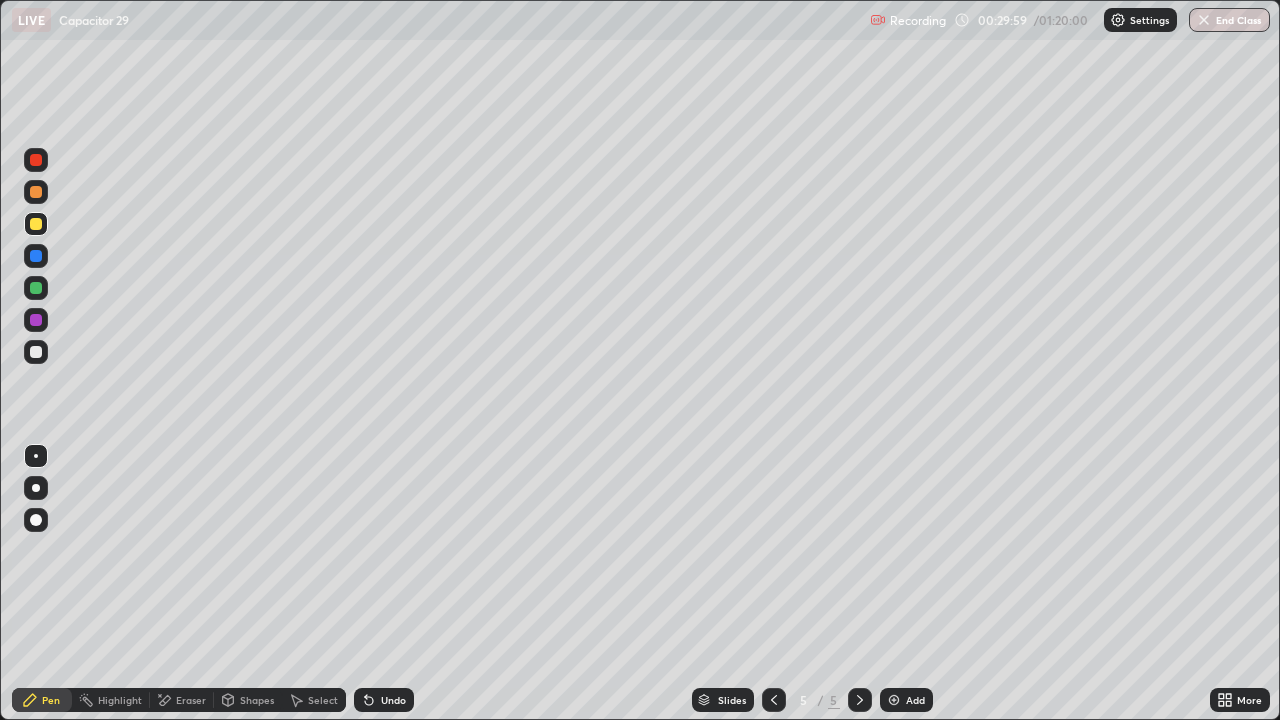 click on "Add" at bounding box center [906, 700] 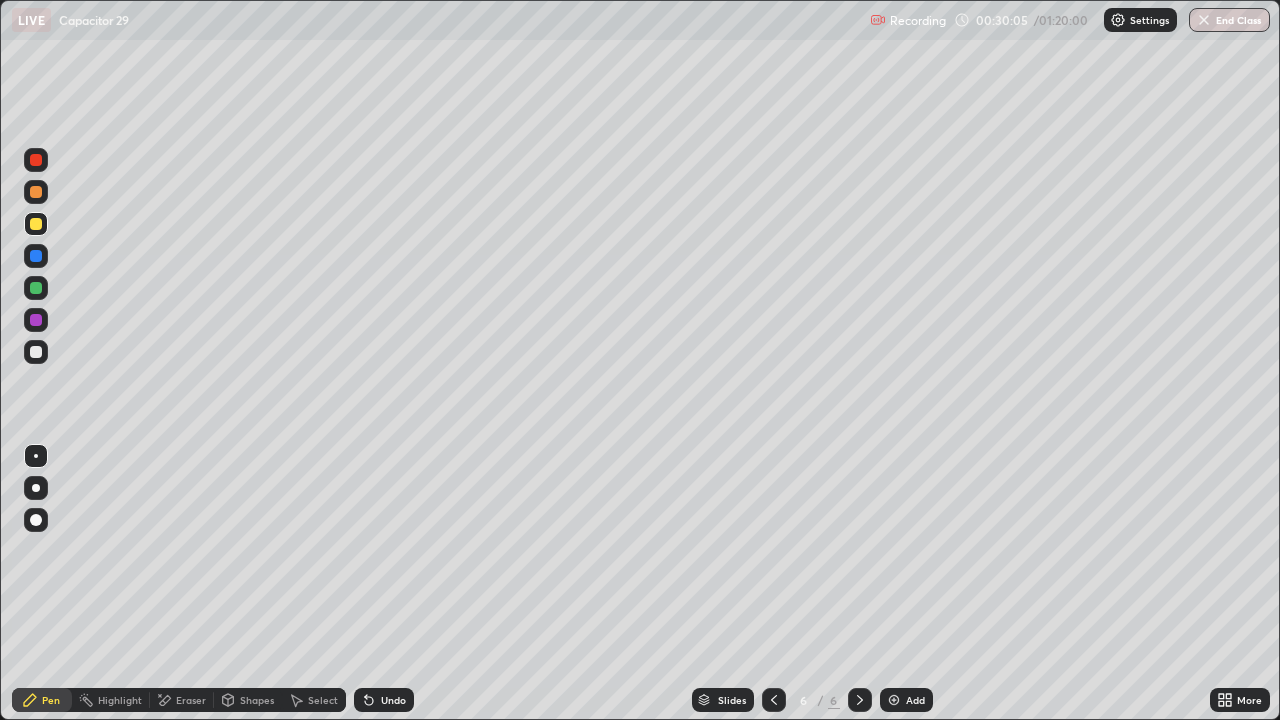 click at bounding box center (36, 352) 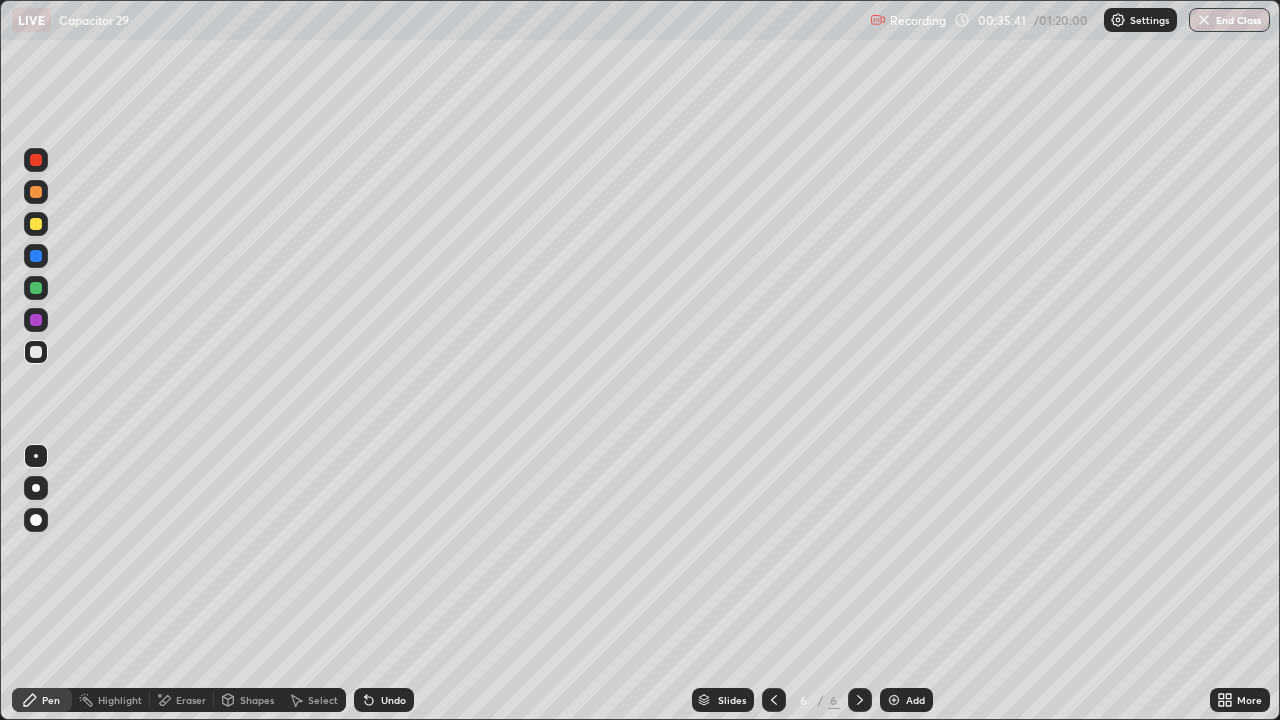 click on "Add" at bounding box center [915, 700] 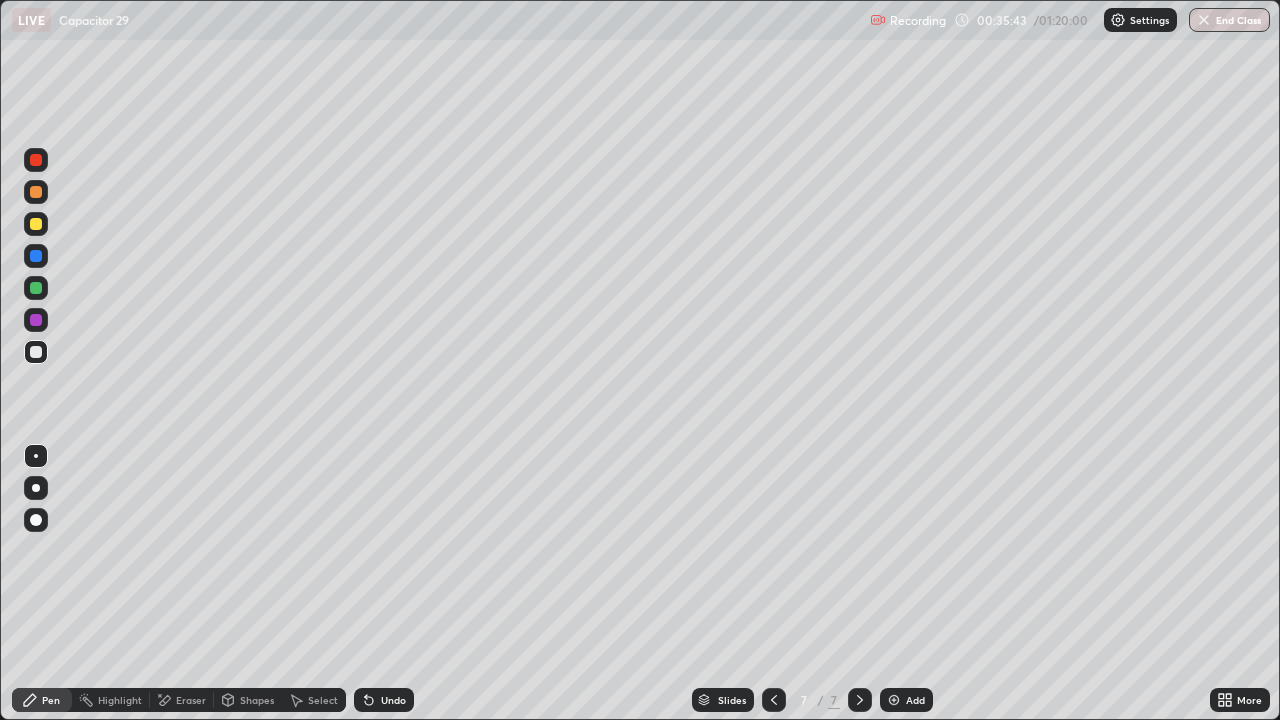 click at bounding box center [36, 224] 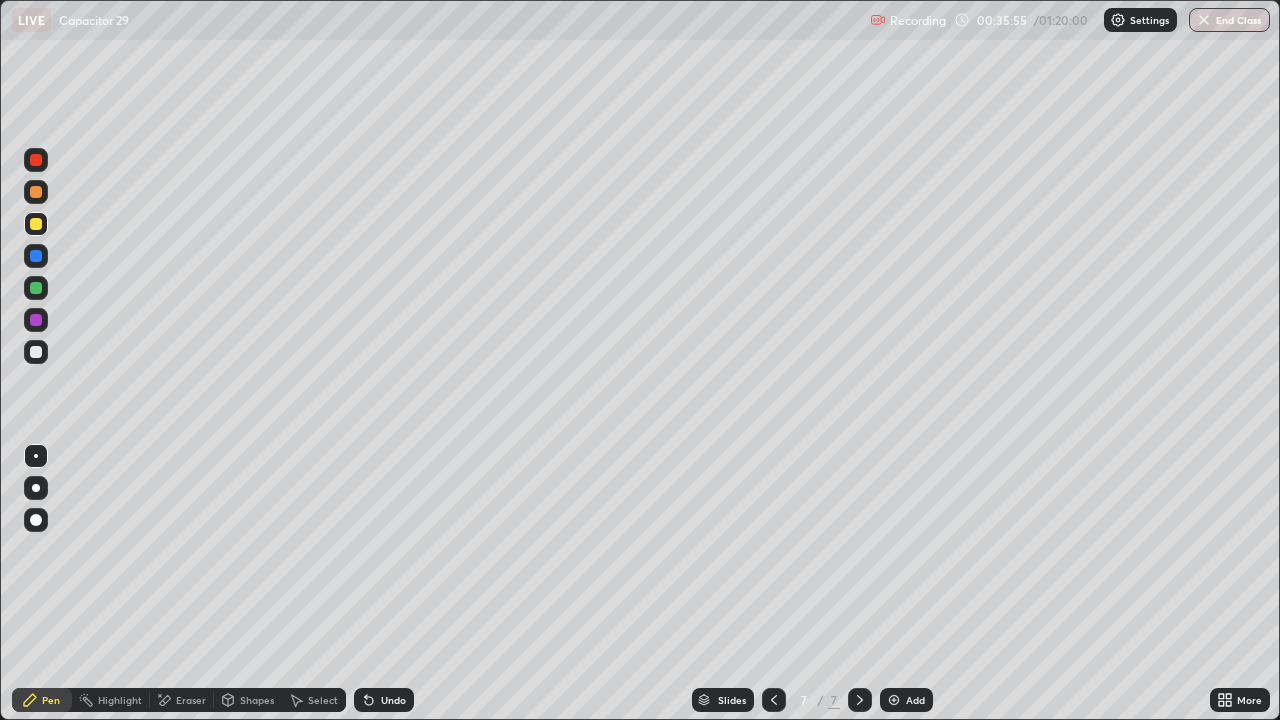 click at bounding box center (36, 352) 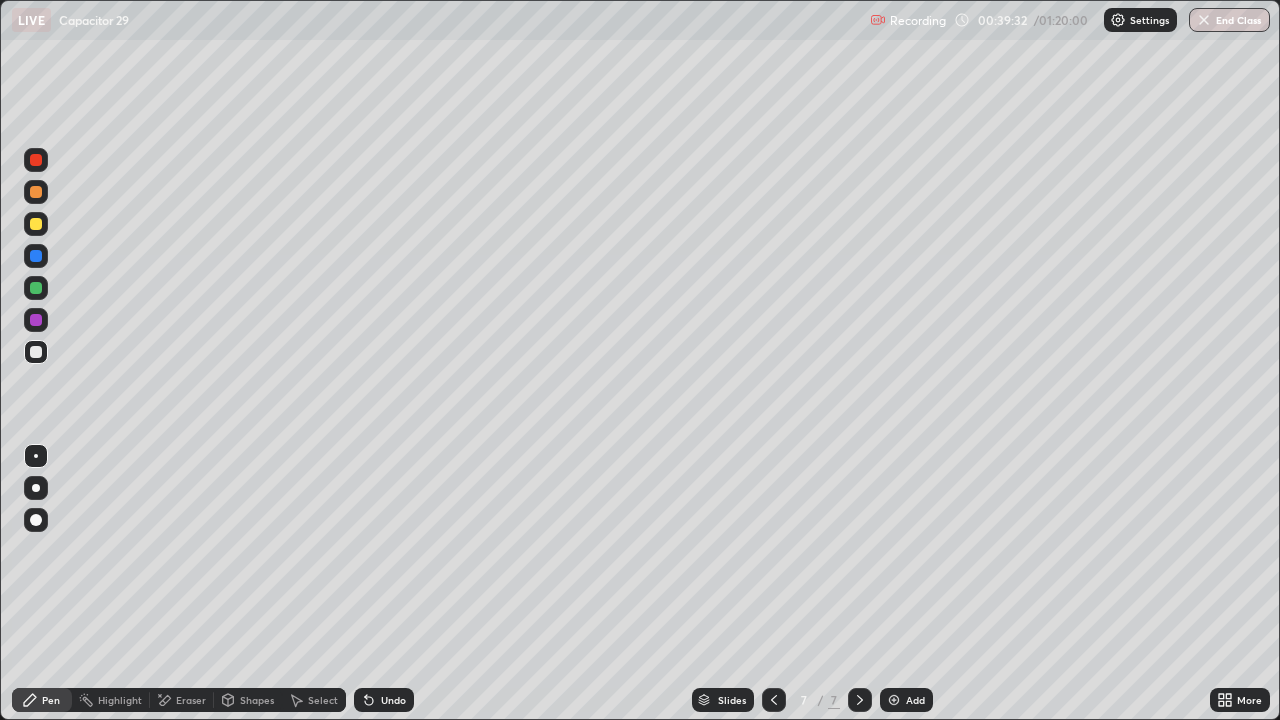 click at bounding box center (894, 700) 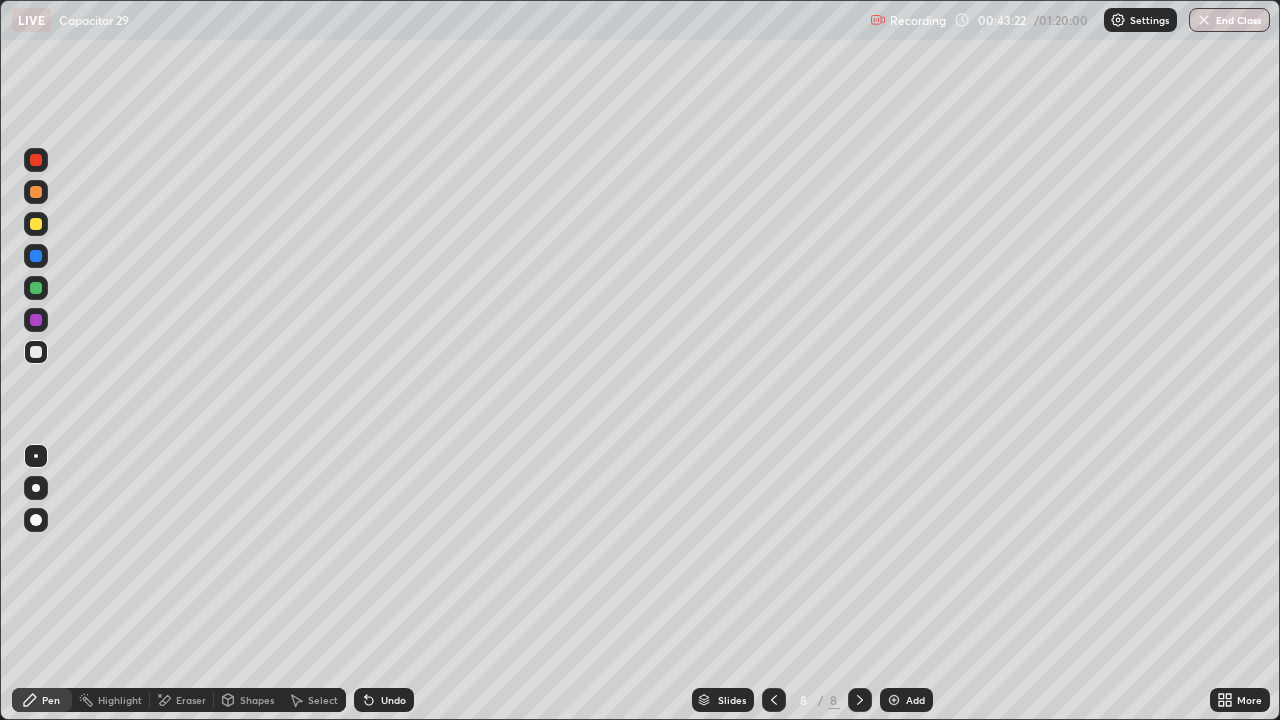 click on "Add" at bounding box center (906, 700) 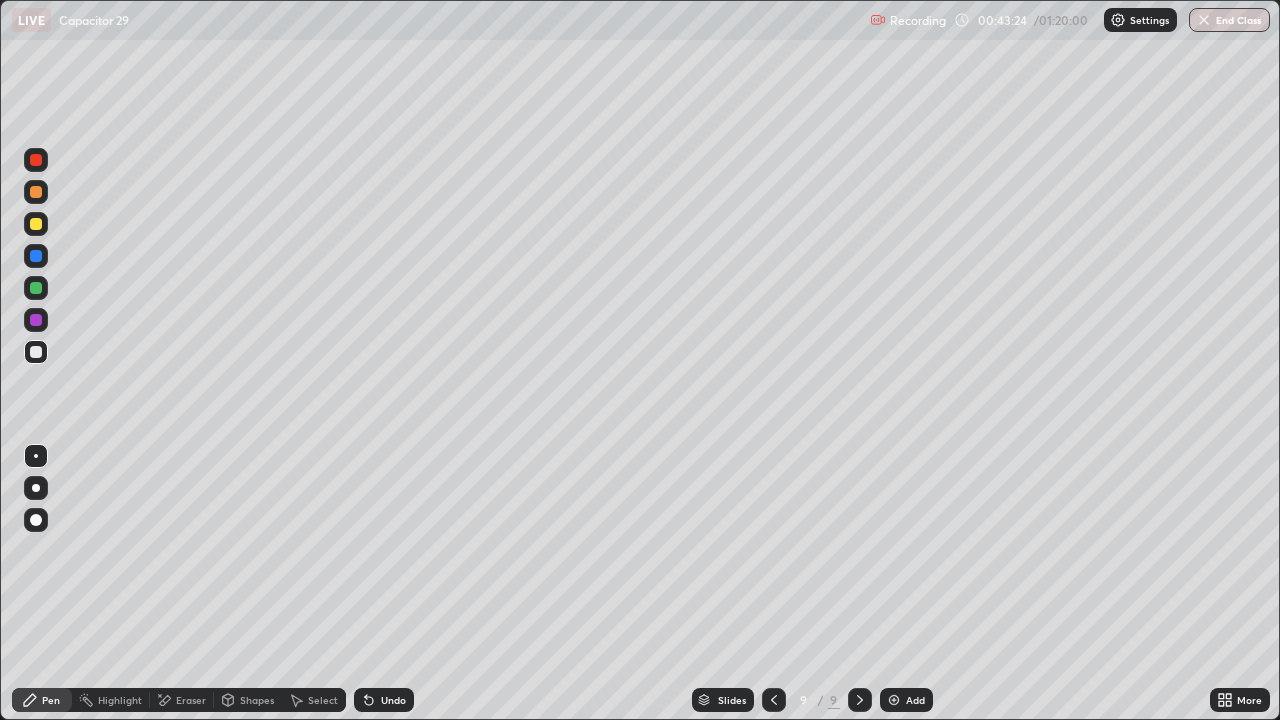 click at bounding box center (36, 224) 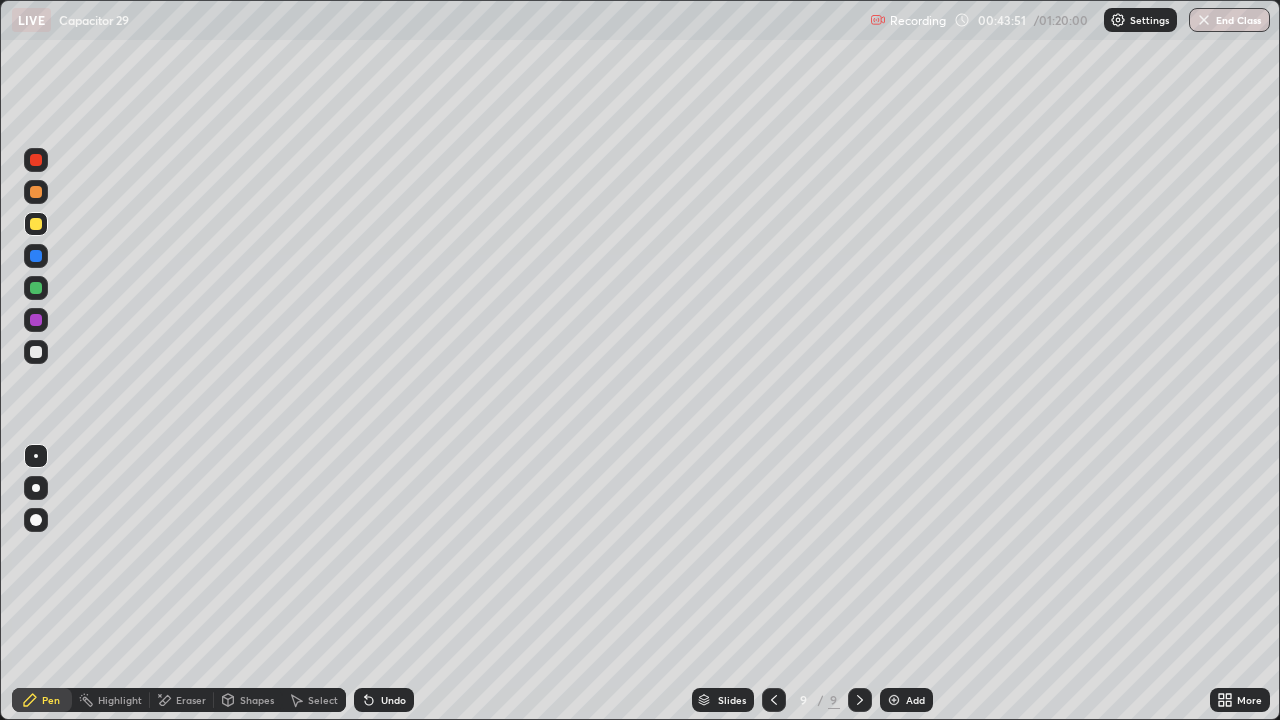 click at bounding box center (36, 352) 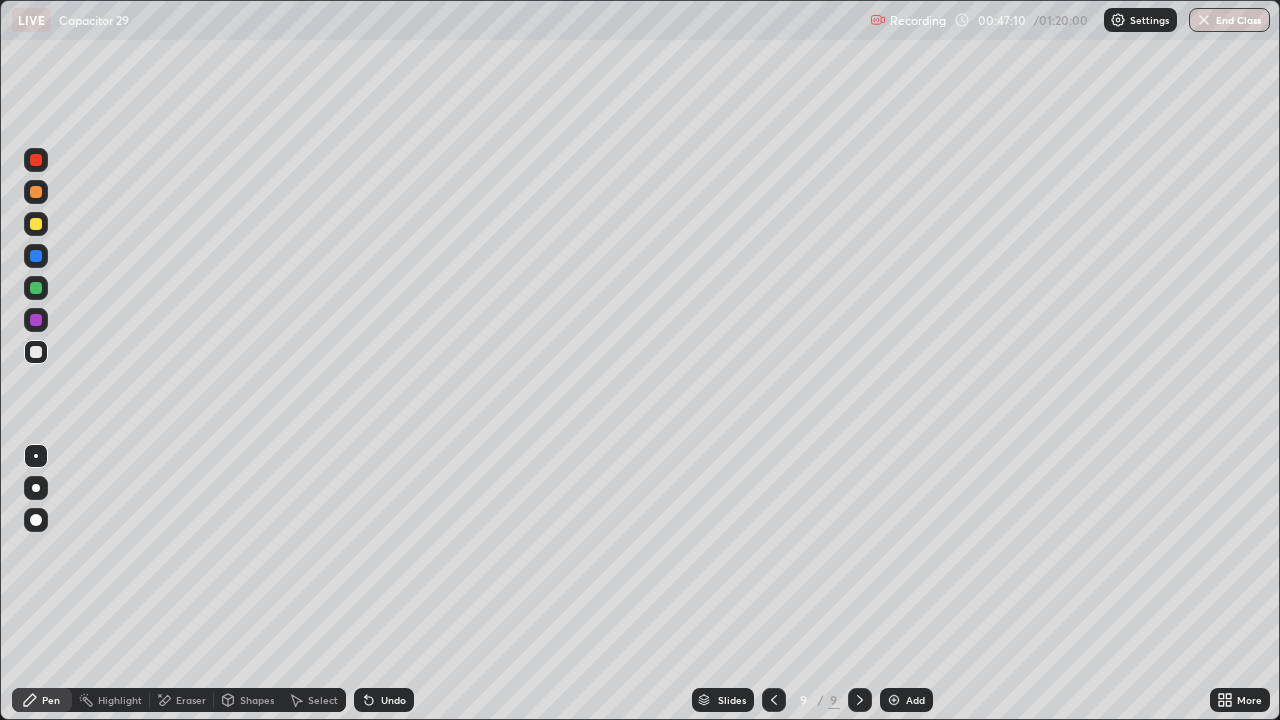 click on "Add" at bounding box center (915, 700) 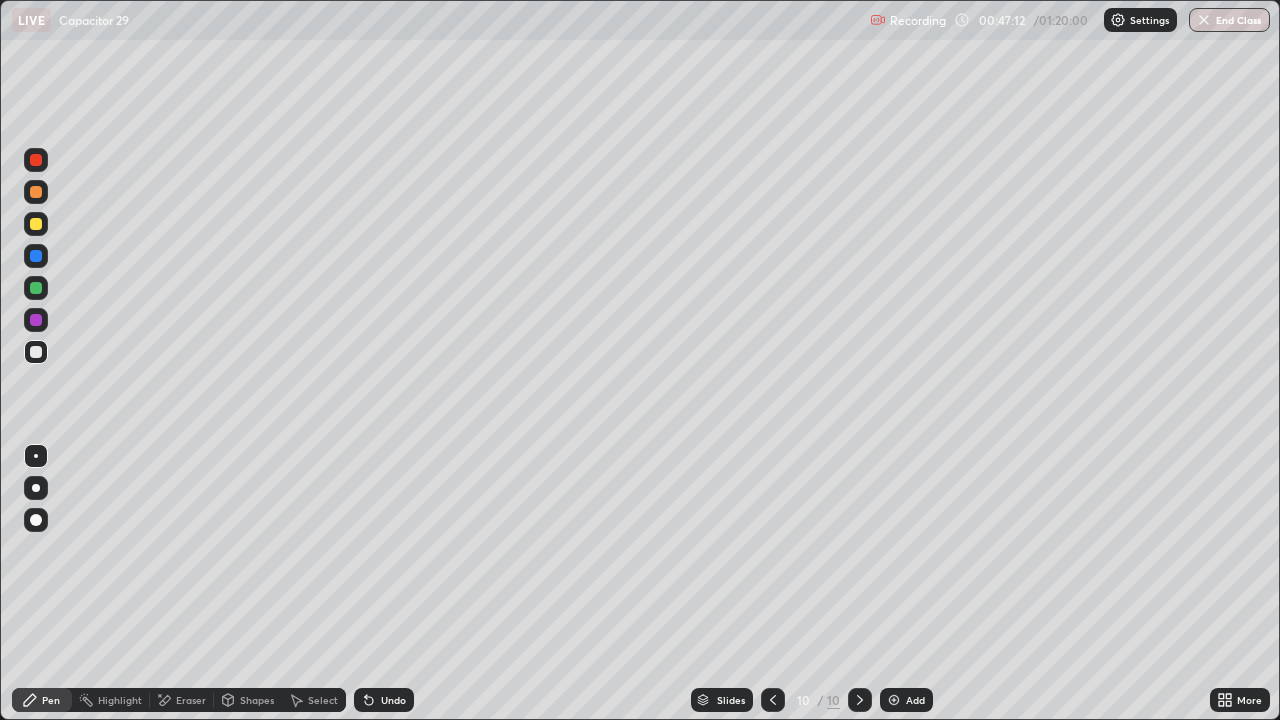 click at bounding box center [36, 224] 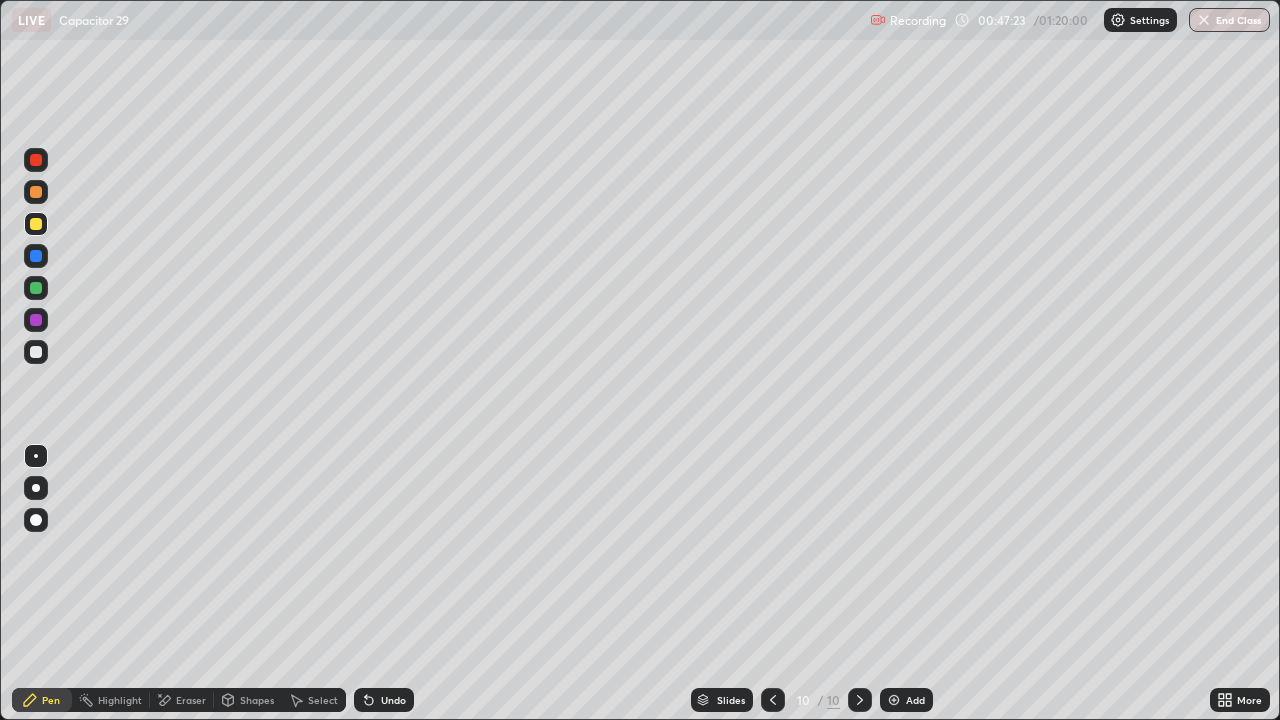 click at bounding box center (36, 352) 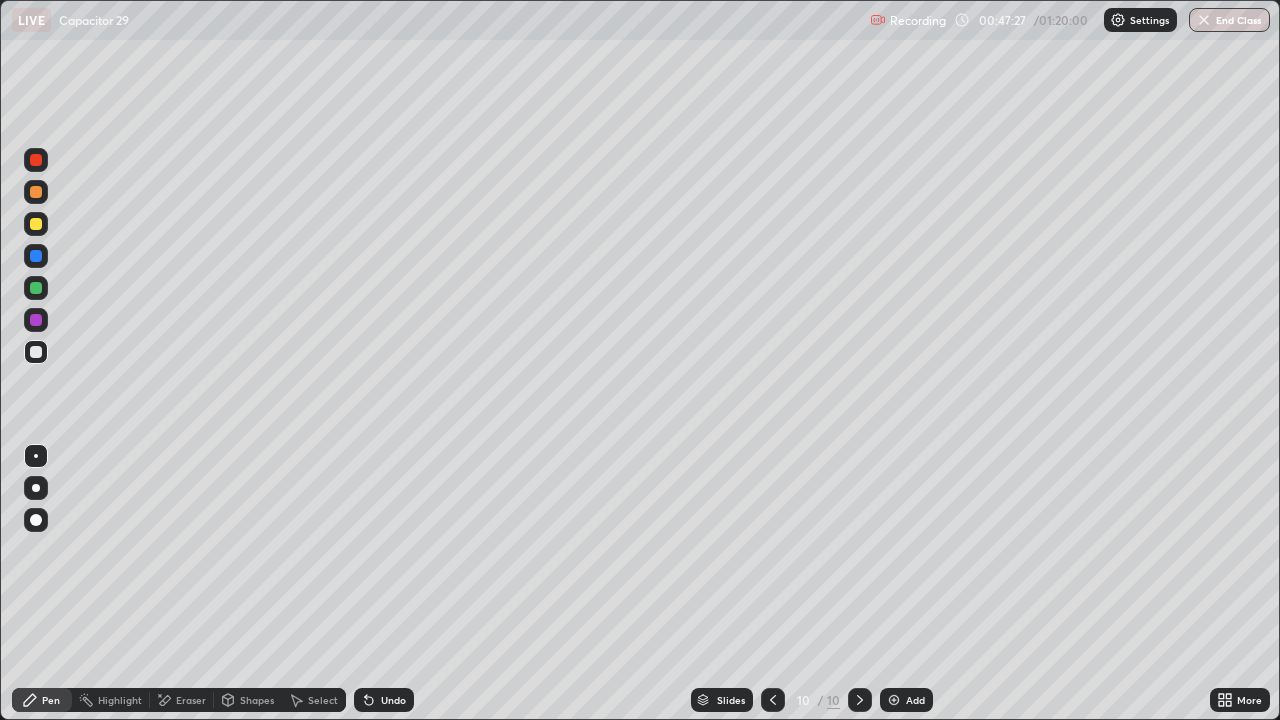 click on "Undo" at bounding box center [393, 700] 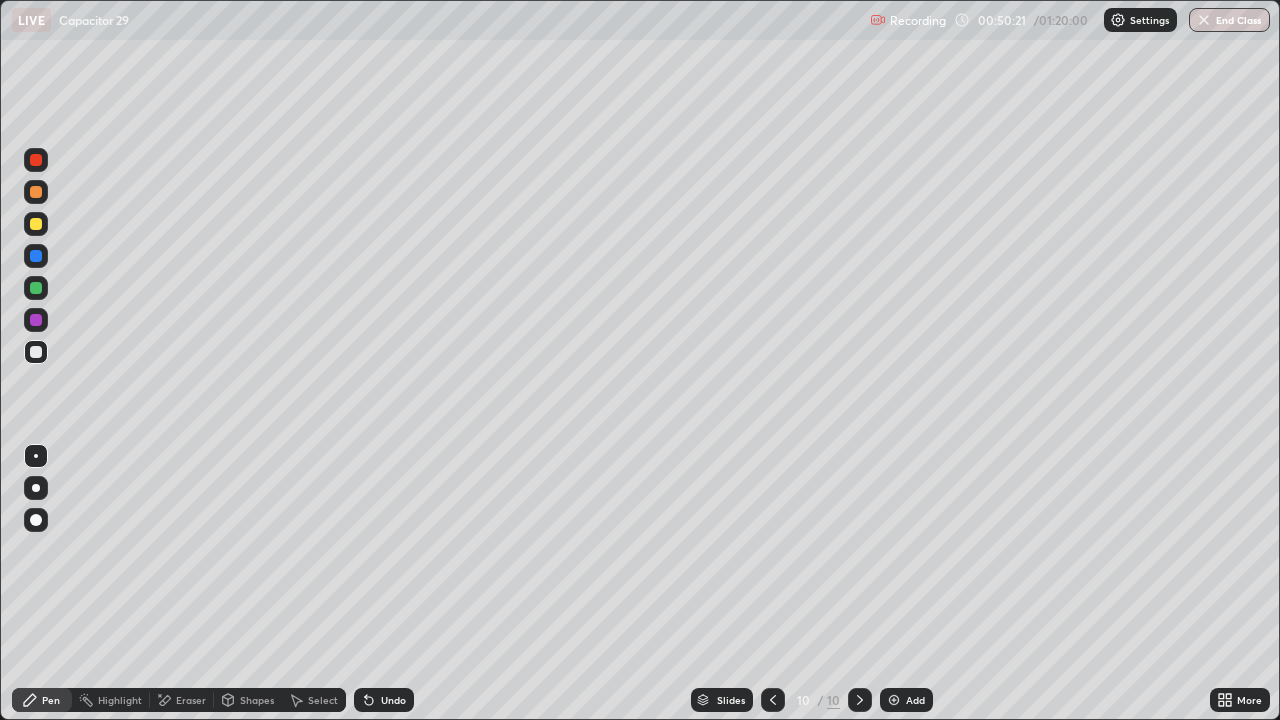 click 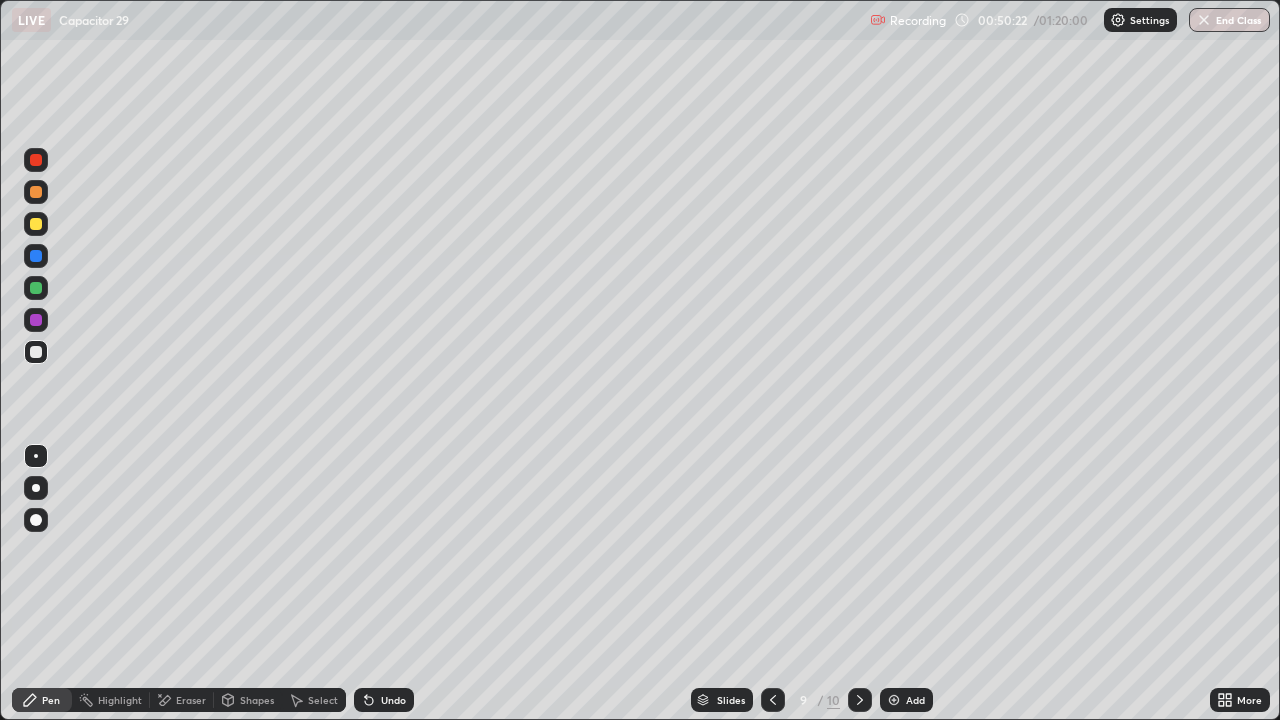 click 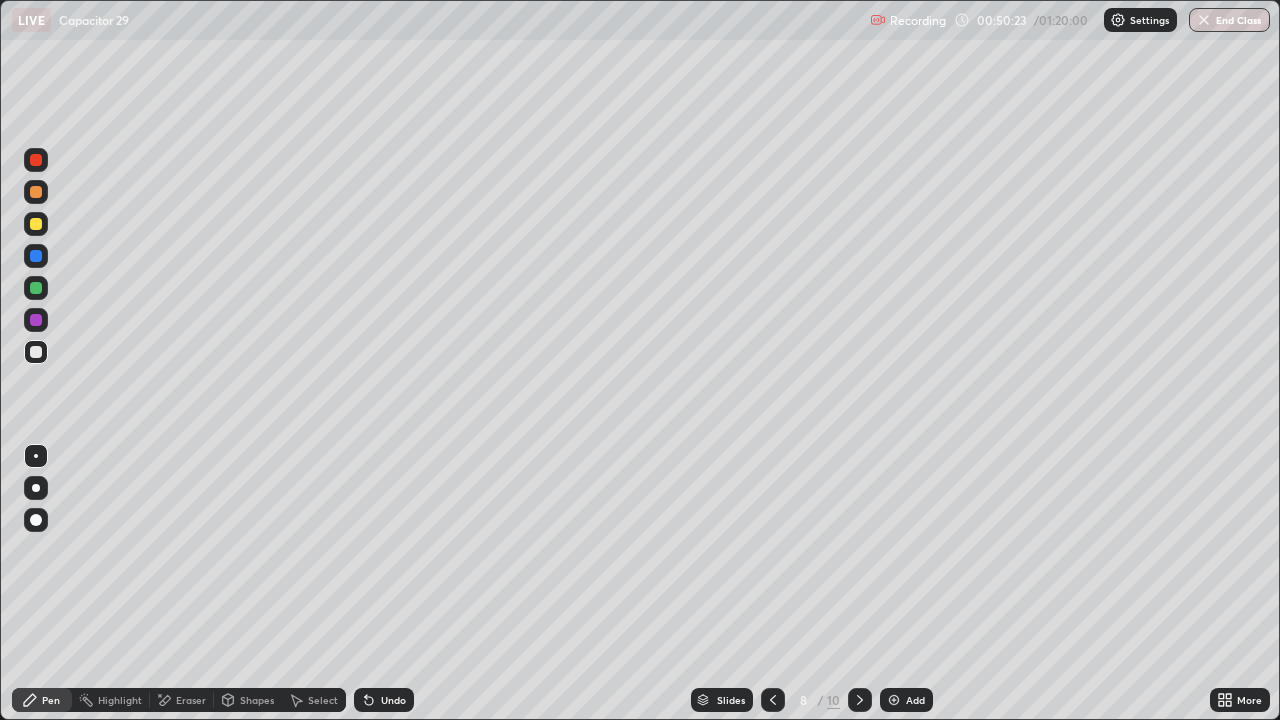 click at bounding box center [773, 700] 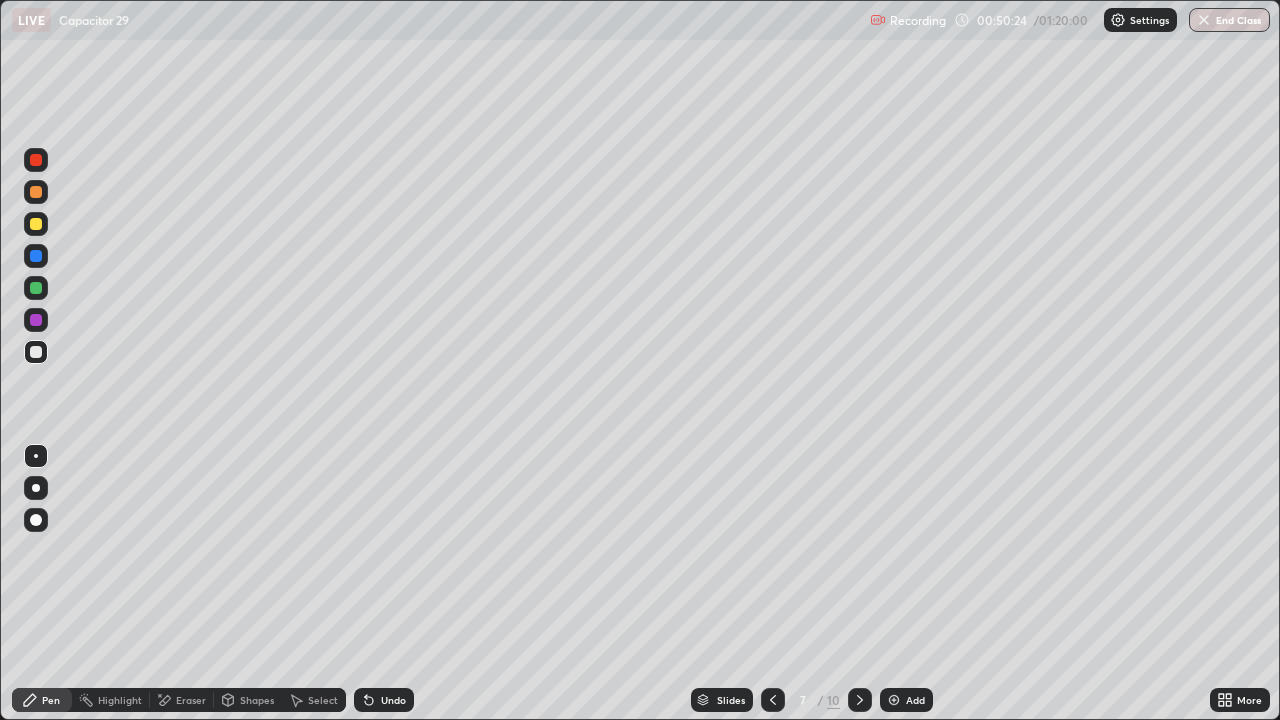 click at bounding box center (773, 700) 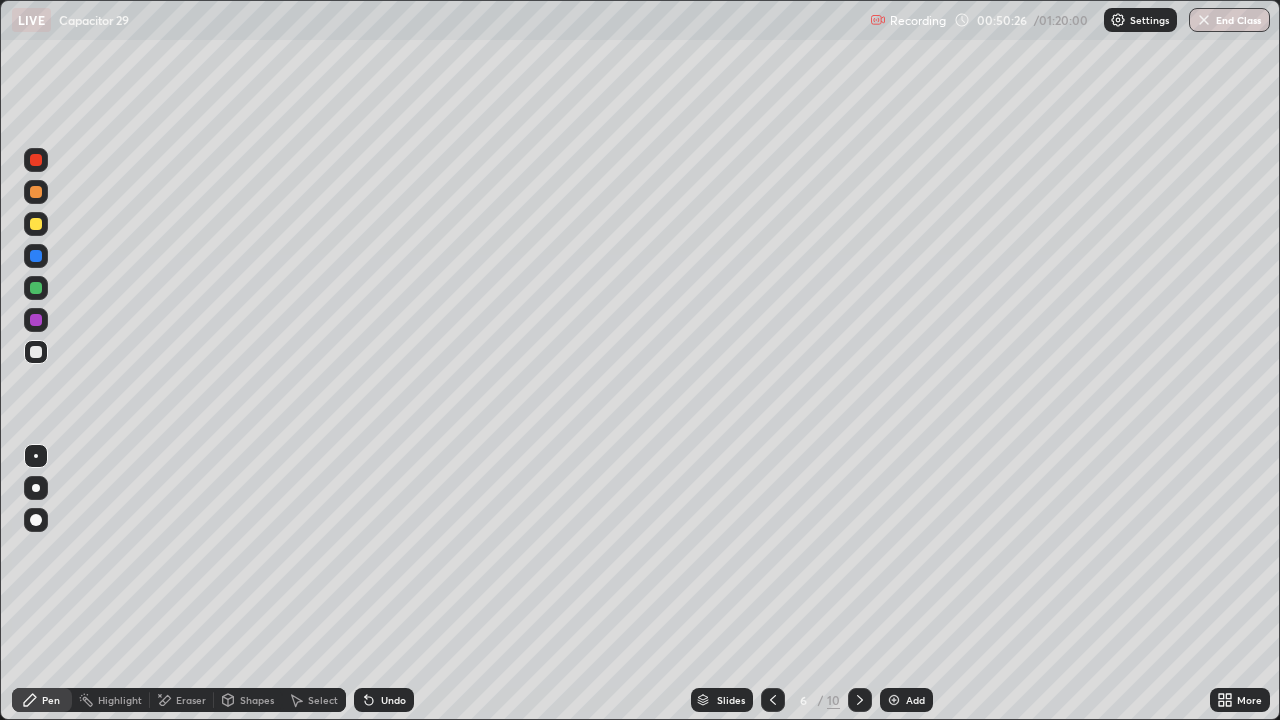 click at bounding box center [773, 700] 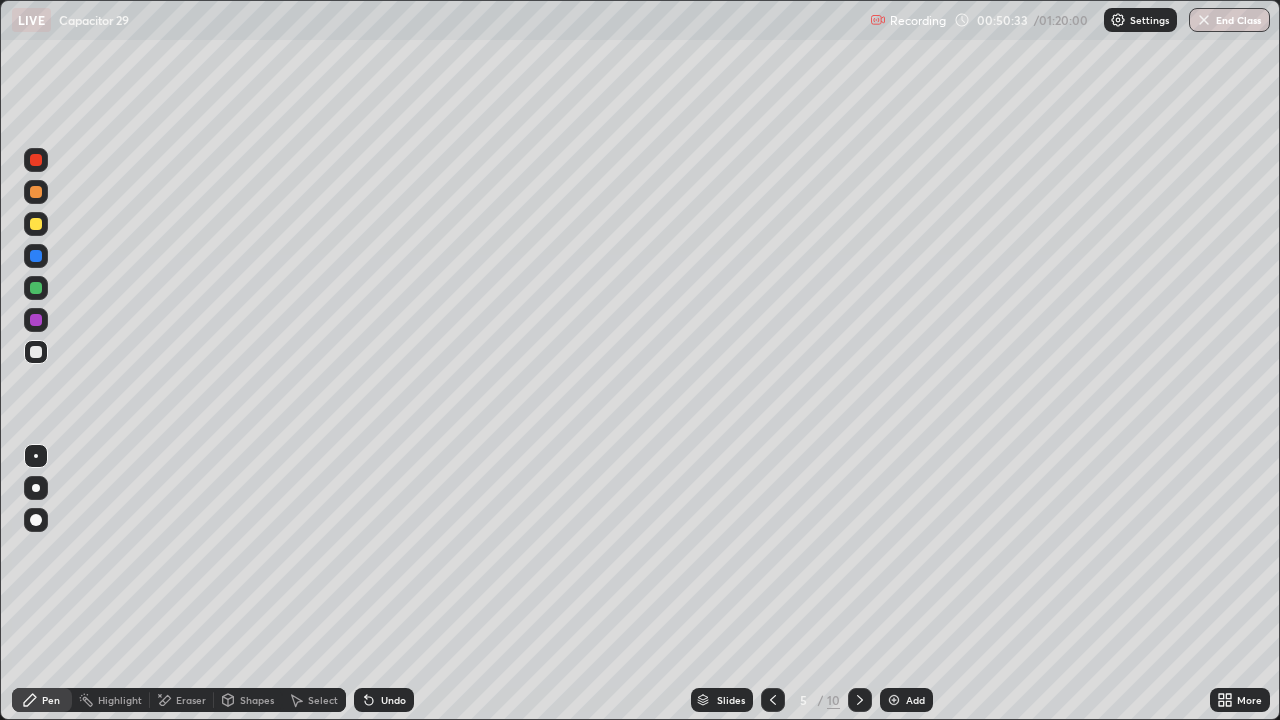 click 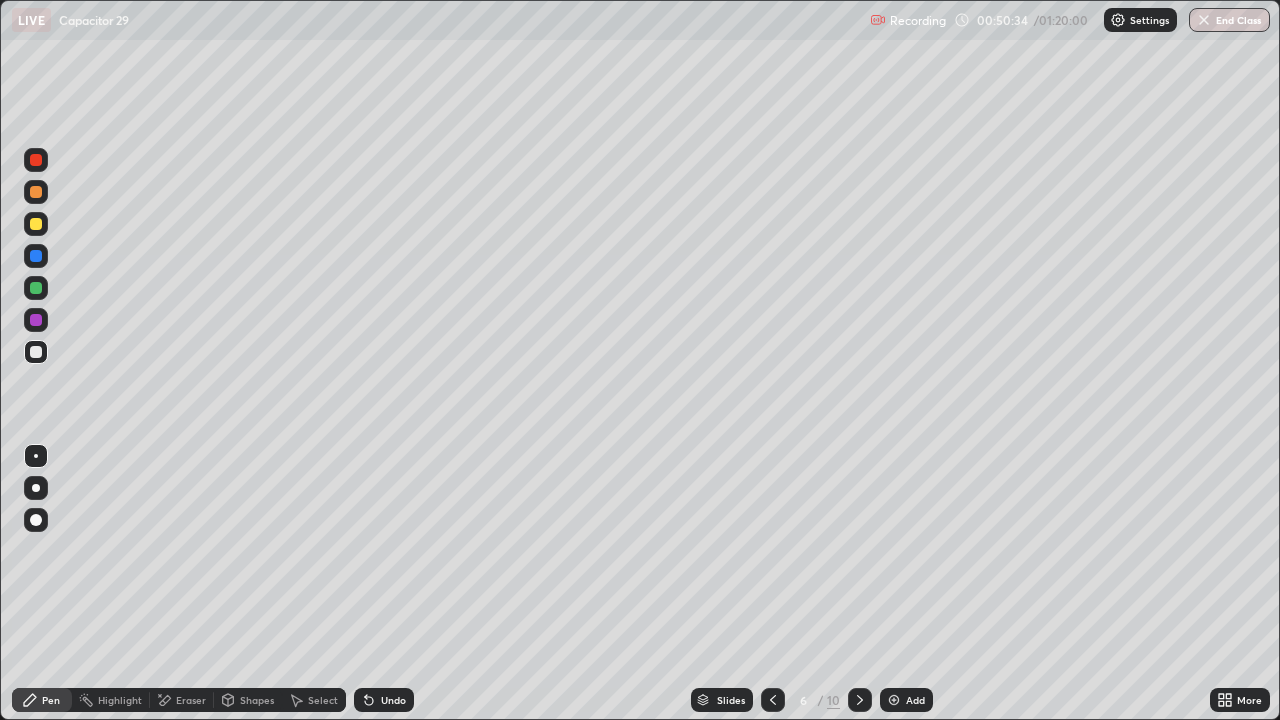 click at bounding box center [860, 700] 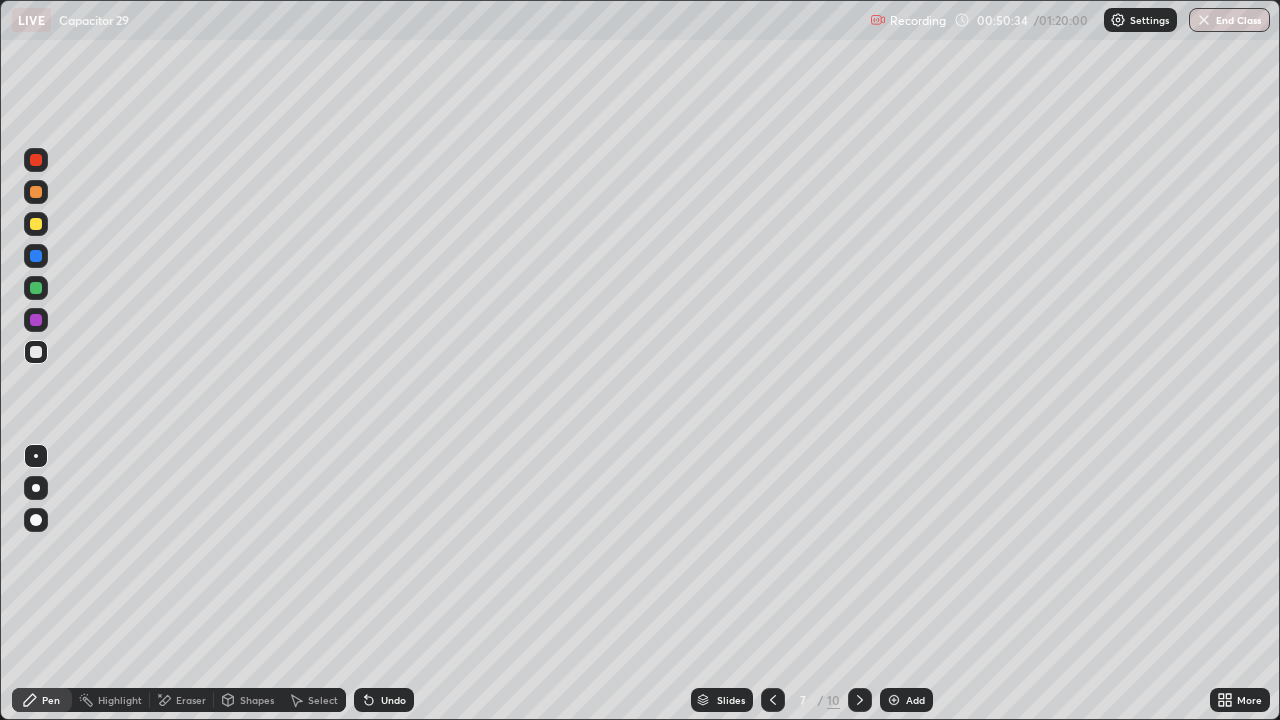 click 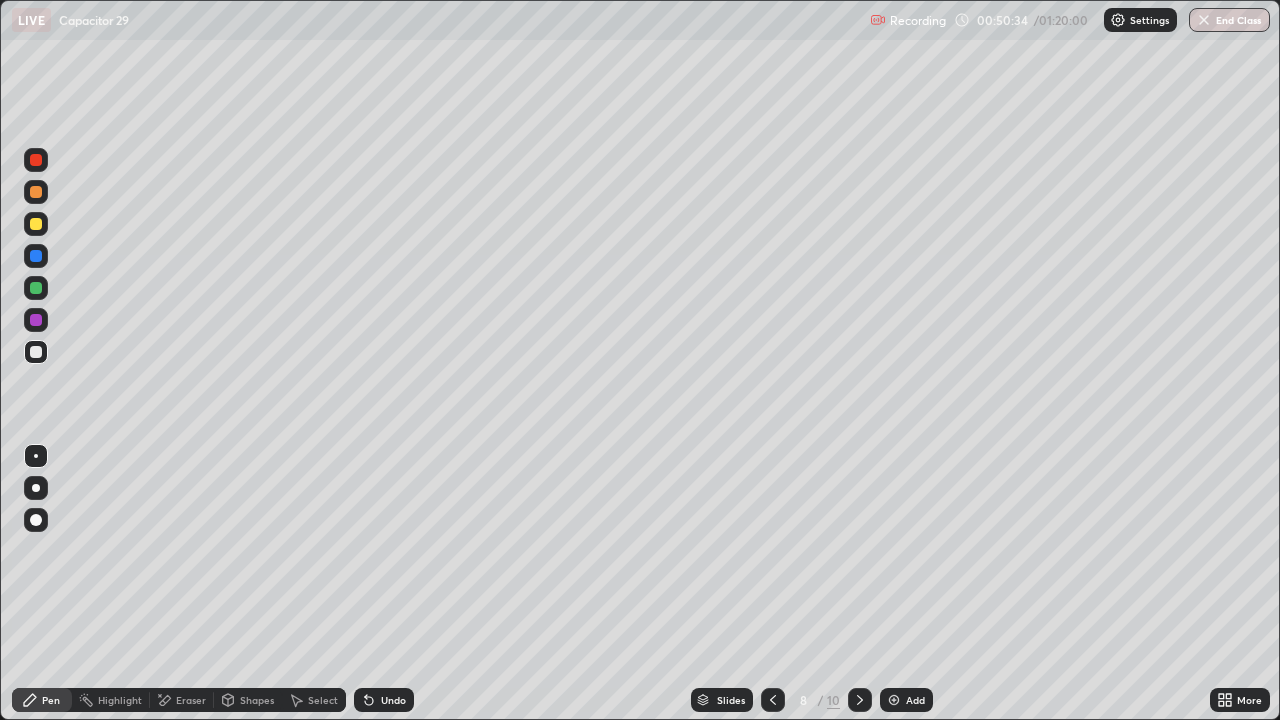 click 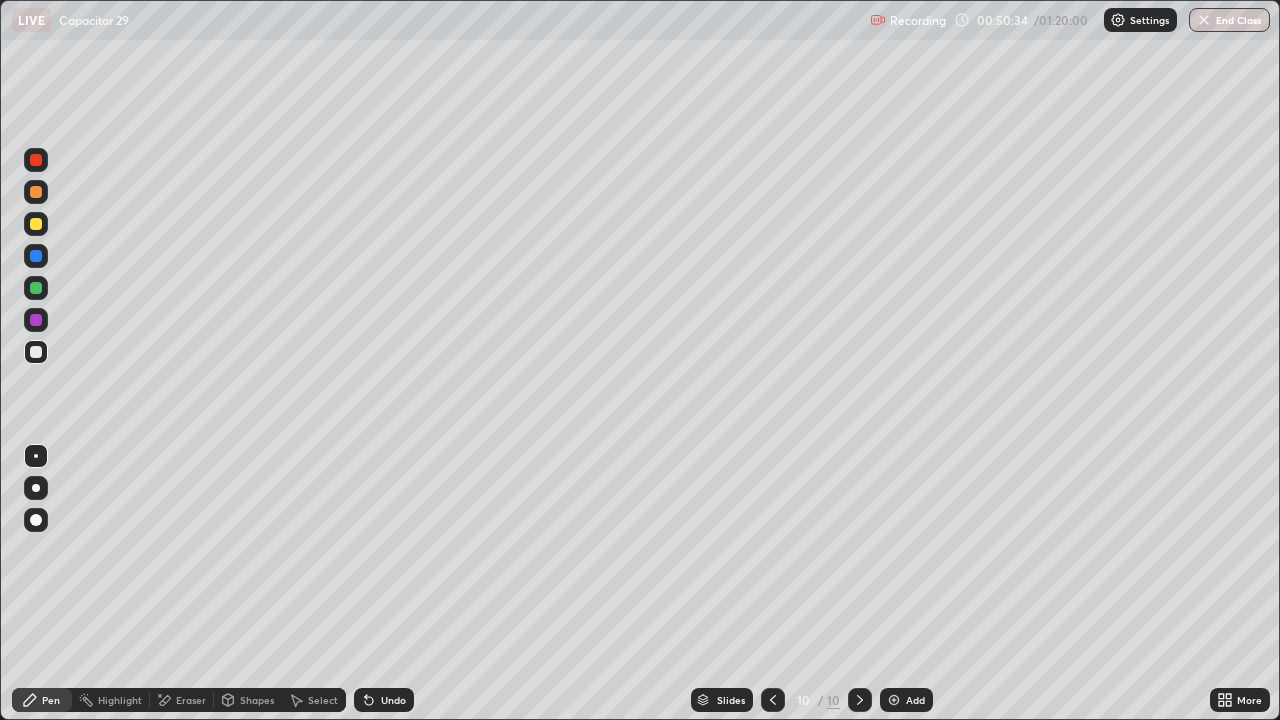 click 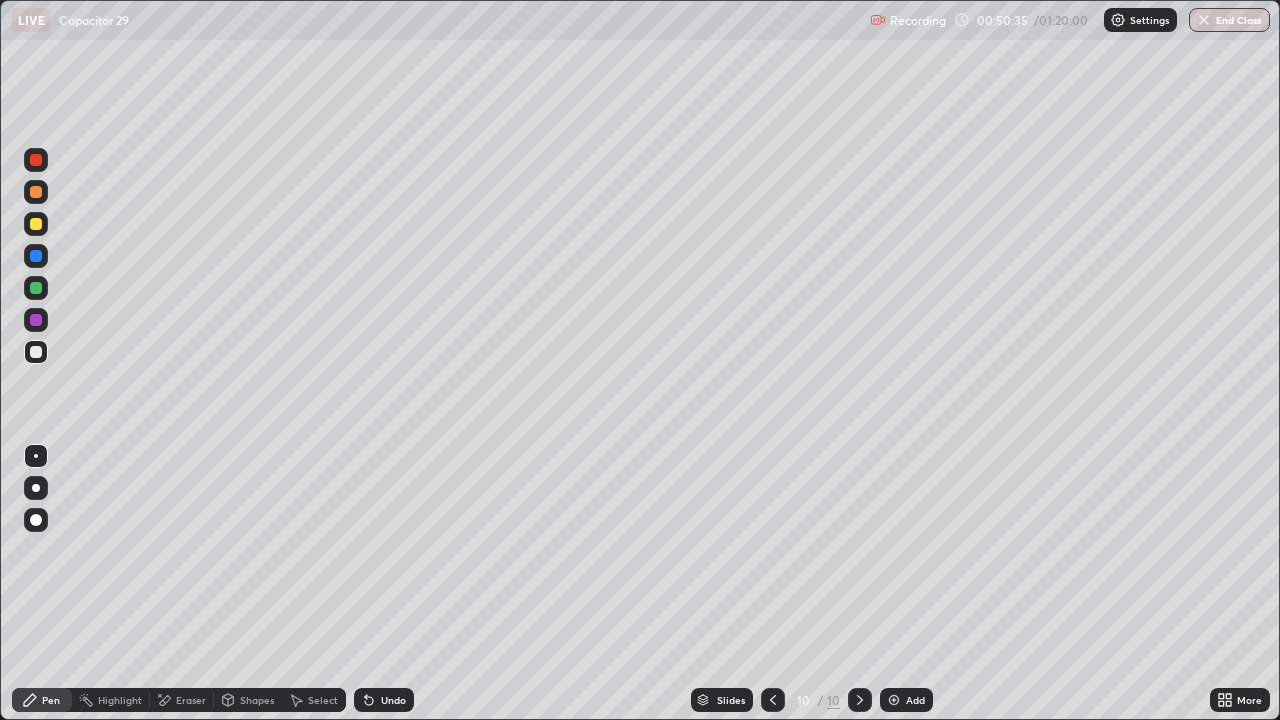click on "Add" at bounding box center [906, 700] 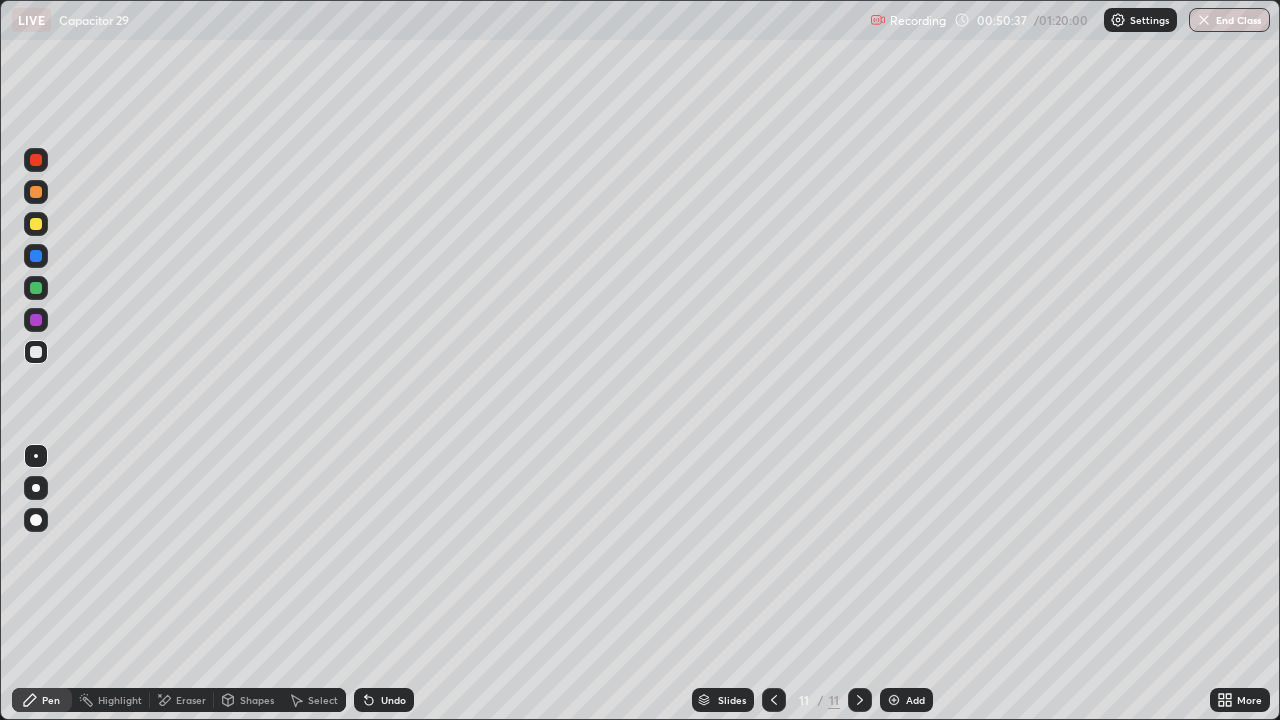 click at bounding box center (36, 224) 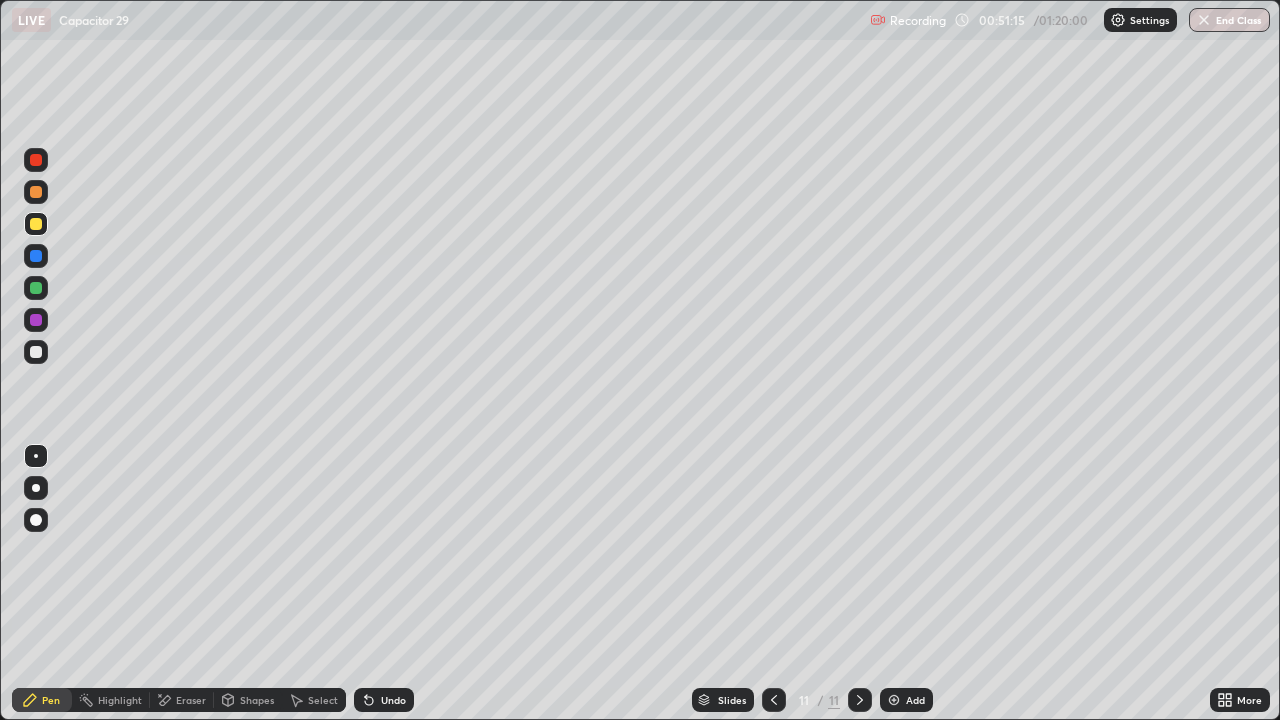 click at bounding box center (36, 224) 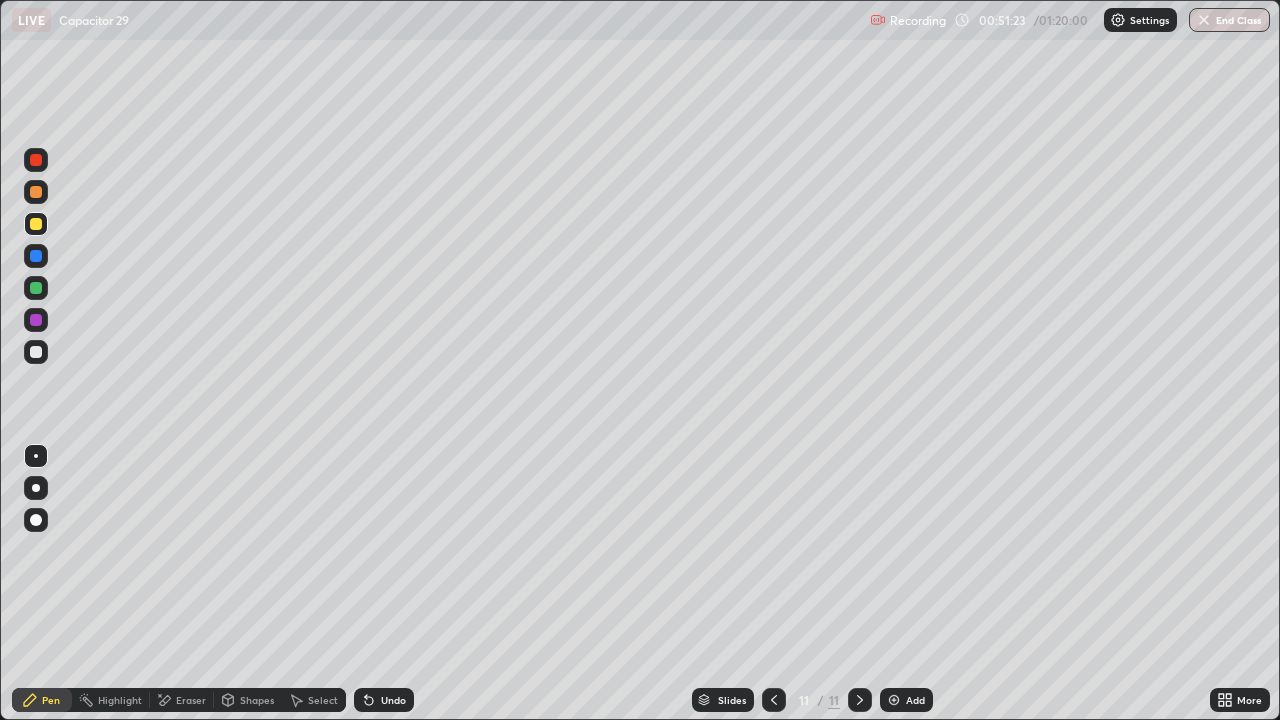 click at bounding box center [36, 352] 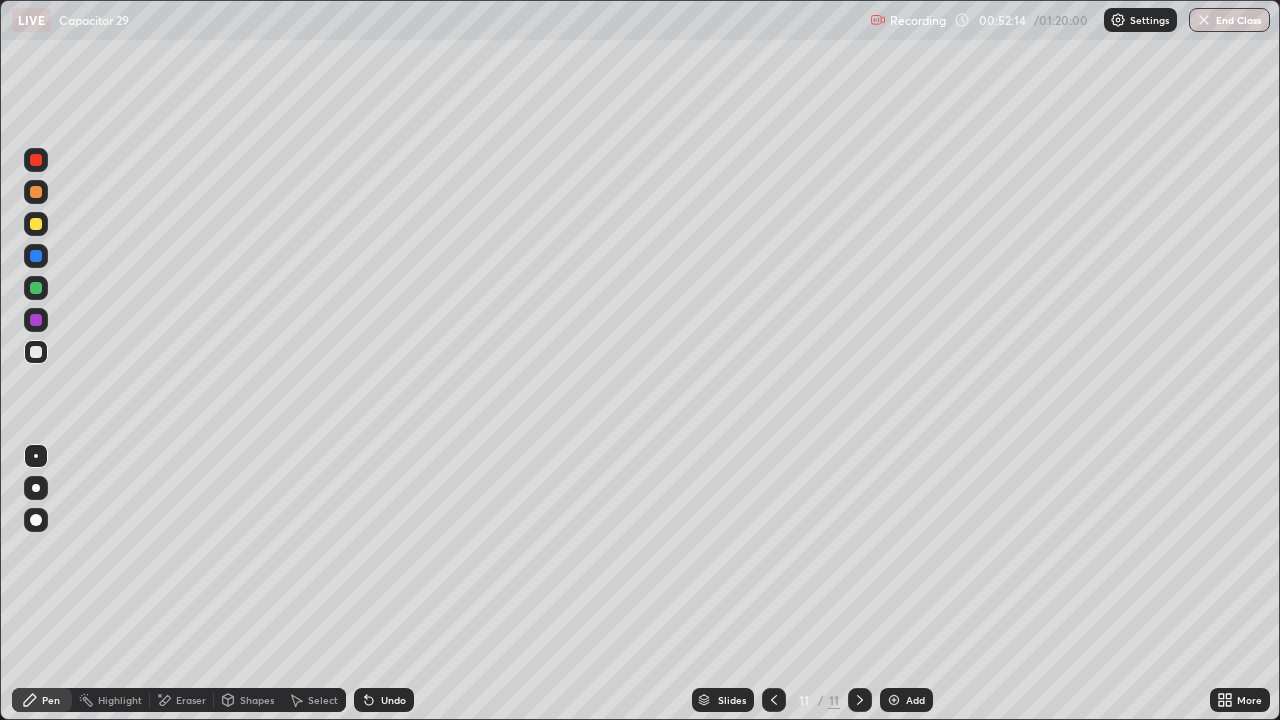 click on "Undo" at bounding box center [384, 700] 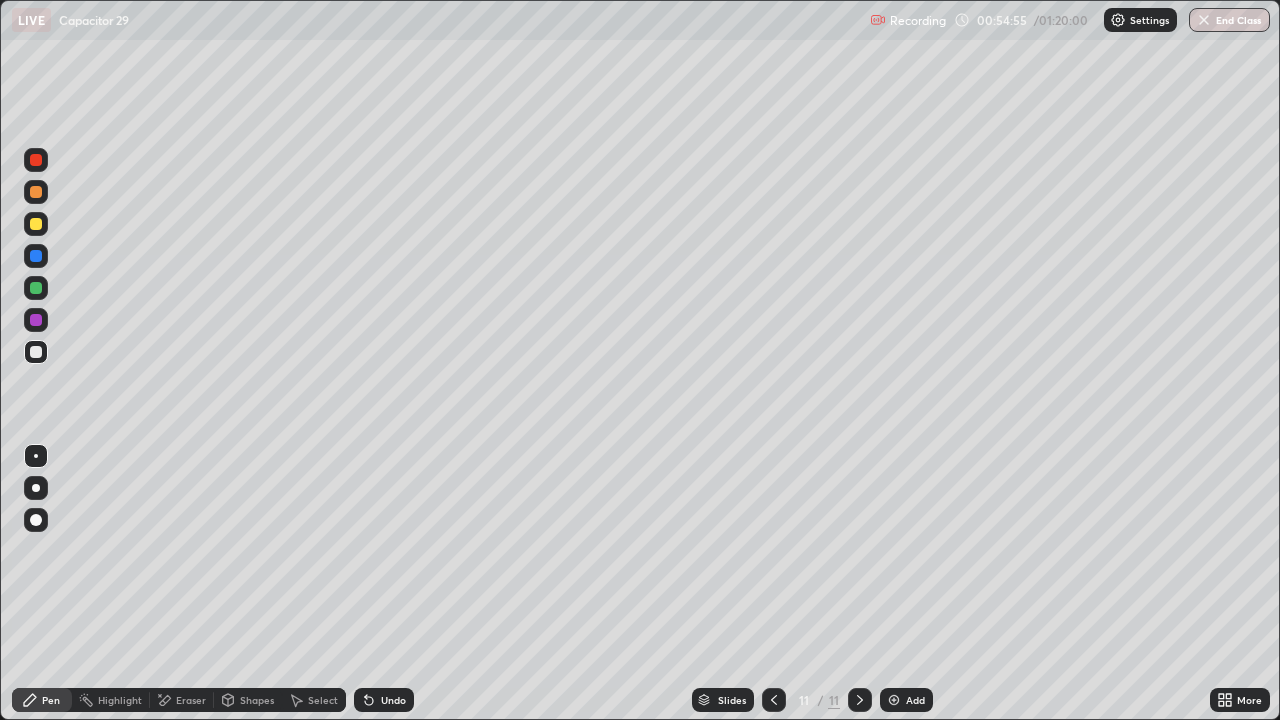 click on "Add" at bounding box center (906, 700) 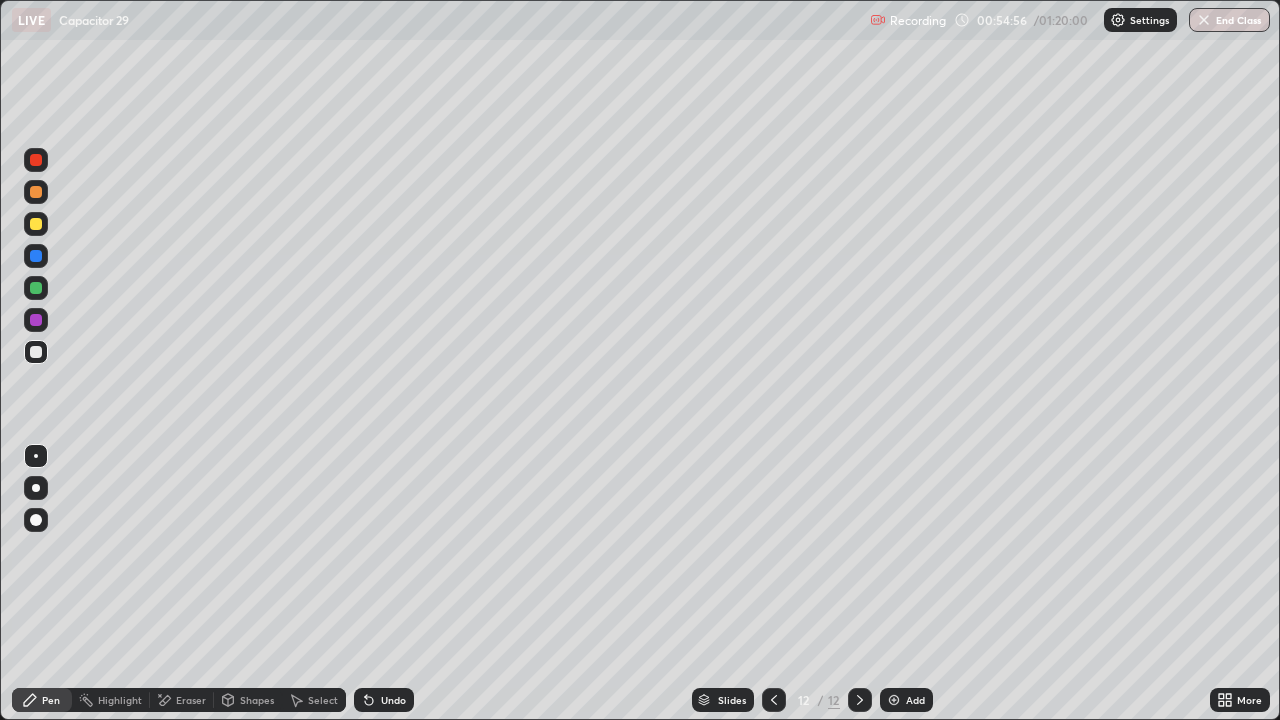 click at bounding box center [36, 224] 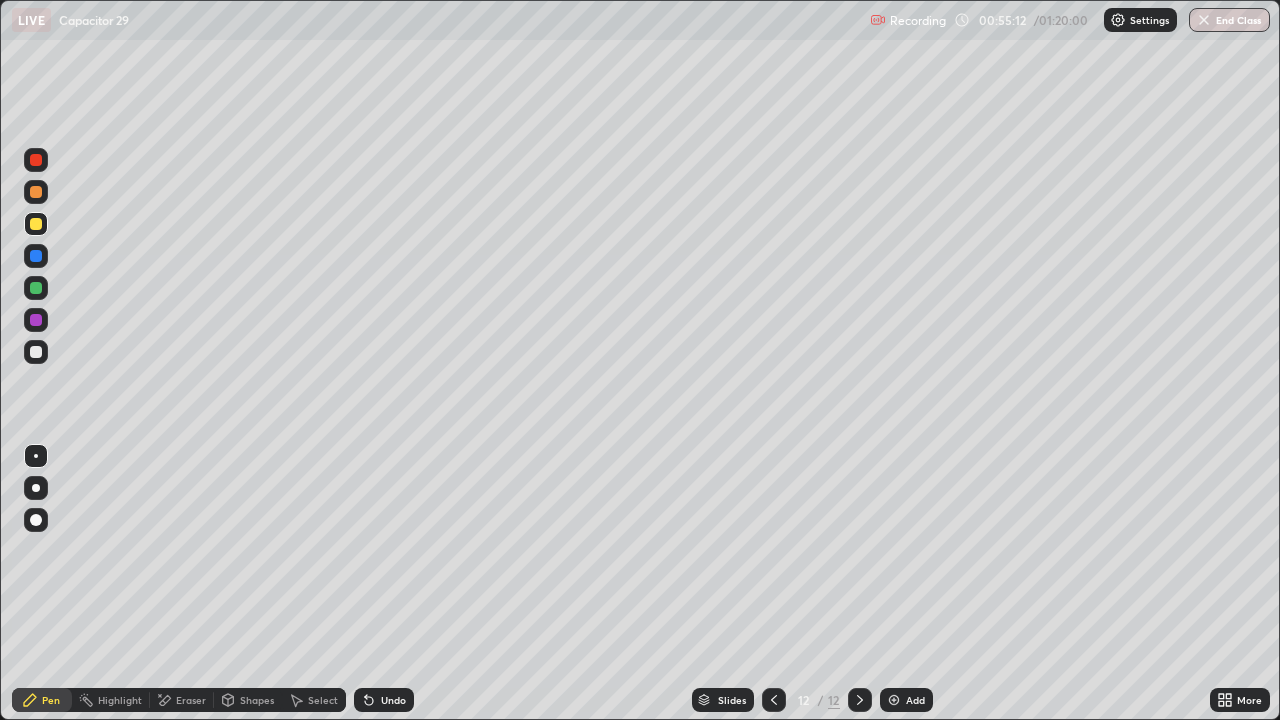 click at bounding box center (36, 352) 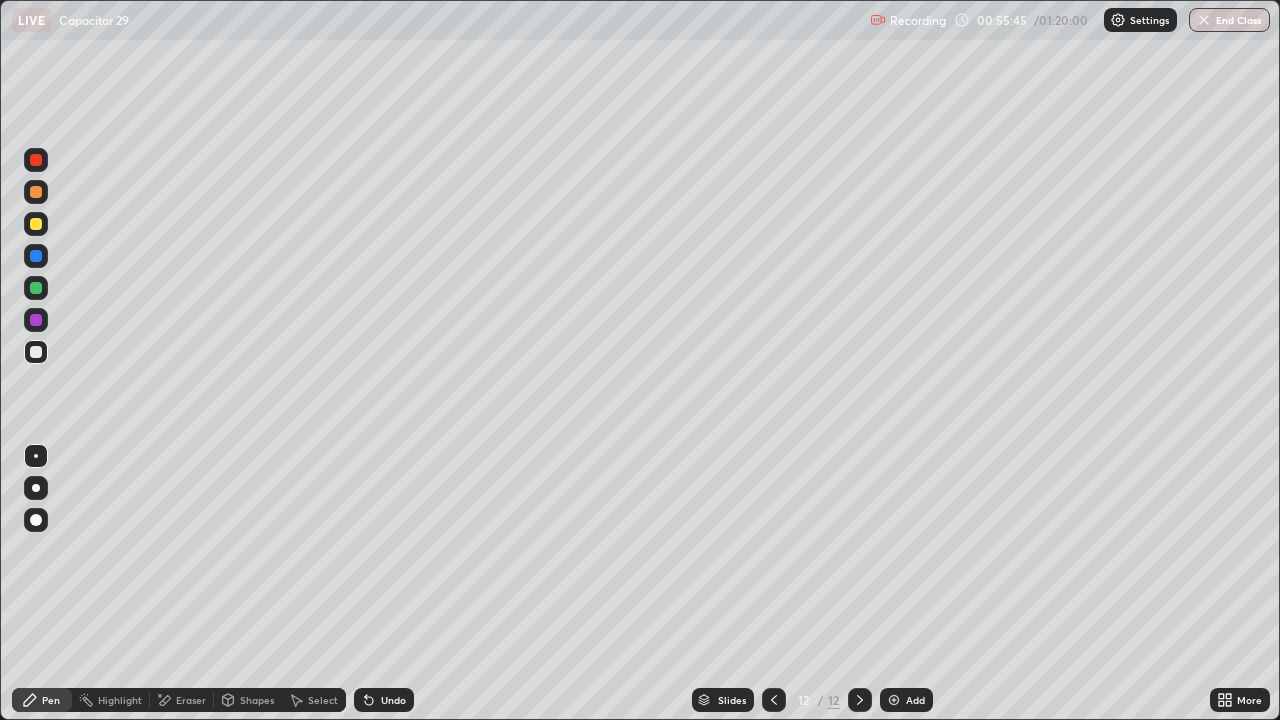 click at bounding box center (36, 224) 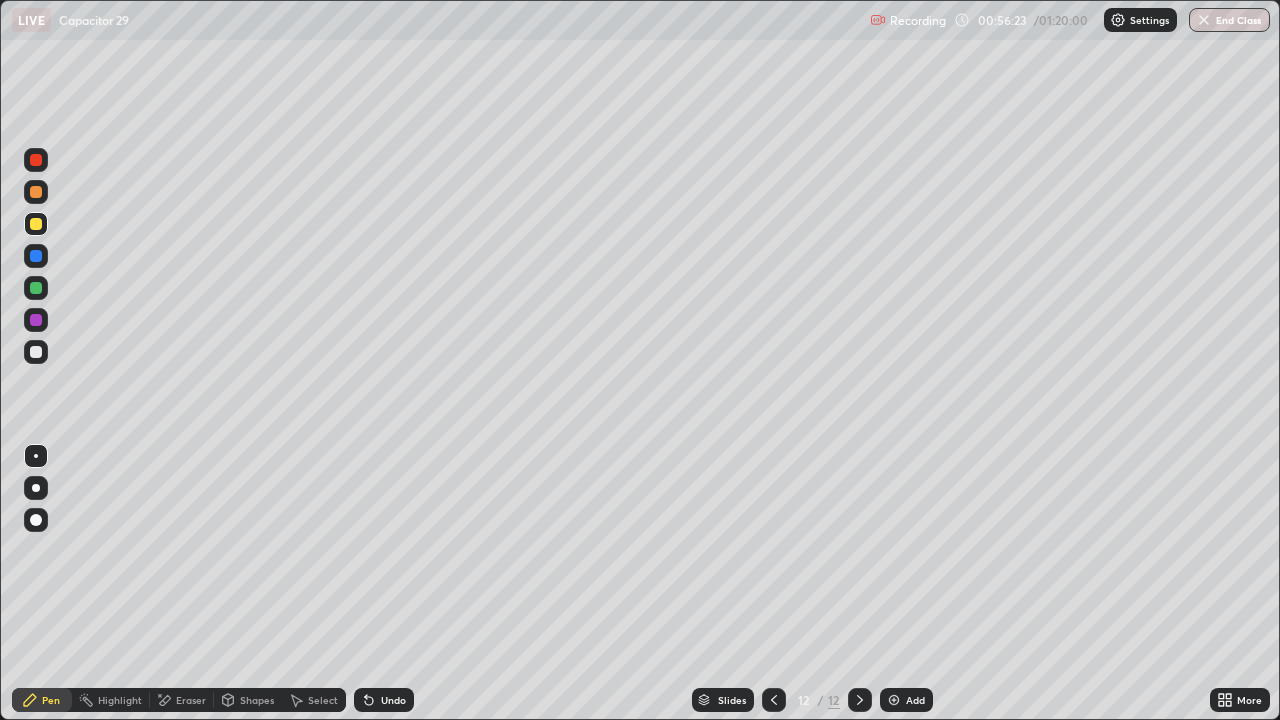 click at bounding box center [36, 288] 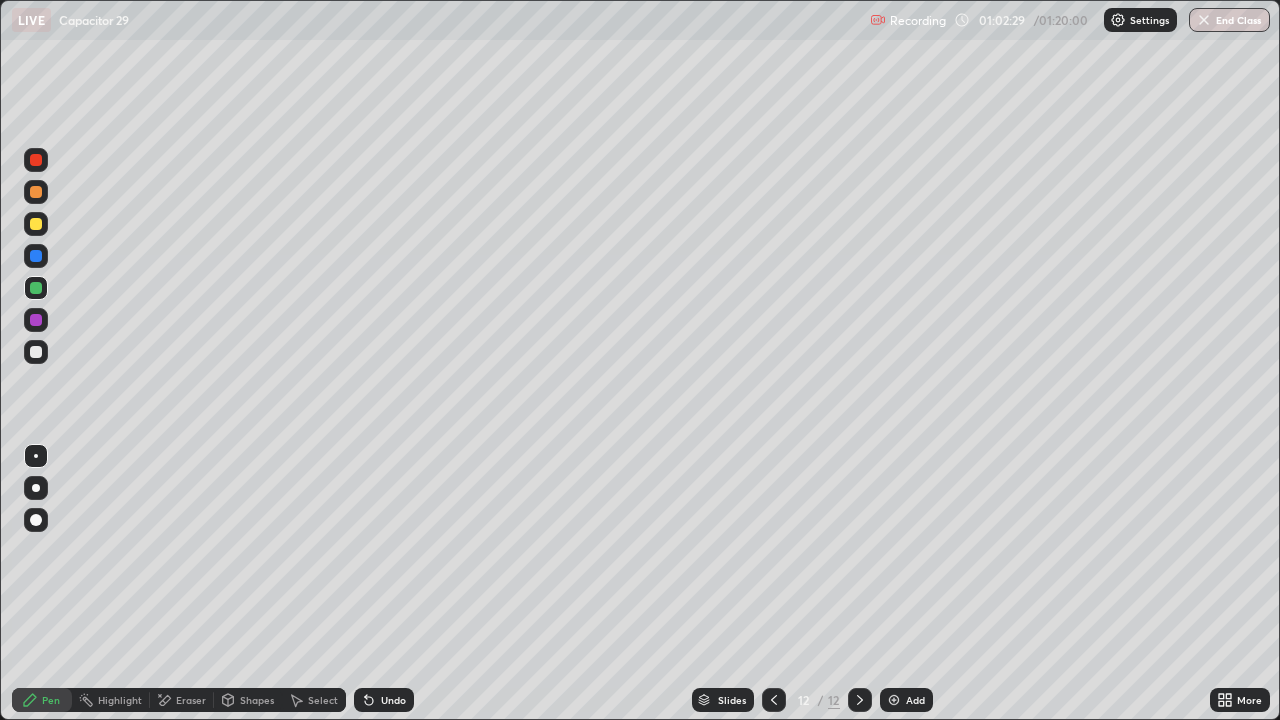 click on "Add" at bounding box center (906, 700) 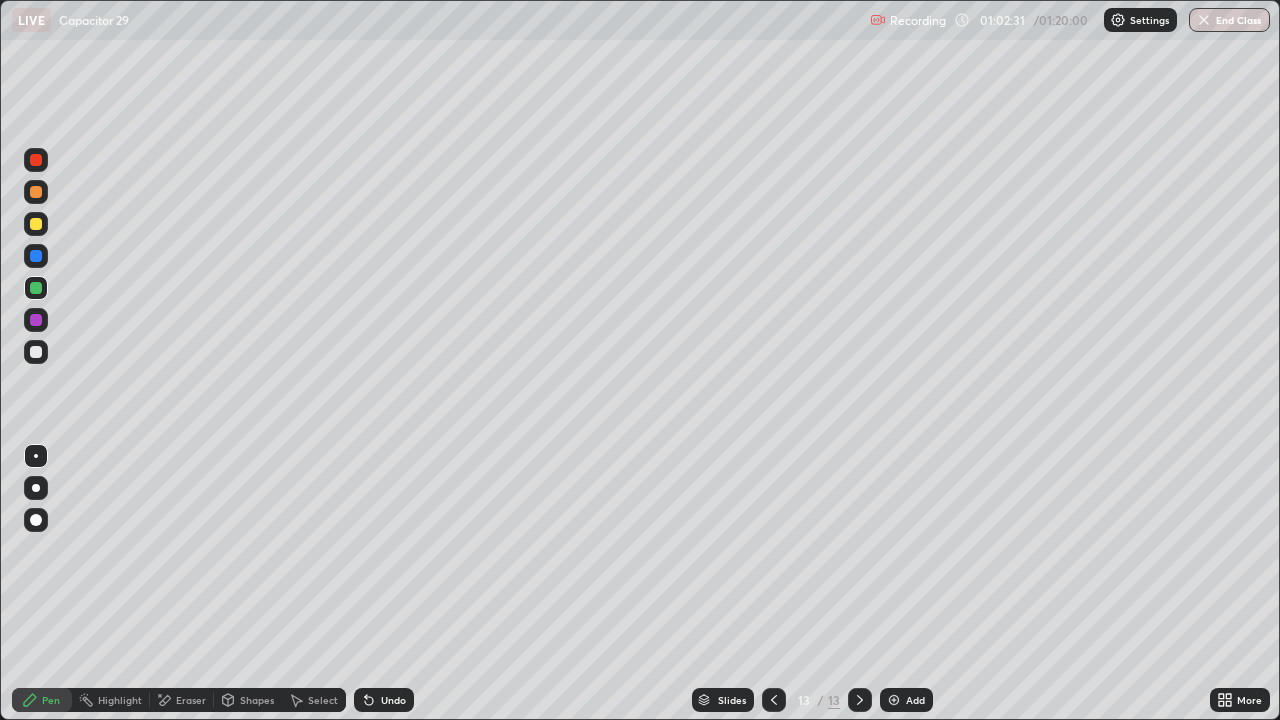 click at bounding box center [36, 352] 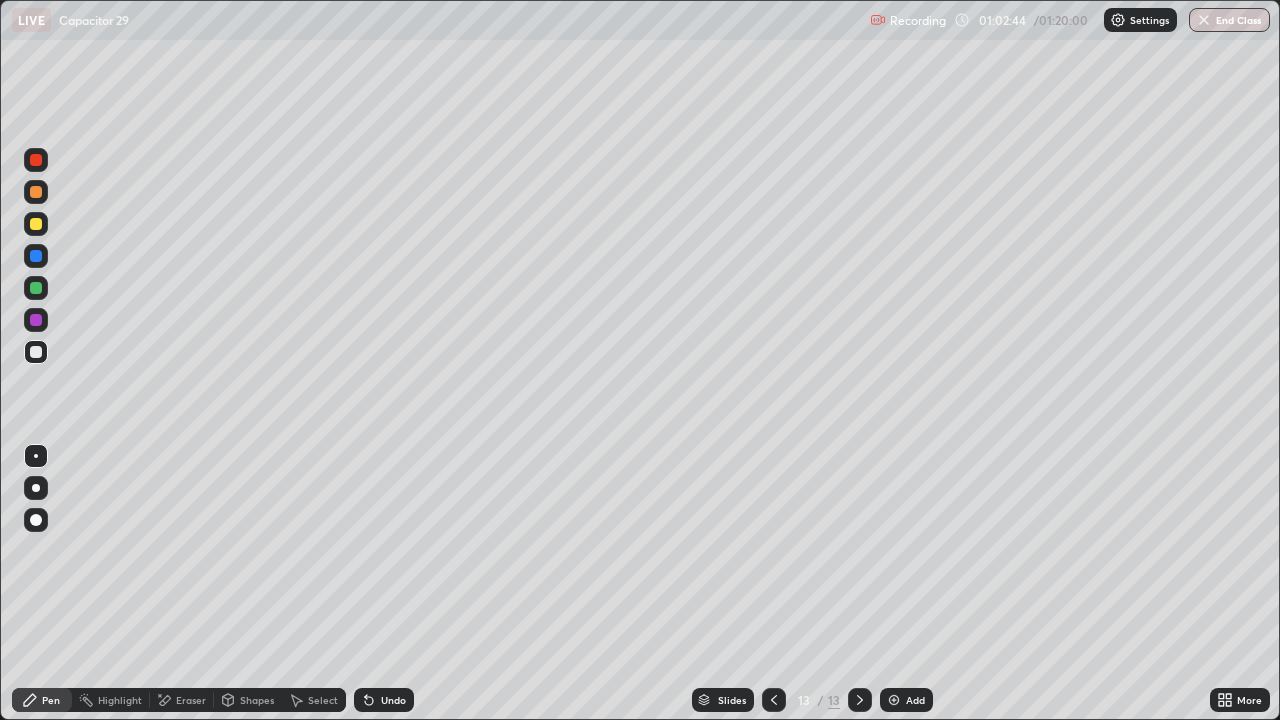 click at bounding box center (36, 224) 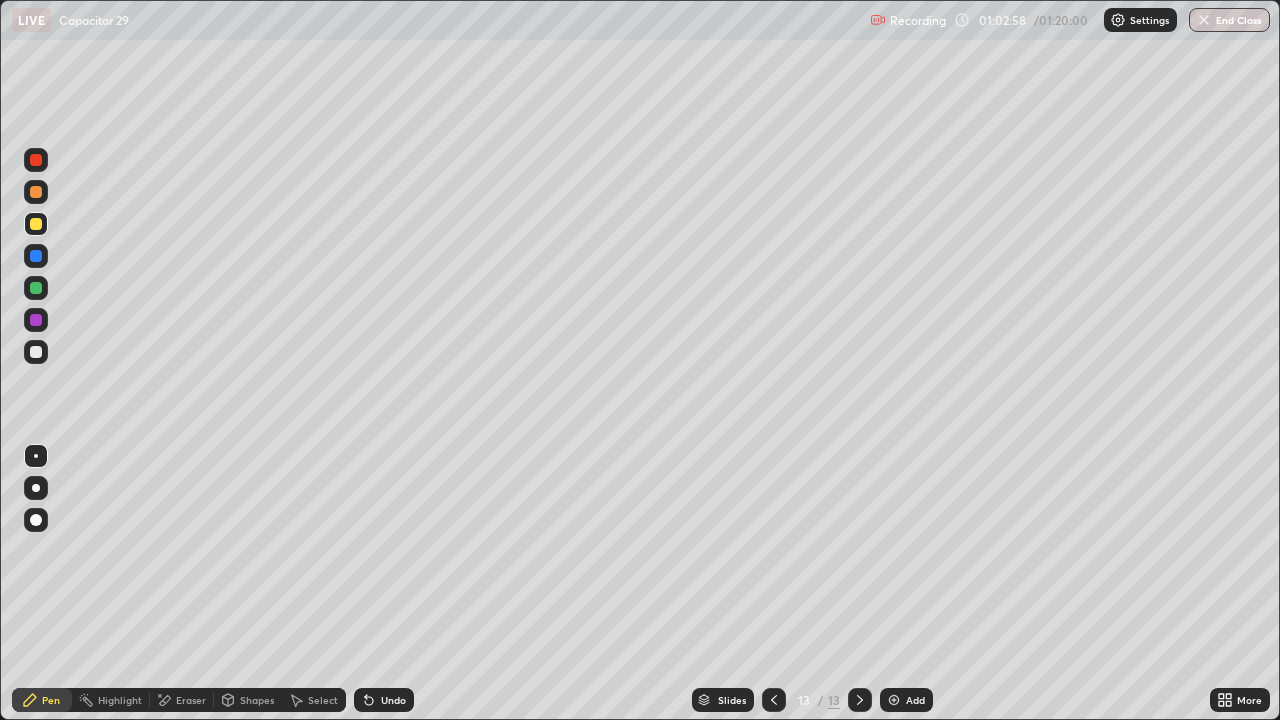 click at bounding box center [36, 224] 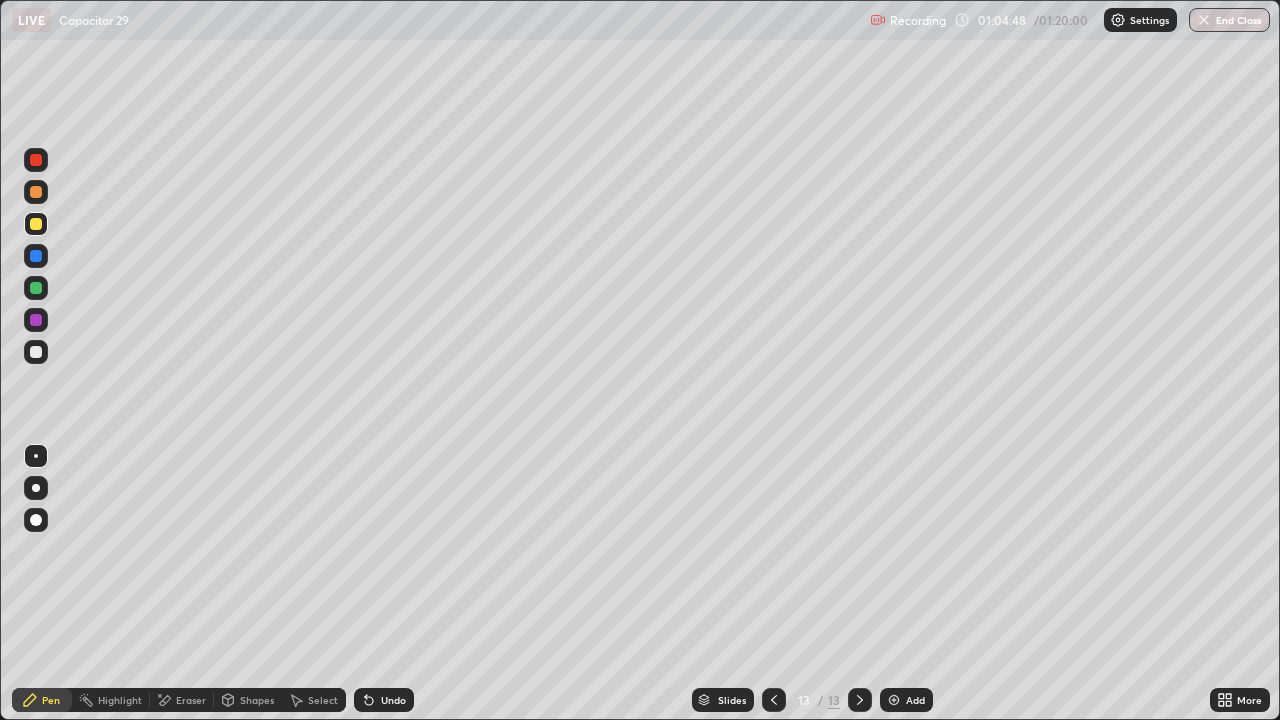 click 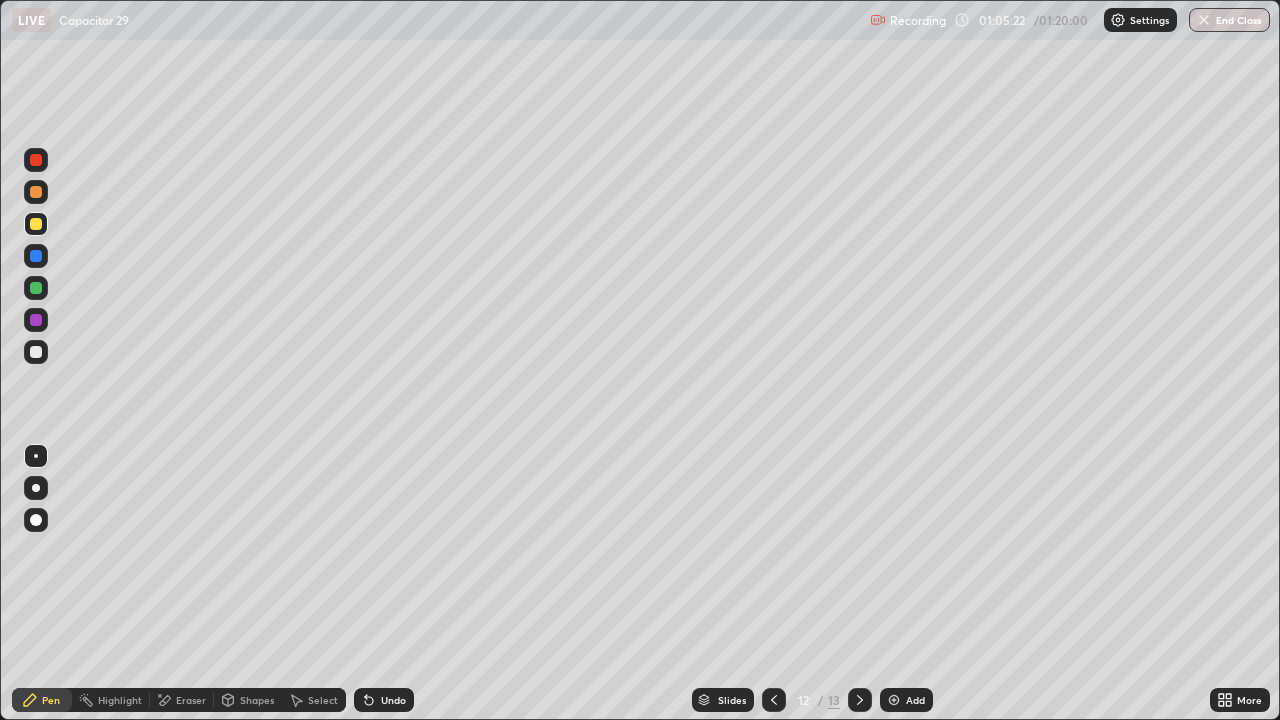 click 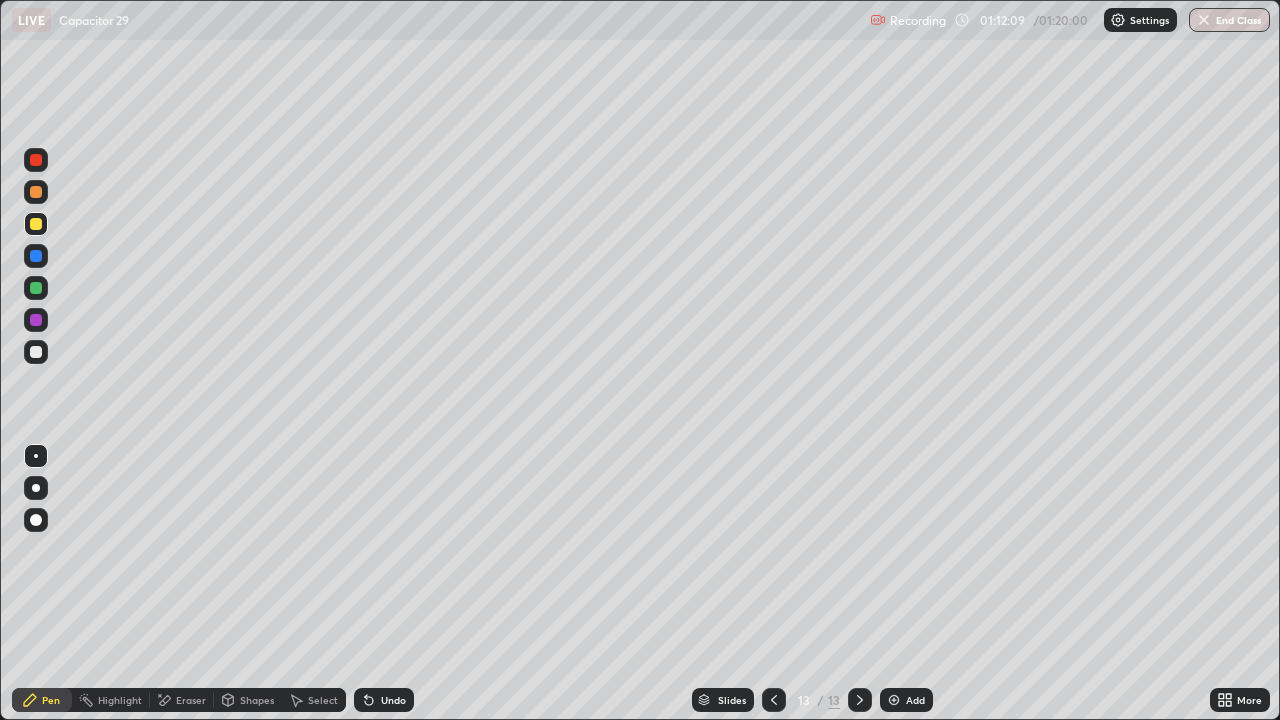 click on "Add" at bounding box center [906, 700] 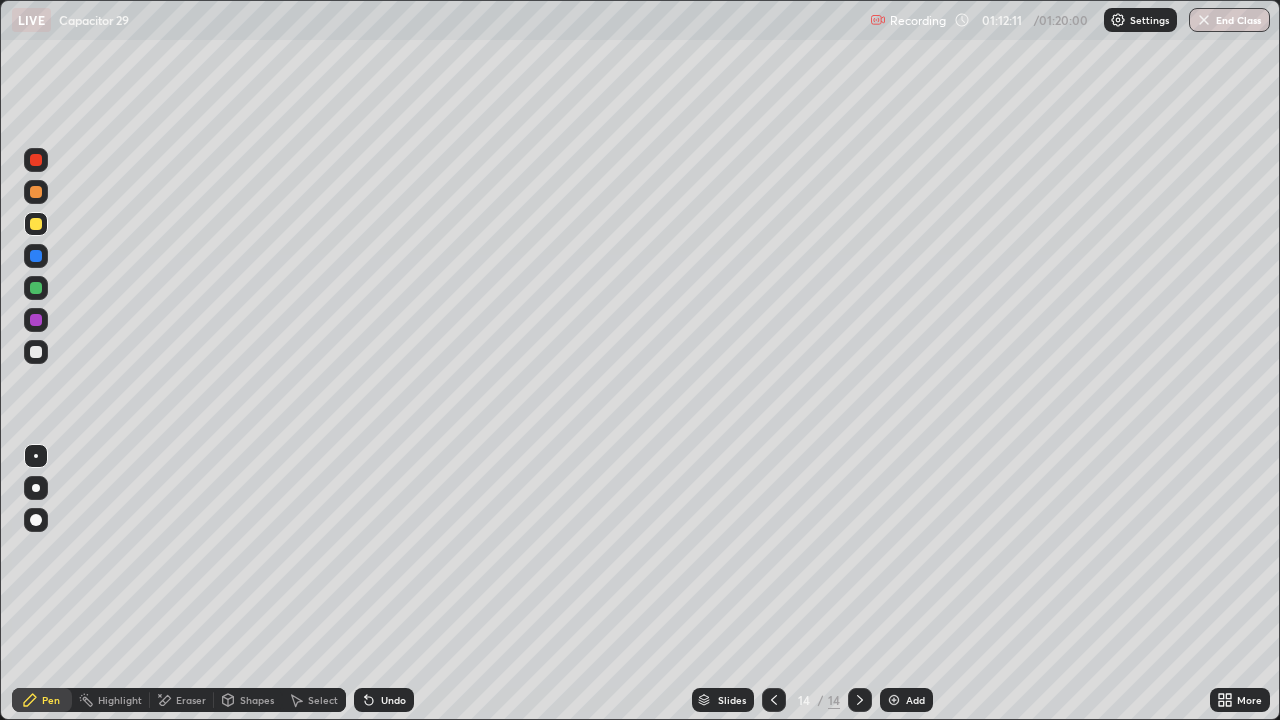 click at bounding box center (36, 352) 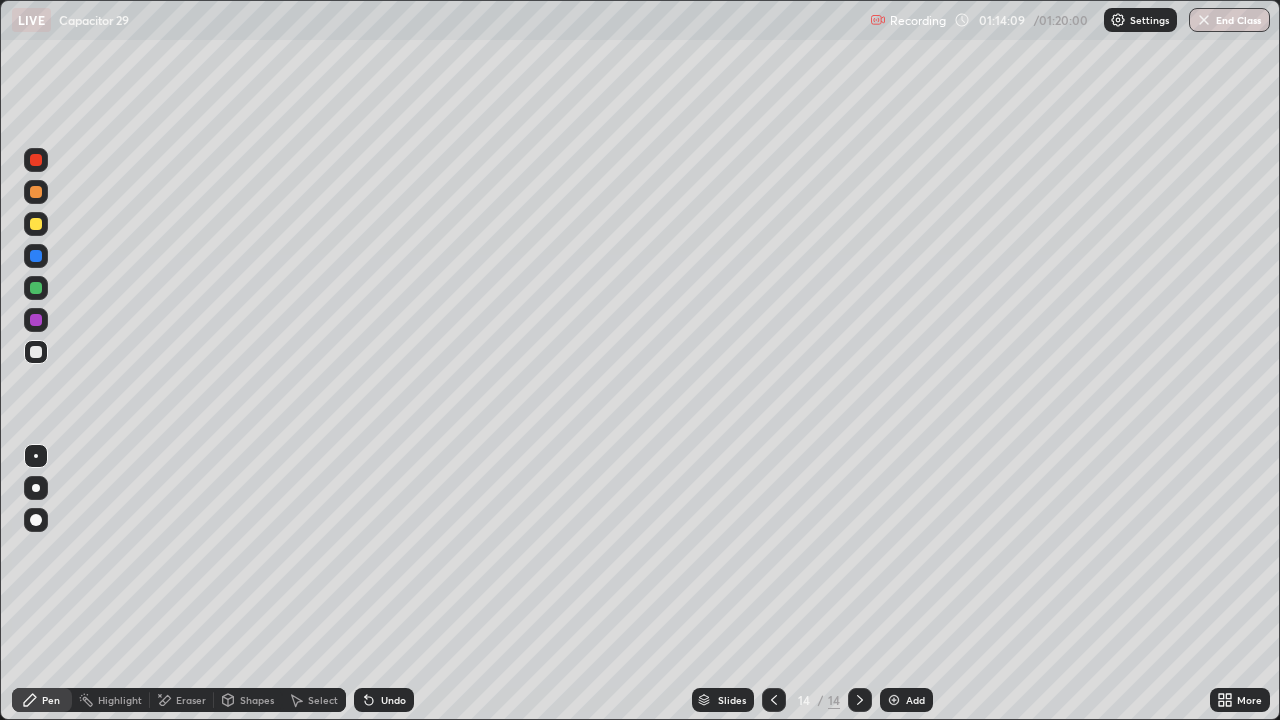 click on "Eraser" at bounding box center [191, 700] 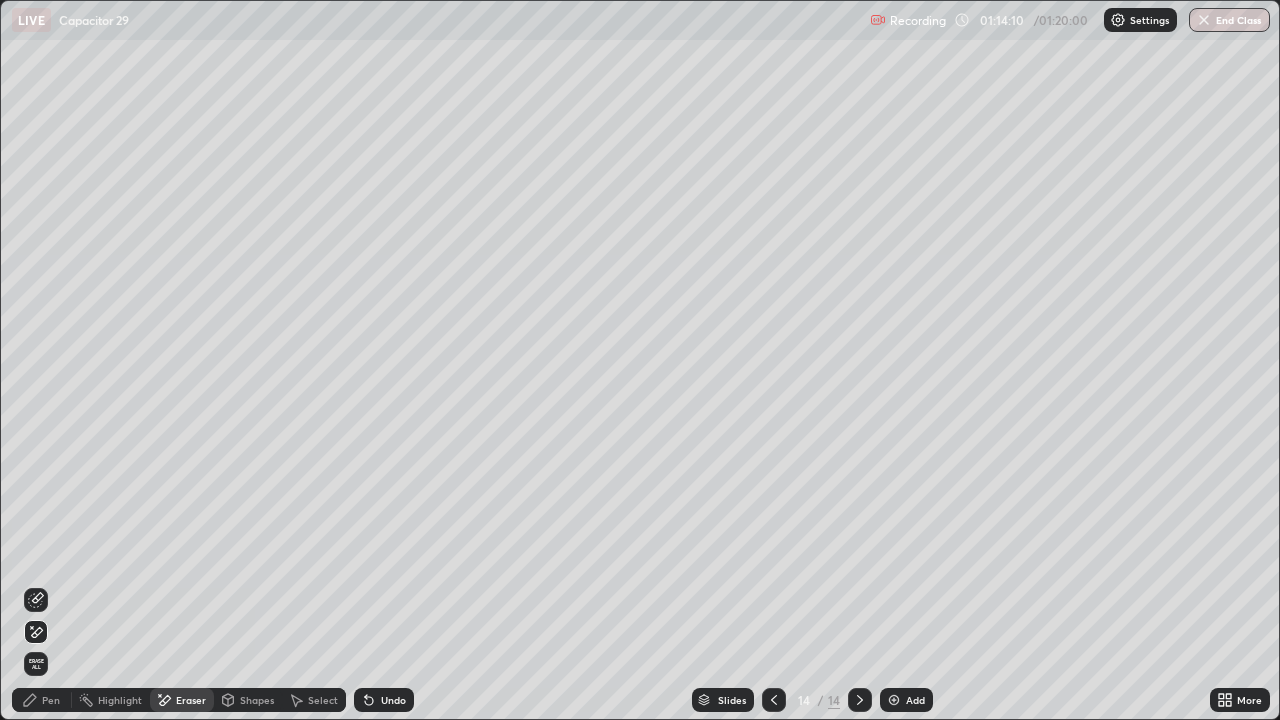 click 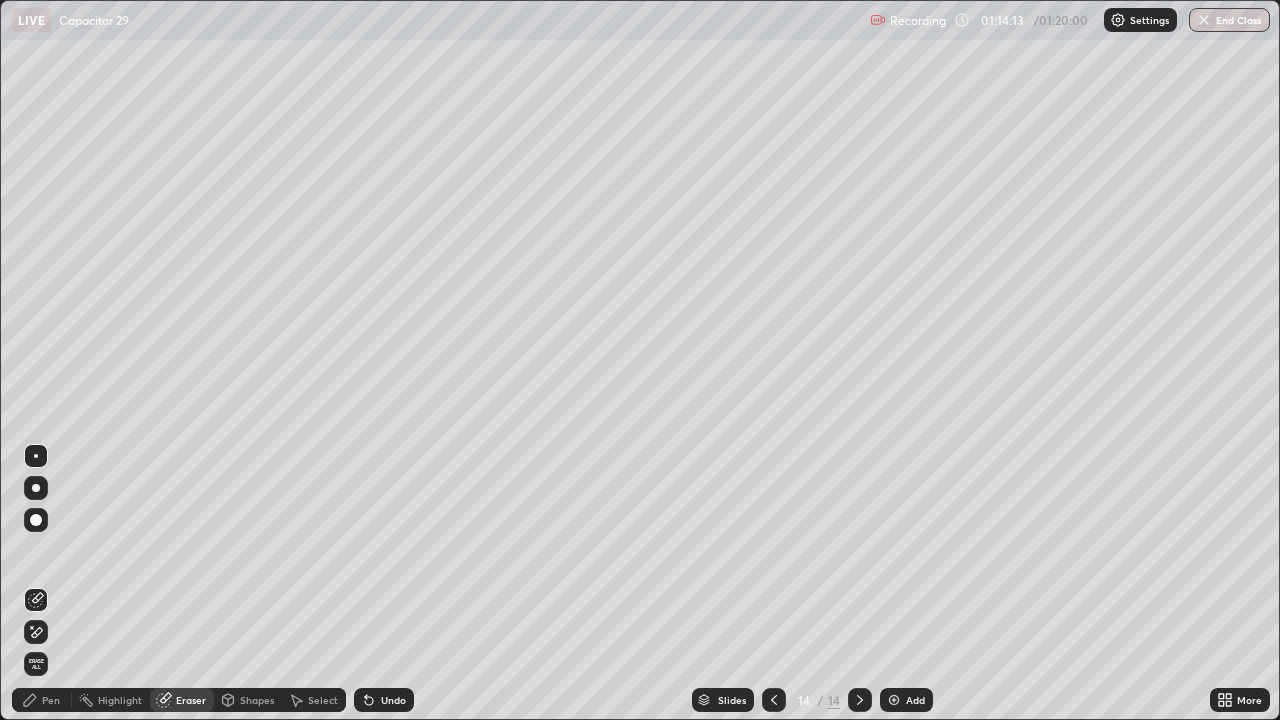 click on "Pen" at bounding box center [42, 700] 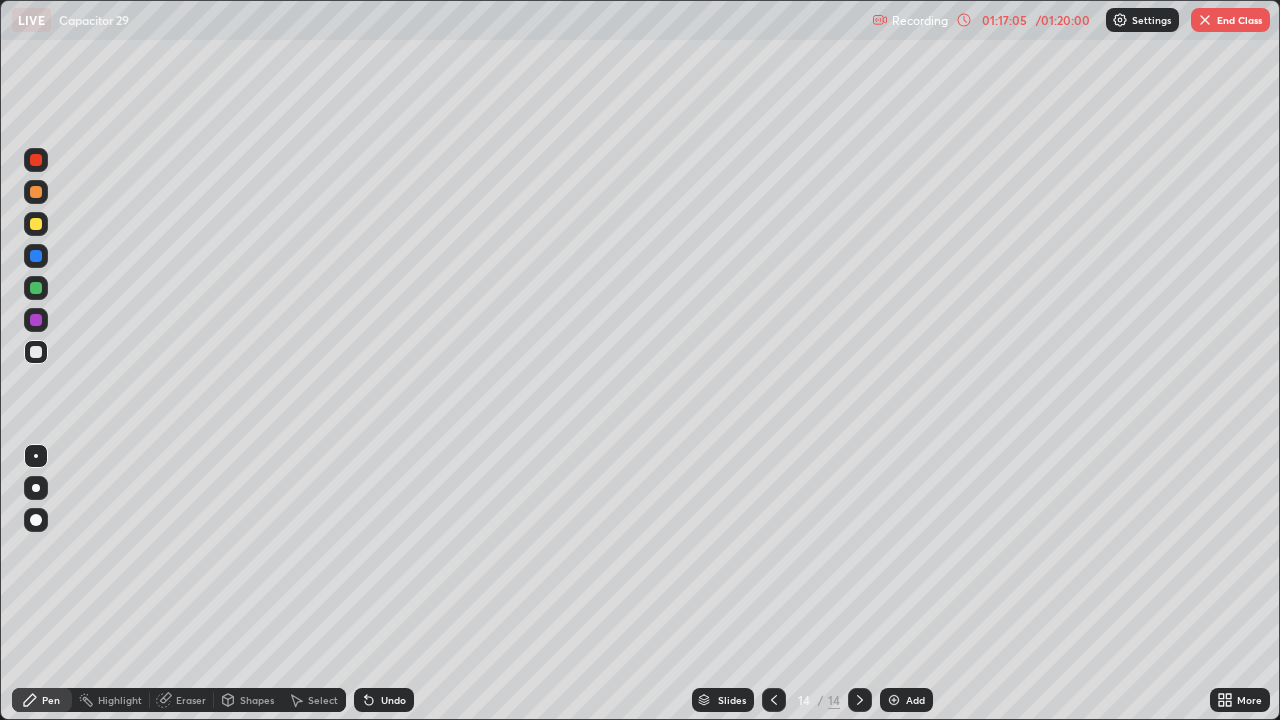 click on "End Class" at bounding box center (1230, 20) 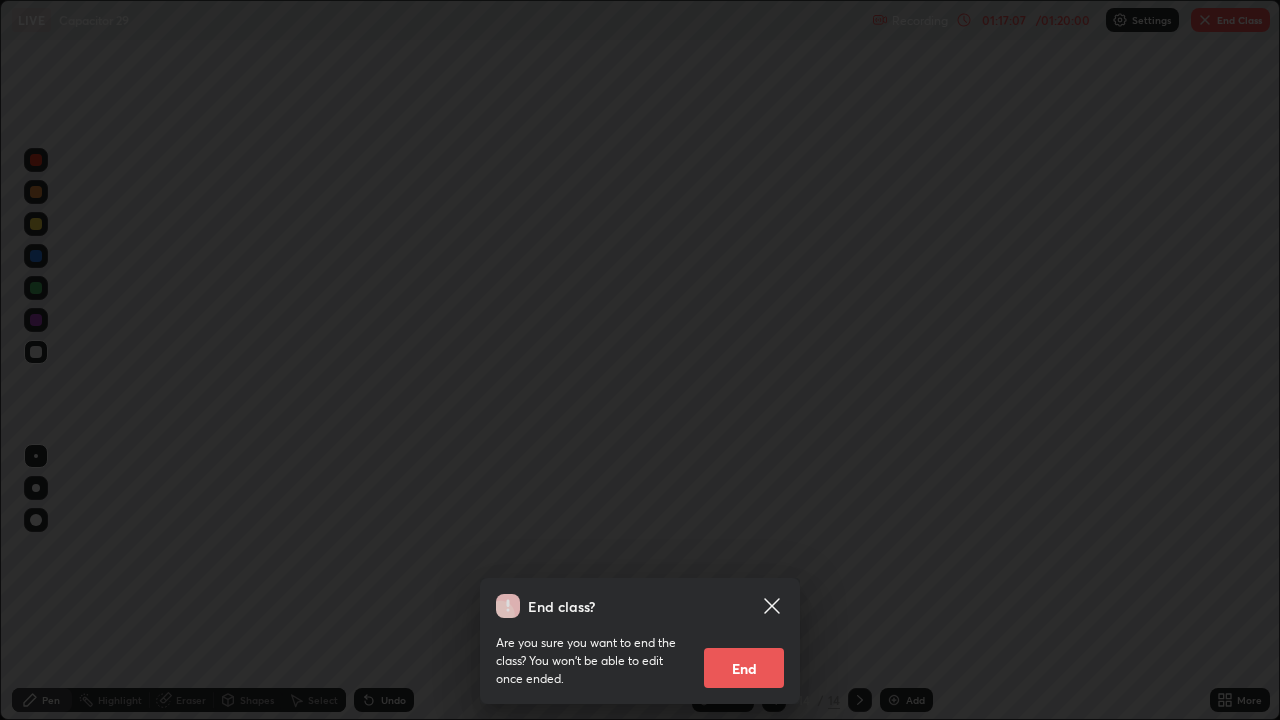 click 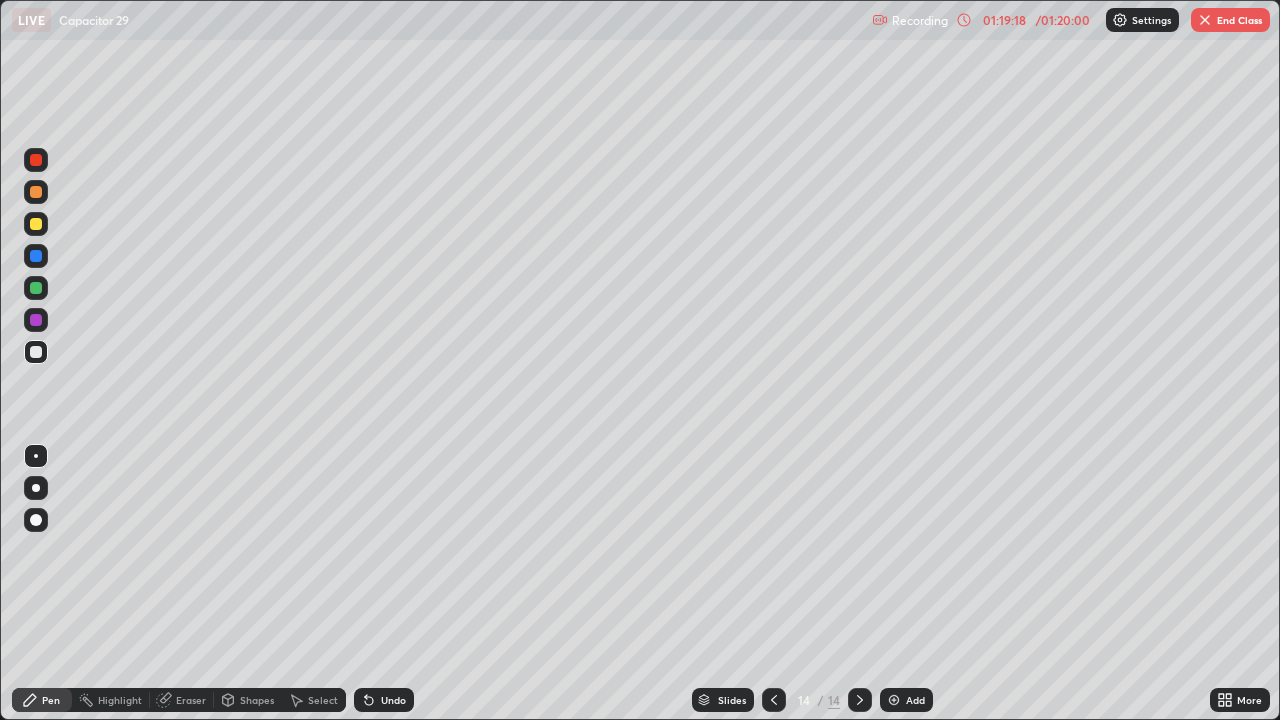 click at bounding box center (1205, 20) 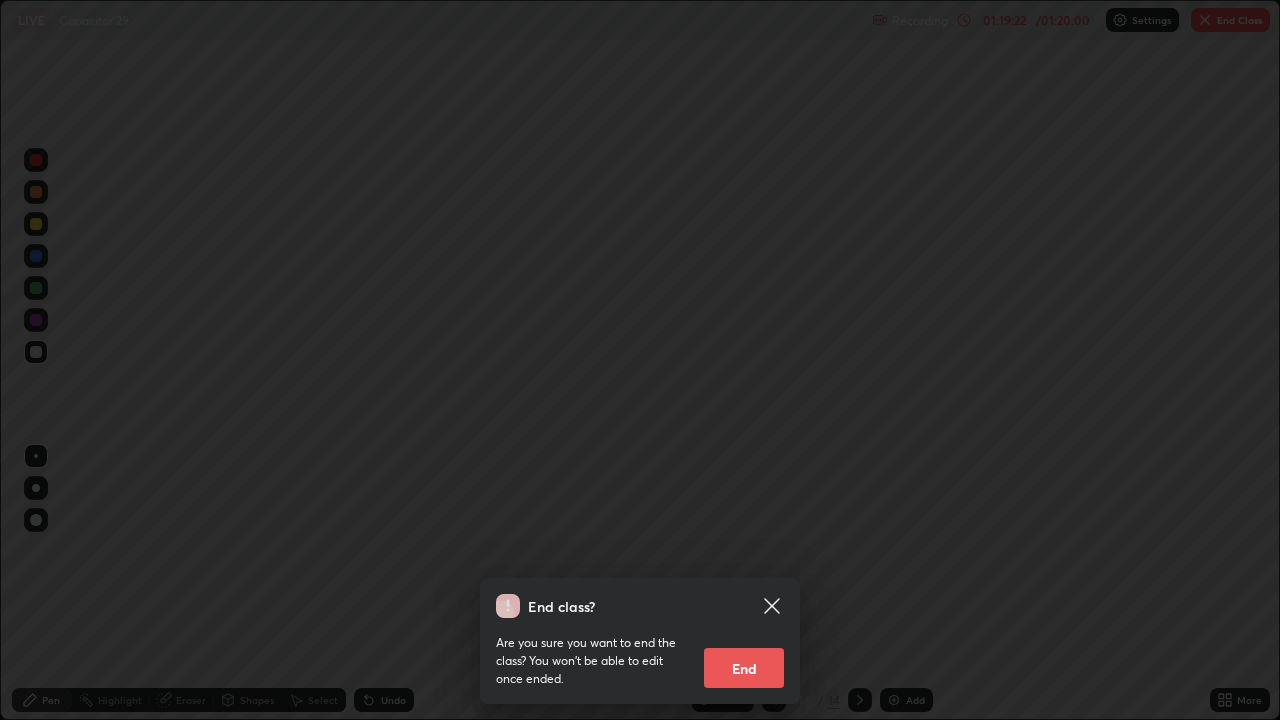 click on "End" at bounding box center [744, 668] 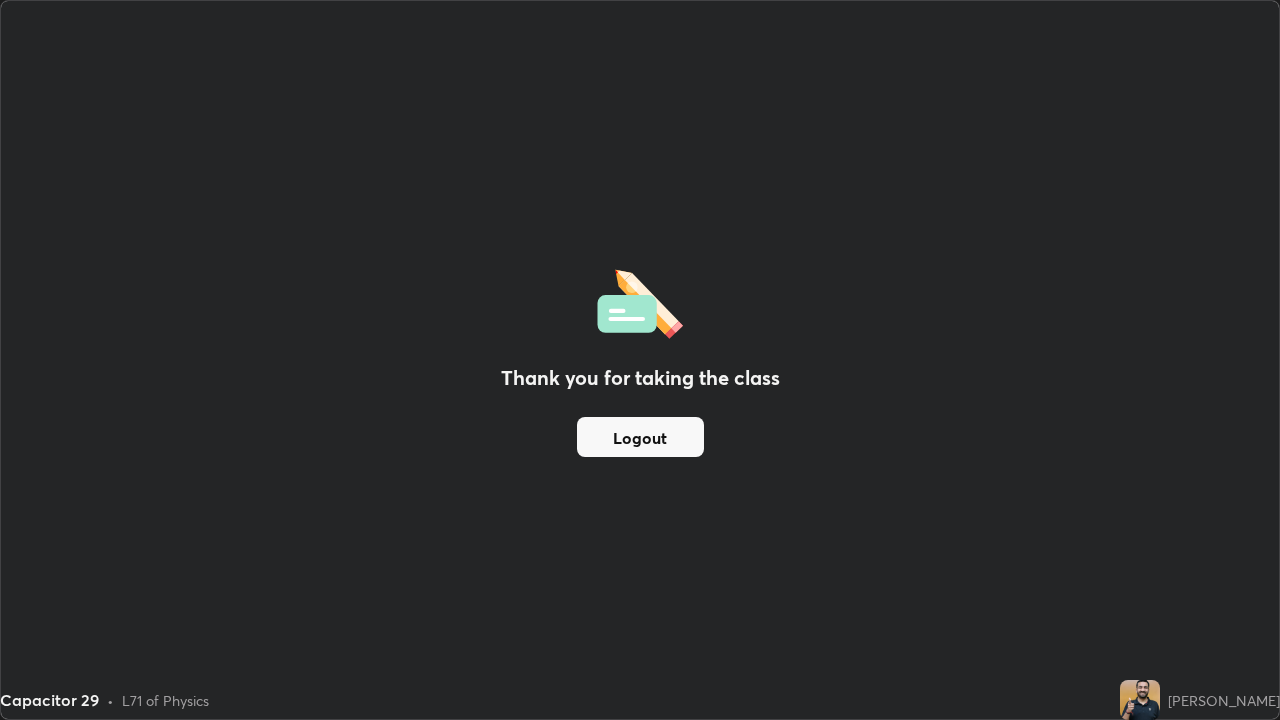 click on "Logout" at bounding box center (640, 437) 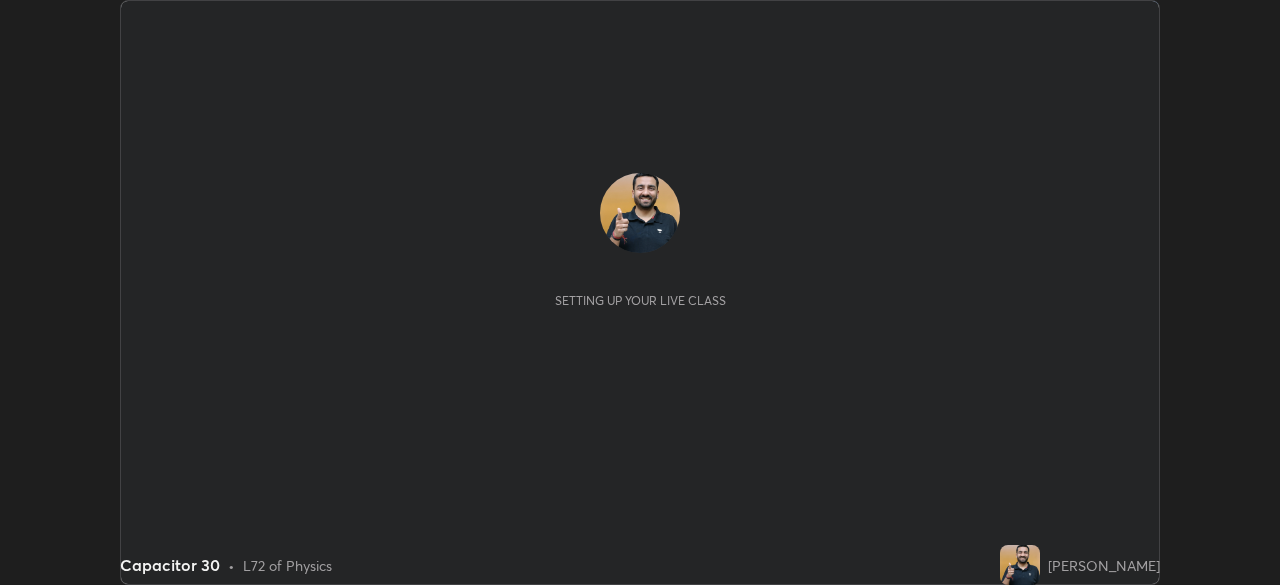 scroll, scrollTop: 0, scrollLeft: 0, axis: both 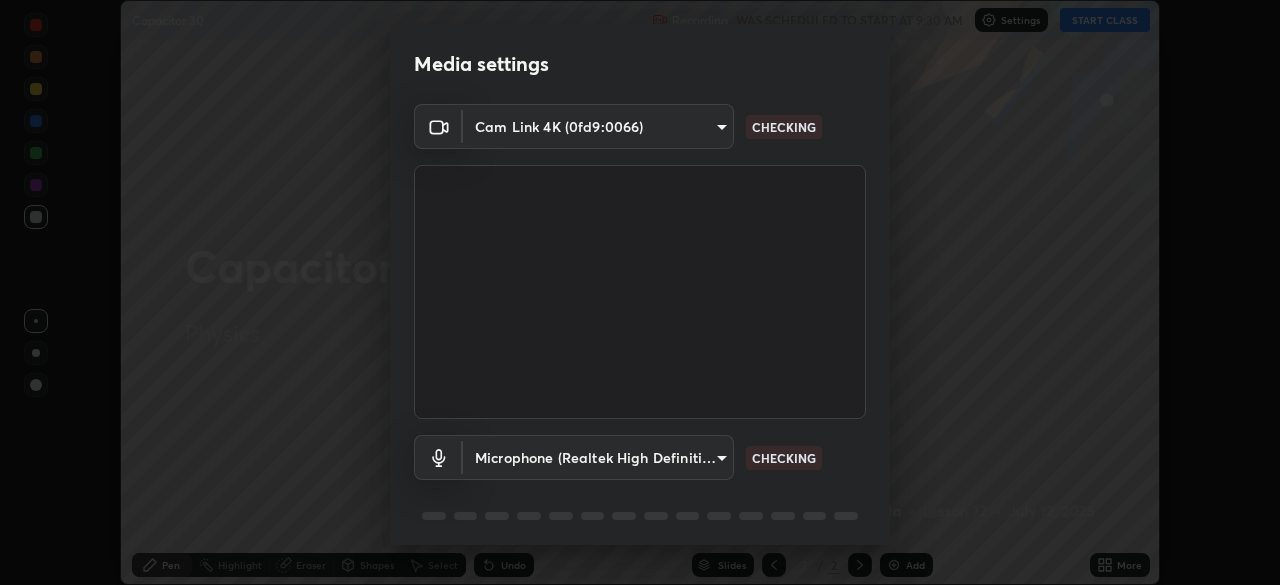 type on "044382a11d95f688c79e1728af0a82956f1ac2645f5b3ed81d694582b10ccb9d" 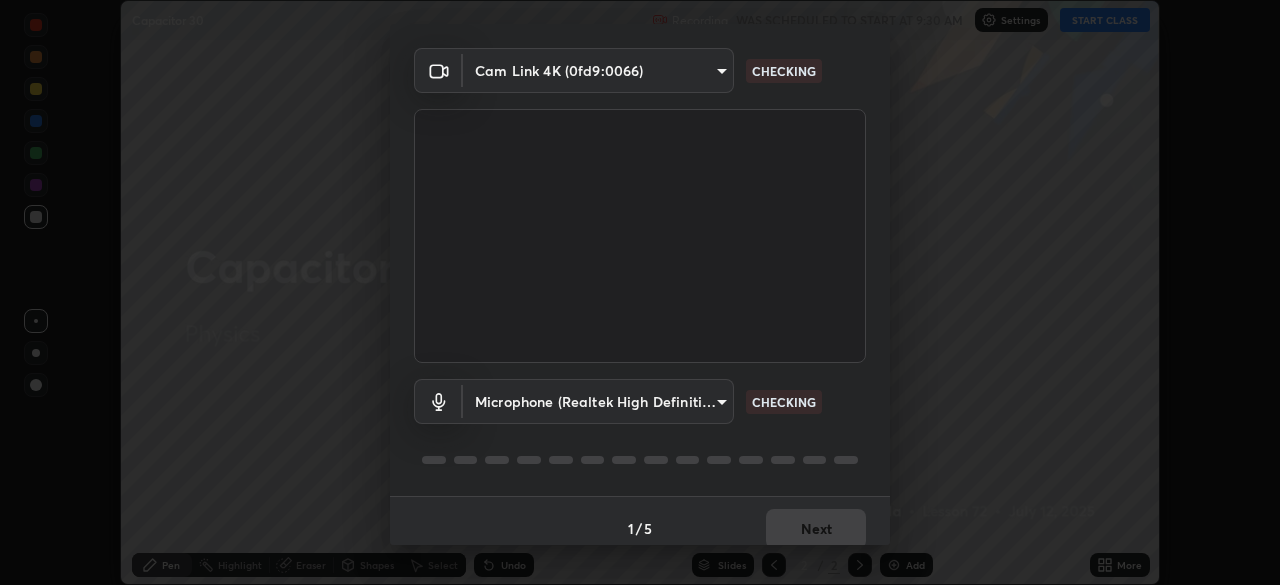 scroll, scrollTop: 71, scrollLeft: 0, axis: vertical 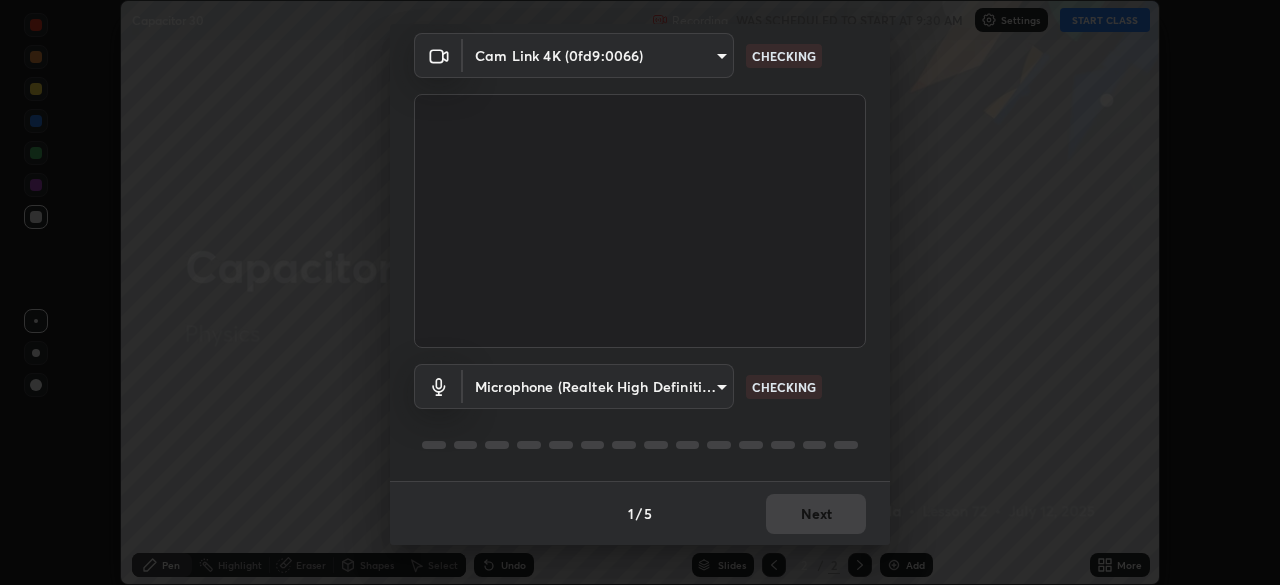 click on "Erase all Capacitor 30 Recording WAS SCHEDULED TO START AT  9:30 AM Settings START CLASS Setting up your live class Capacitor 30 • L72 of Physics [PERSON_NAME] Pen Highlight Eraser Shapes Select Undo Slides 2 / 2 Add More No doubts shared Encourage your learners to ask a doubt for better clarity Report an issue Reason for reporting Buffering Chat not working Audio - Video sync issue Educator video quality low ​ Attach an image Report Media settings Cam Link 4K (0fd9:0066) 044382a11d95f688c79e1728af0a82956f1ac2645f5b3ed81d694582b10ccb9d CHECKING Microphone (Realtek High Definition Audio) 2387da8ee952a9942b11ff2f8b1324a0672383ed4a9d8d752bdbb84397baaea9 CHECKING 1 / 5 Next" at bounding box center (640, 292) 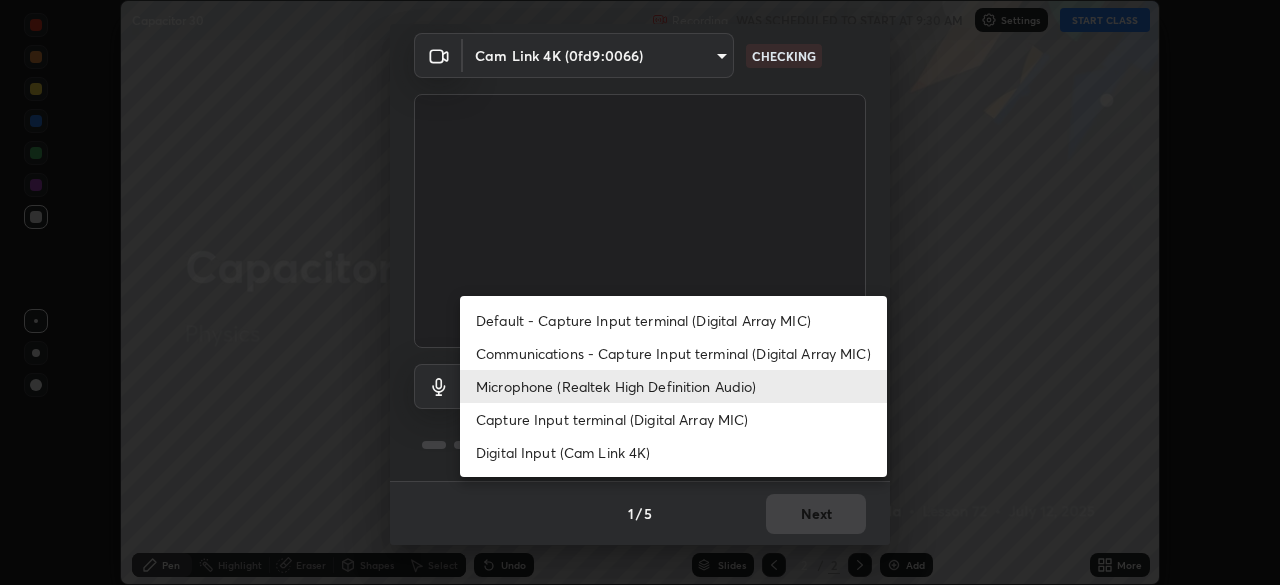 click on "Default - Capture Input terminal (Digital Array MIC)" at bounding box center (673, 320) 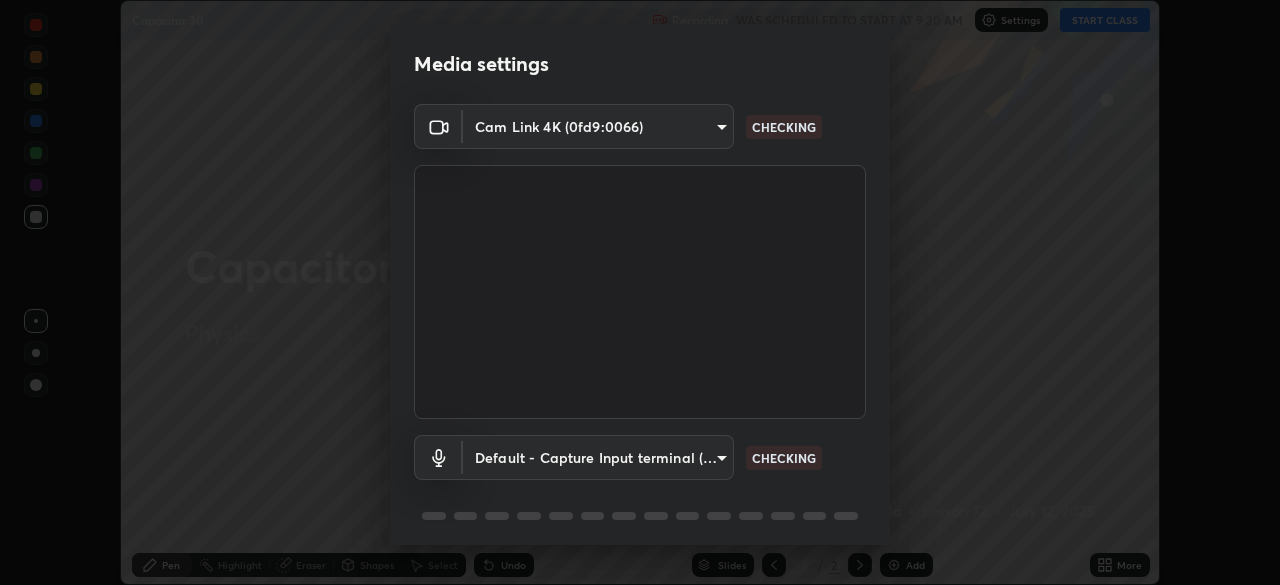 scroll, scrollTop: 71, scrollLeft: 0, axis: vertical 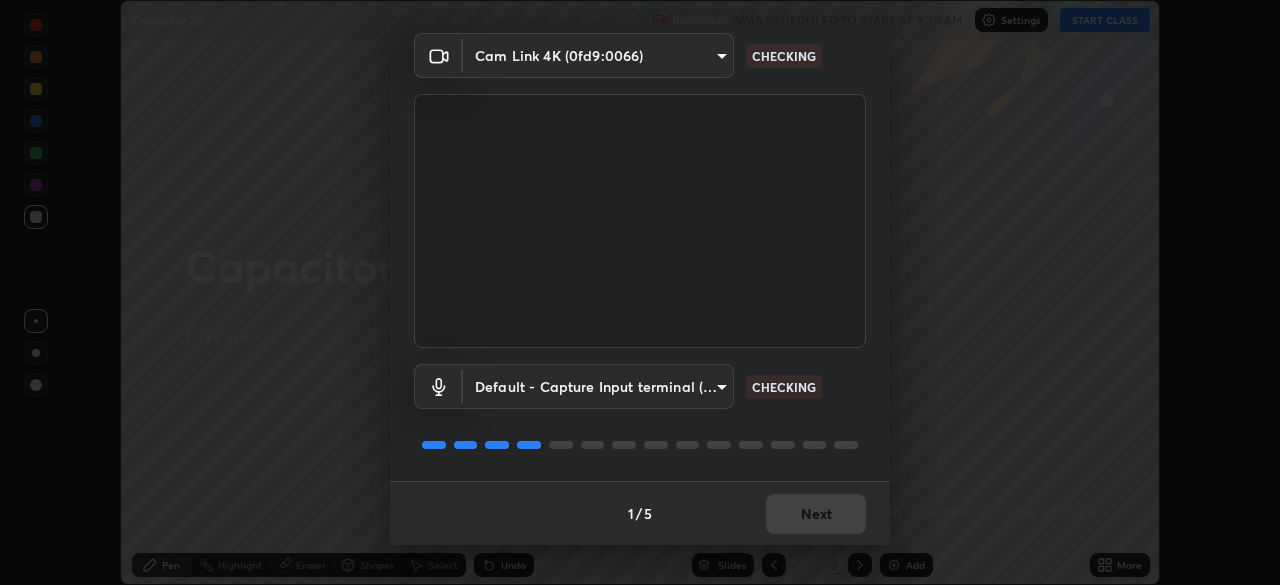 click on "Erase all Capacitor 30 Recording WAS SCHEDULED TO START AT  9:30 AM Settings START CLASS Setting up your live class Capacitor 30 • L72 of Physics [PERSON_NAME] Pen Highlight Eraser Shapes Select Undo Slides 2 / 2 Add More No doubts shared Encourage your learners to ask a doubt for better clarity Report an issue Reason for reporting Buffering Chat not working Audio - Video sync issue Educator video quality low ​ Attach an image Report Media settings Cam Link 4K (0fd9:0066) 044382a11d95f688c79e1728af0a82956f1ac2645f5b3ed81d694582b10ccb9d CHECKING Default - Capture Input terminal (Digital Array MIC) default CHECKING 1 / 5 Next" at bounding box center (640, 292) 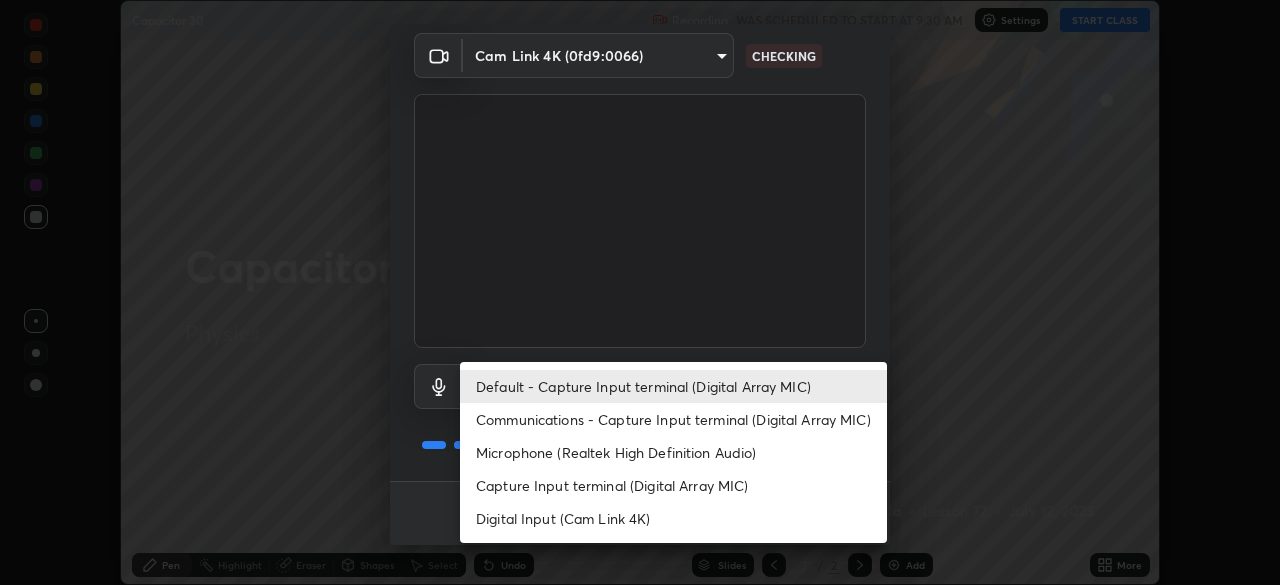 click on "Microphone (Realtek High Definition Audio)" at bounding box center (673, 452) 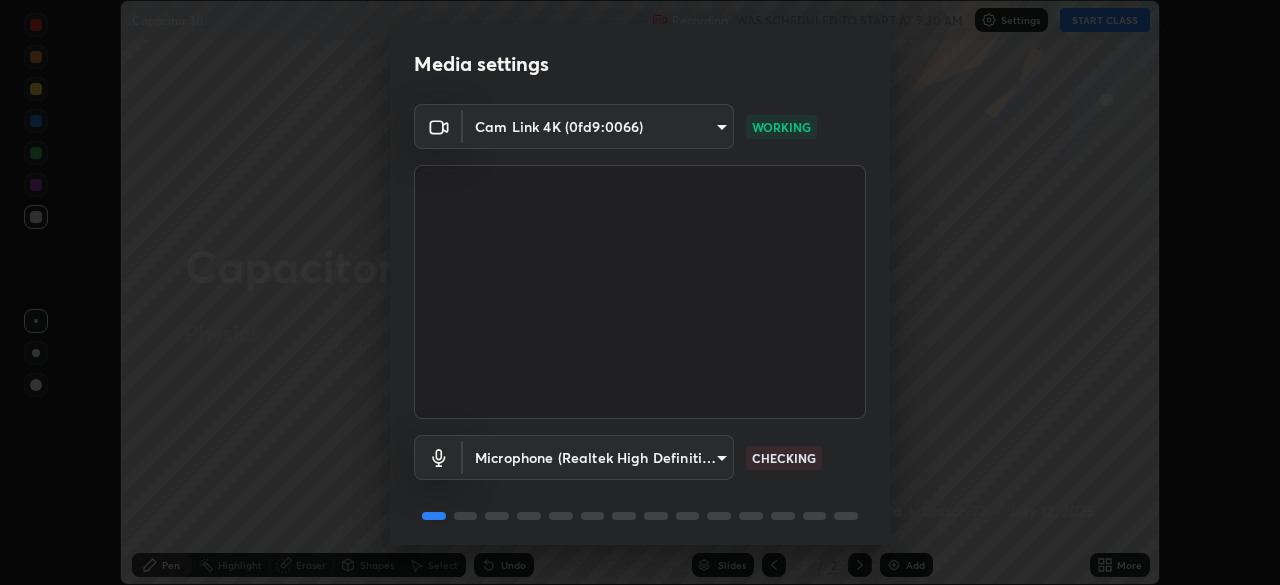 scroll, scrollTop: 50, scrollLeft: 0, axis: vertical 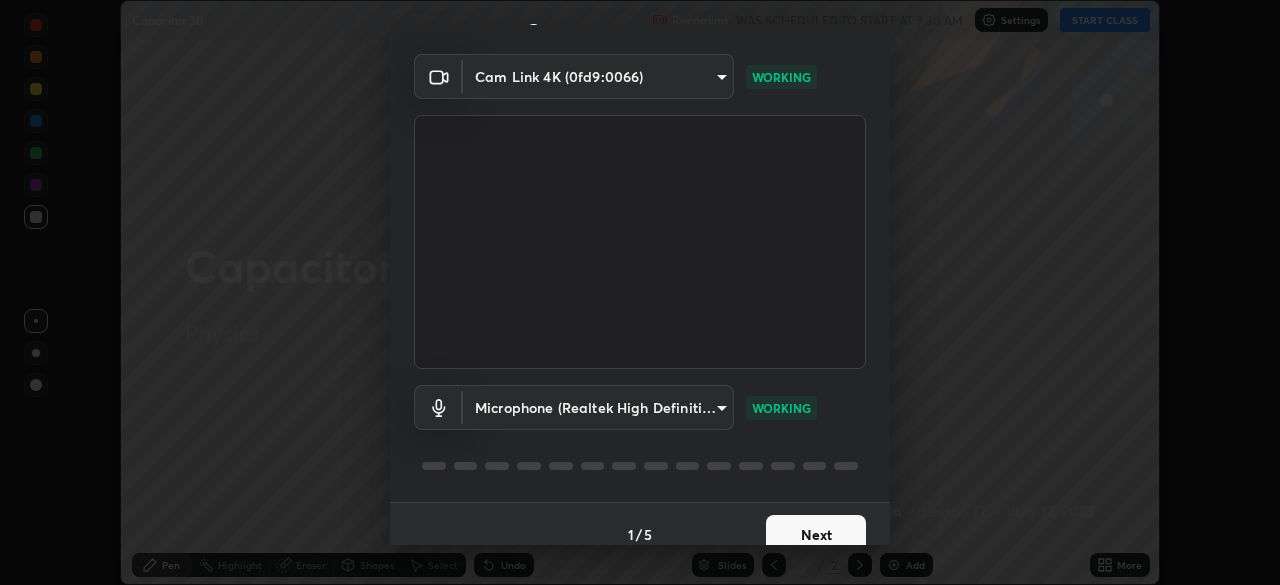 click on "Next" at bounding box center (816, 535) 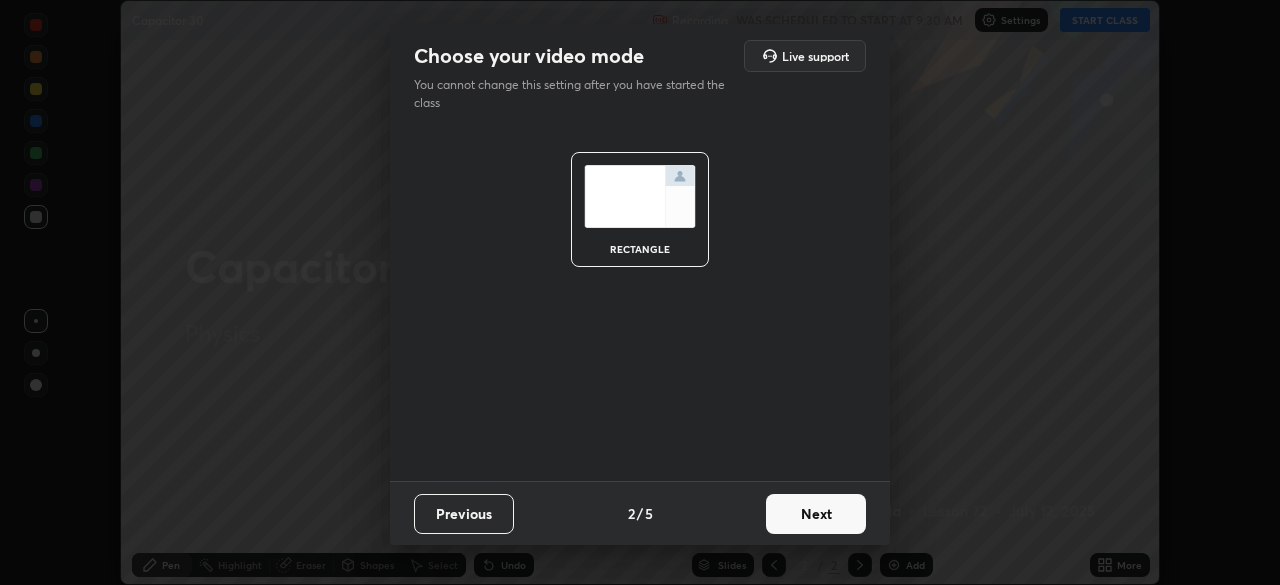 scroll, scrollTop: 0, scrollLeft: 0, axis: both 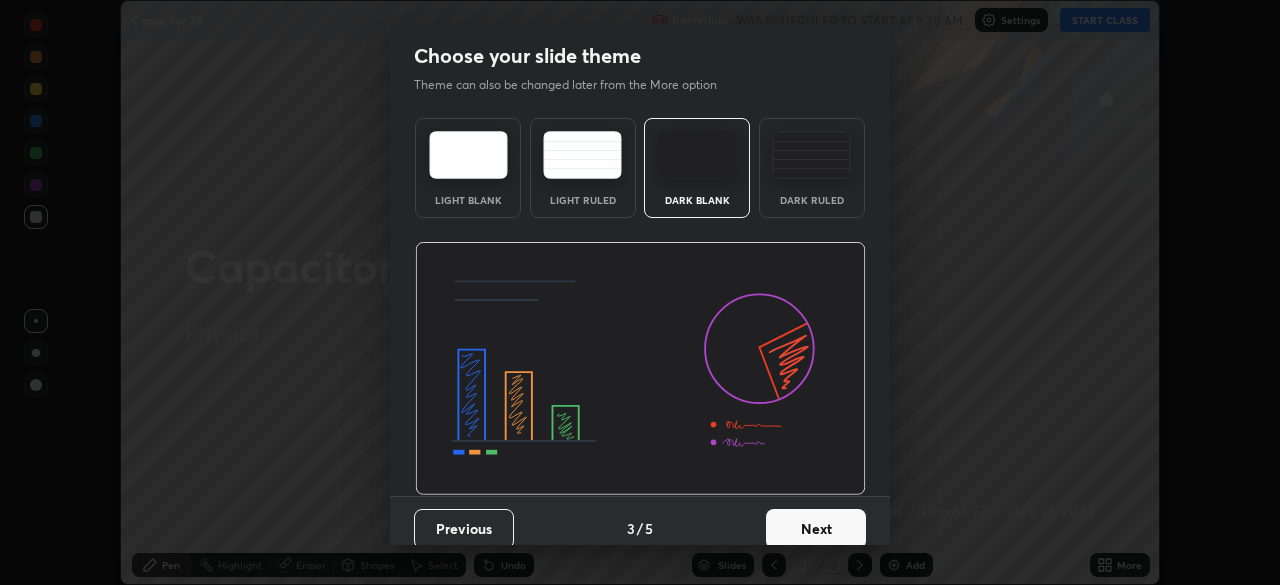 click on "Next" at bounding box center [816, 529] 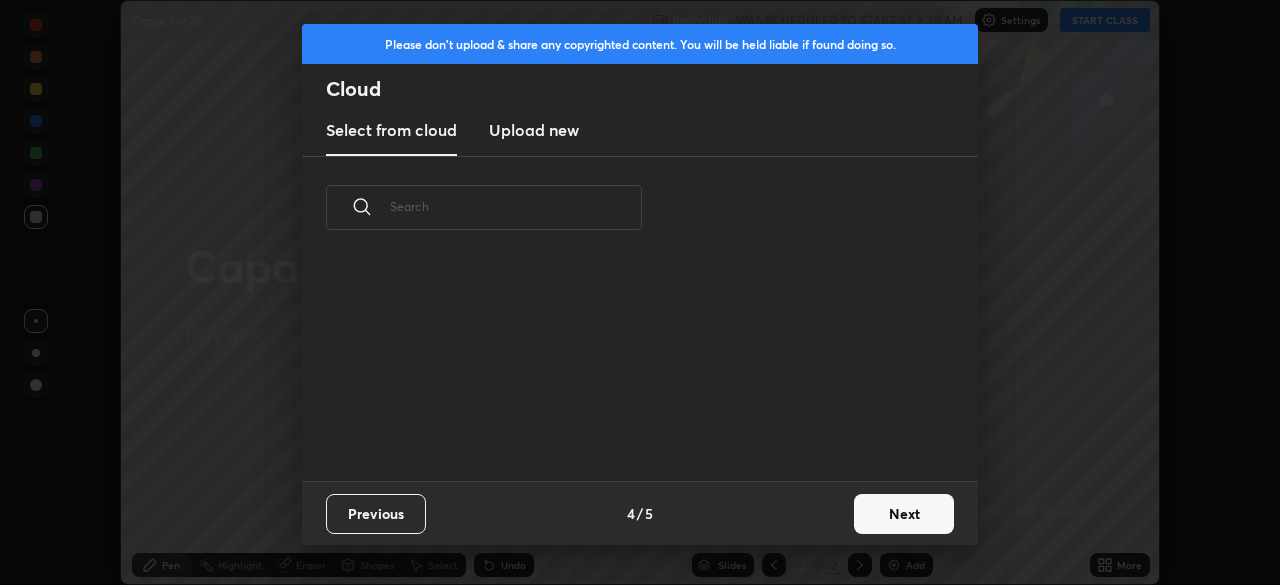 click on "Next" at bounding box center [904, 514] 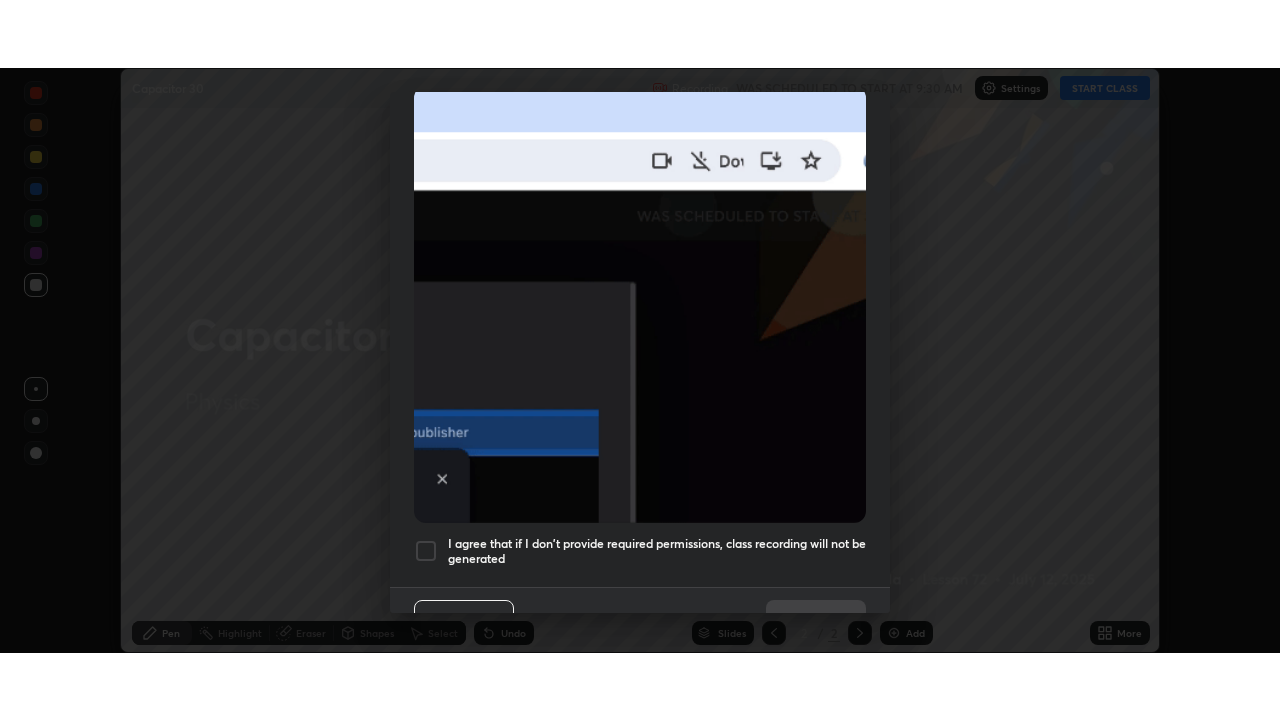 scroll, scrollTop: 479, scrollLeft: 0, axis: vertical 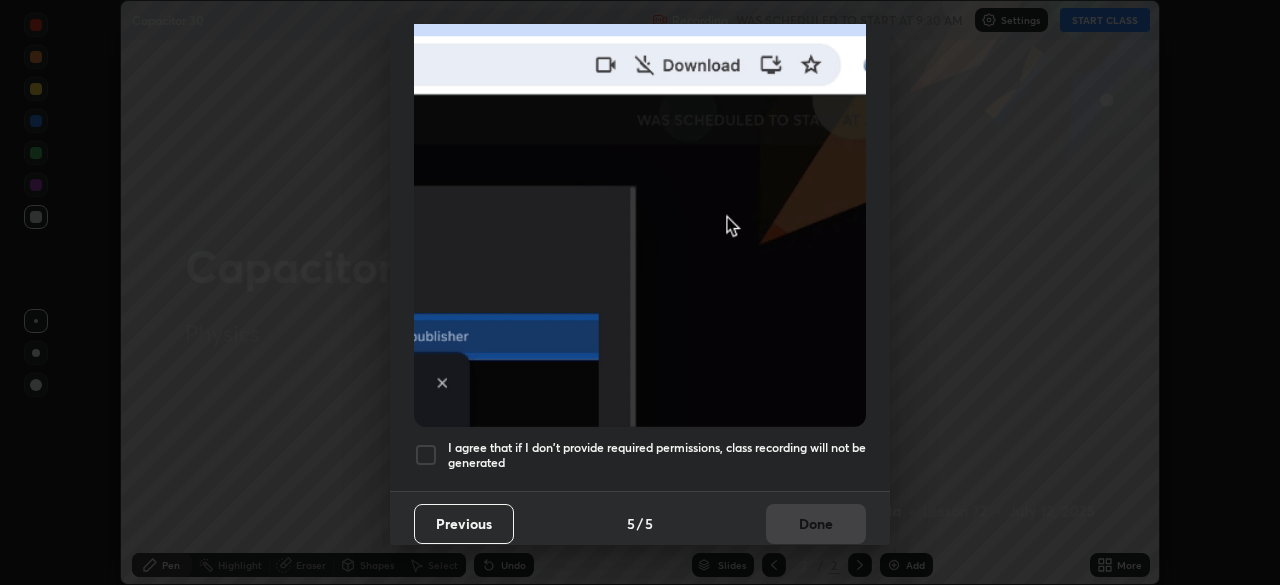 click on "I agree that if I don't provide required permissions, class recording will not be generated" at bounding box center (640, 455) 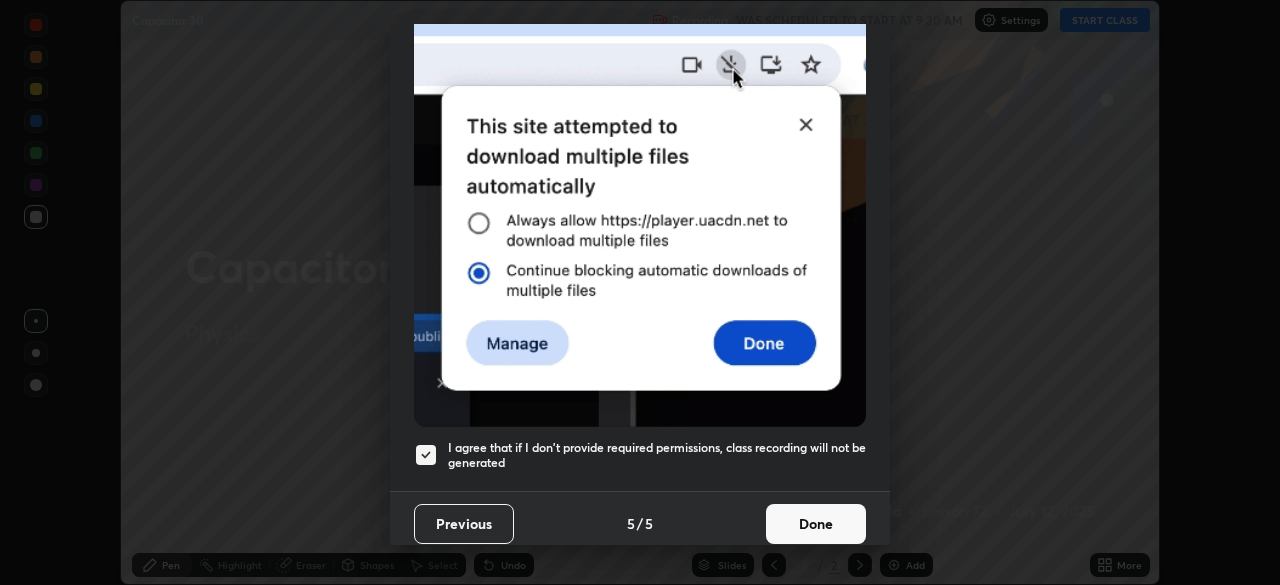 click on "Done" at bounding box center (816, 524) 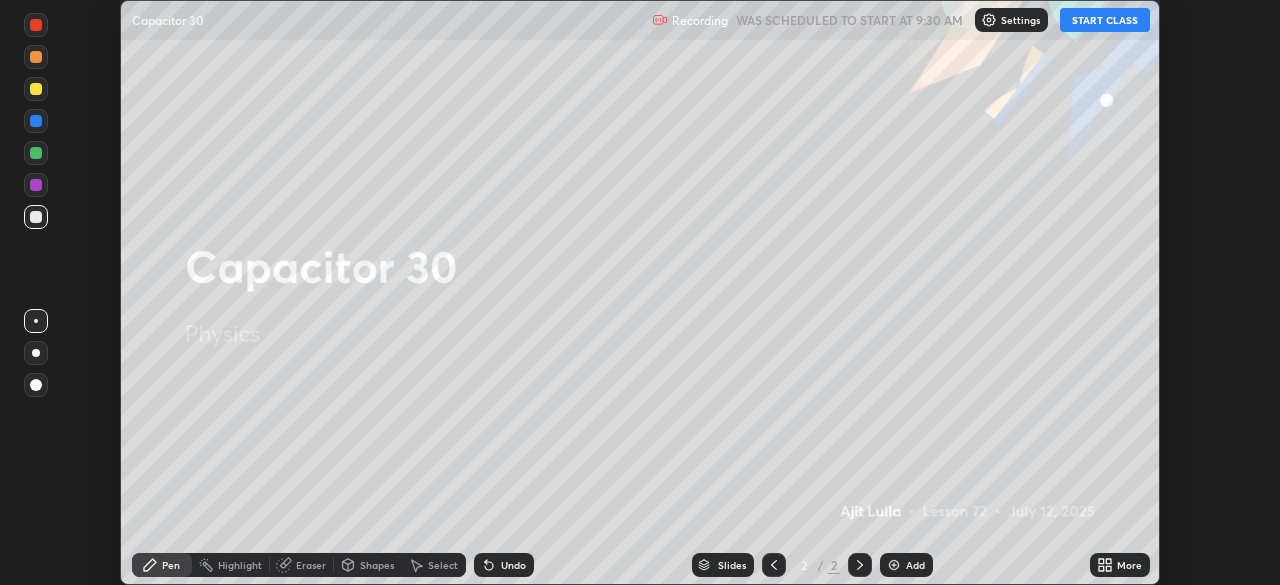 click on "START CLASS" at bounding box center [1105, 20] 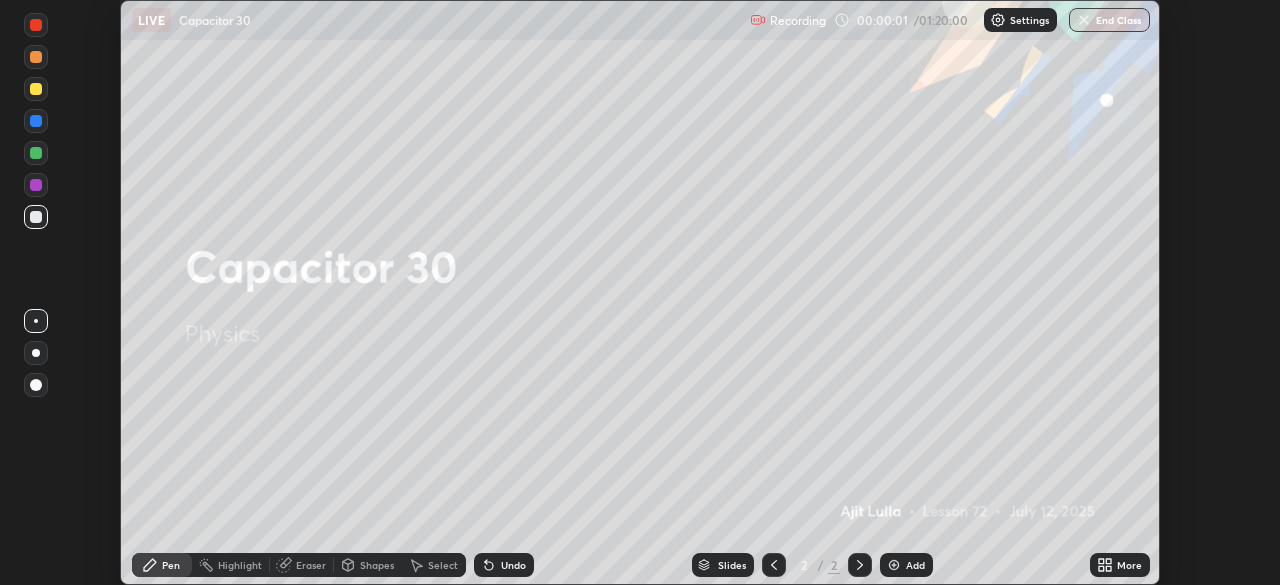 click at bounding box center [894, 565] 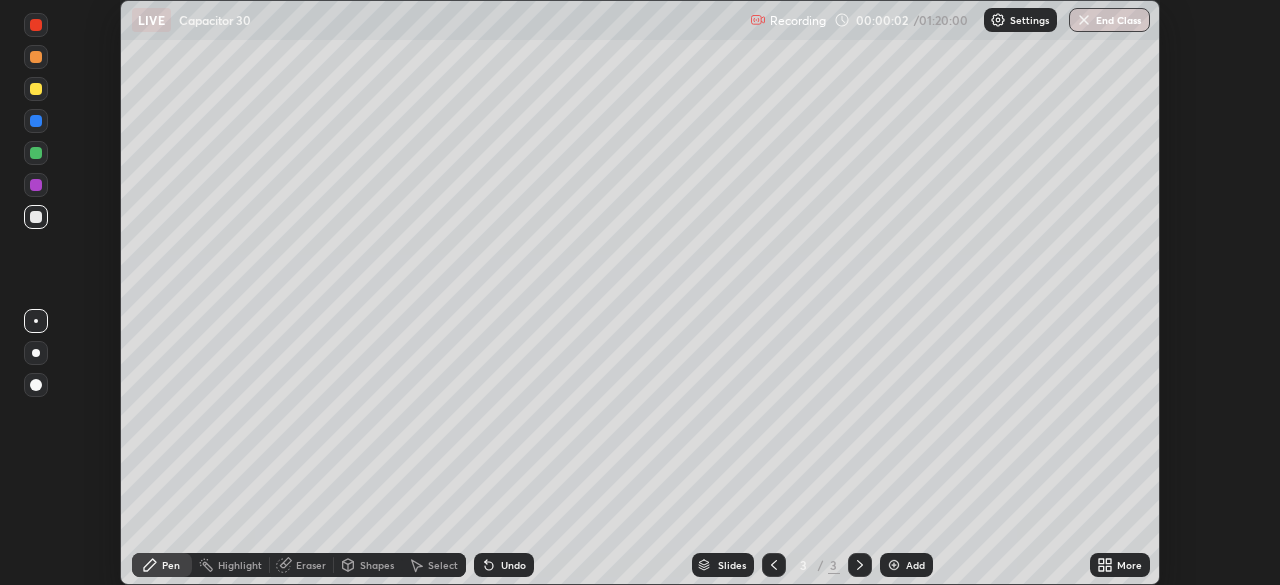 click 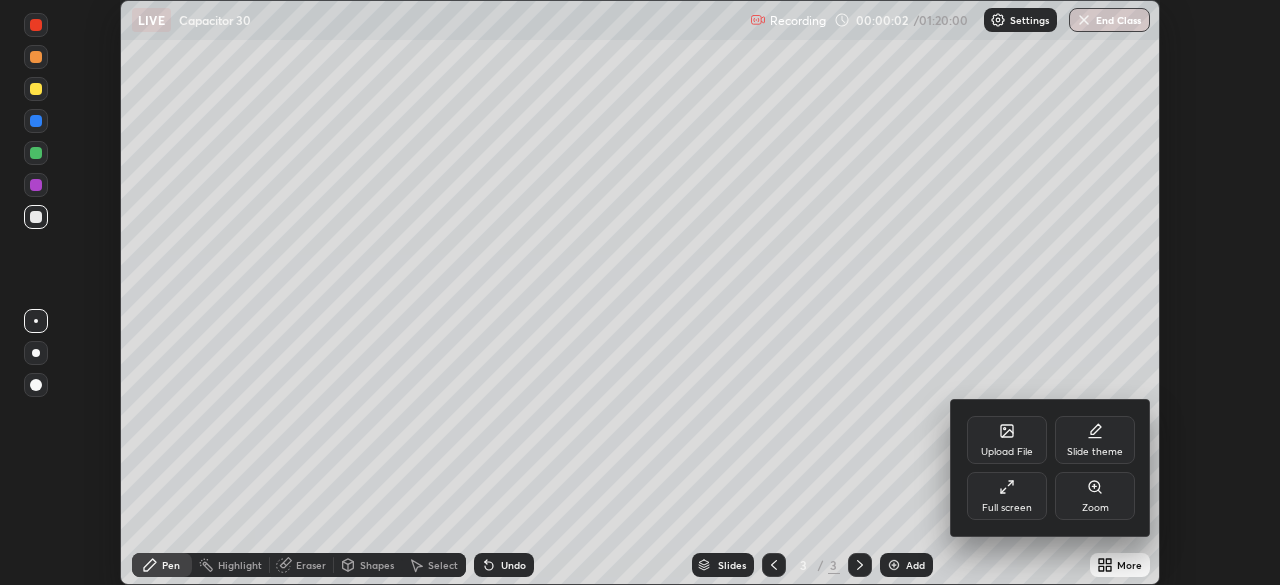 click on "Full screen" at bounding box center (1007, 496) 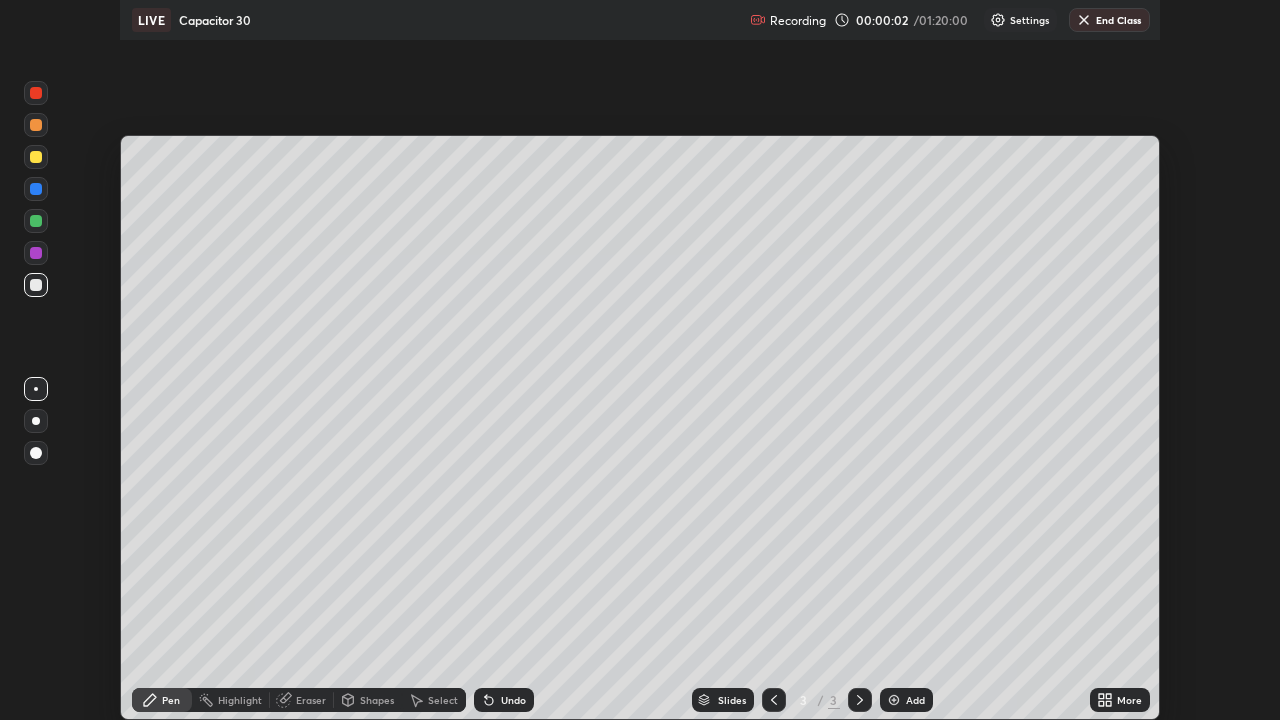 scroll, scrollTop: 99280, scrollLeft: 98720, axis: both 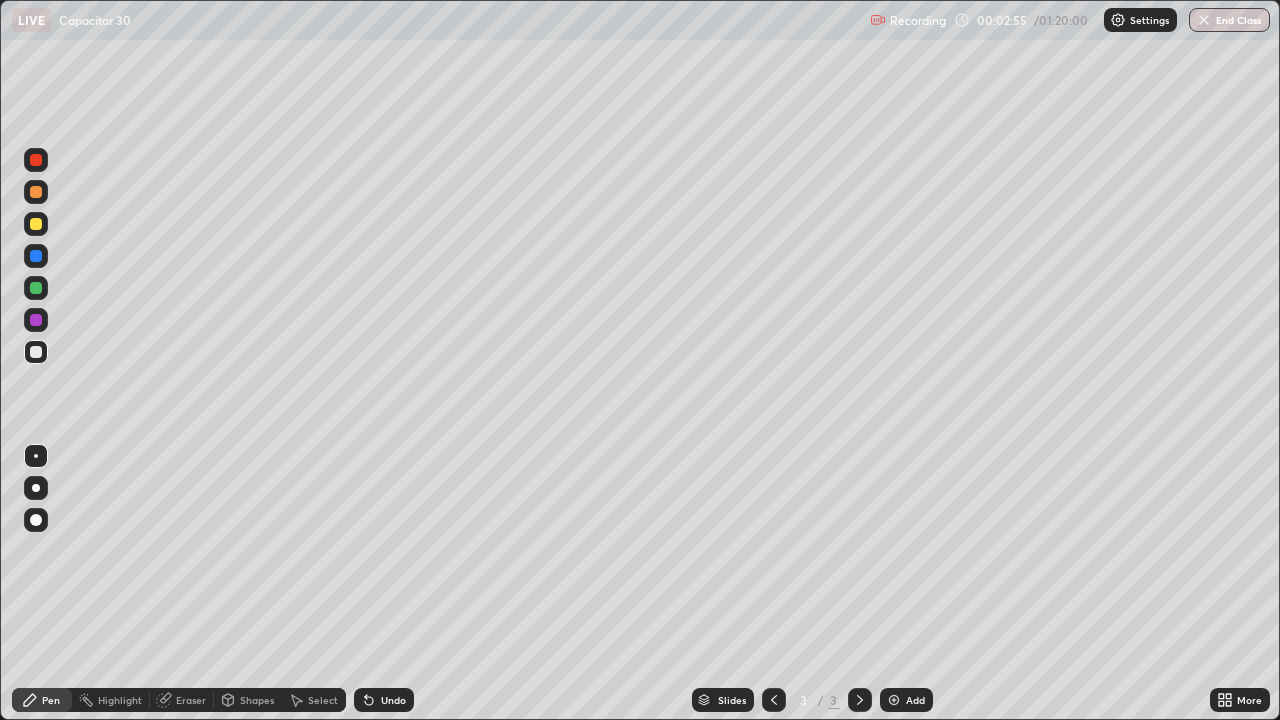 click on "Eraser" at bounding box center [191, 700] 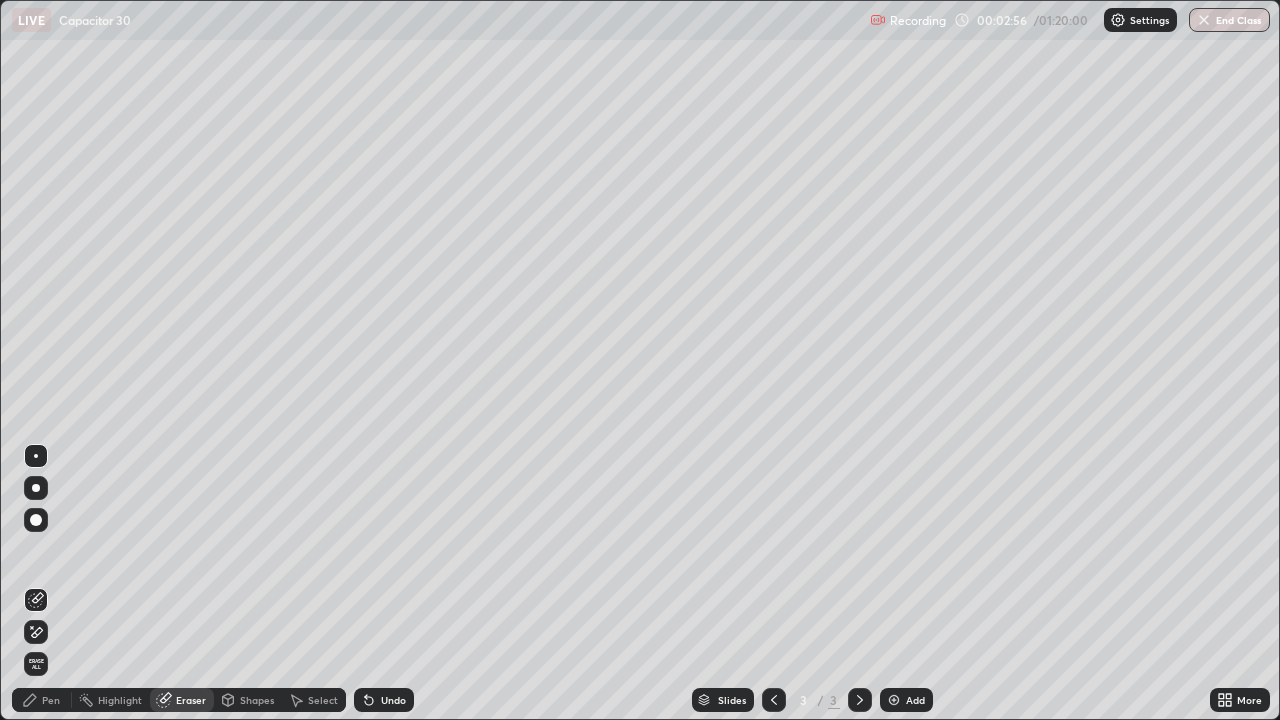 click on "Erase all" at bounding box center [36, 664] 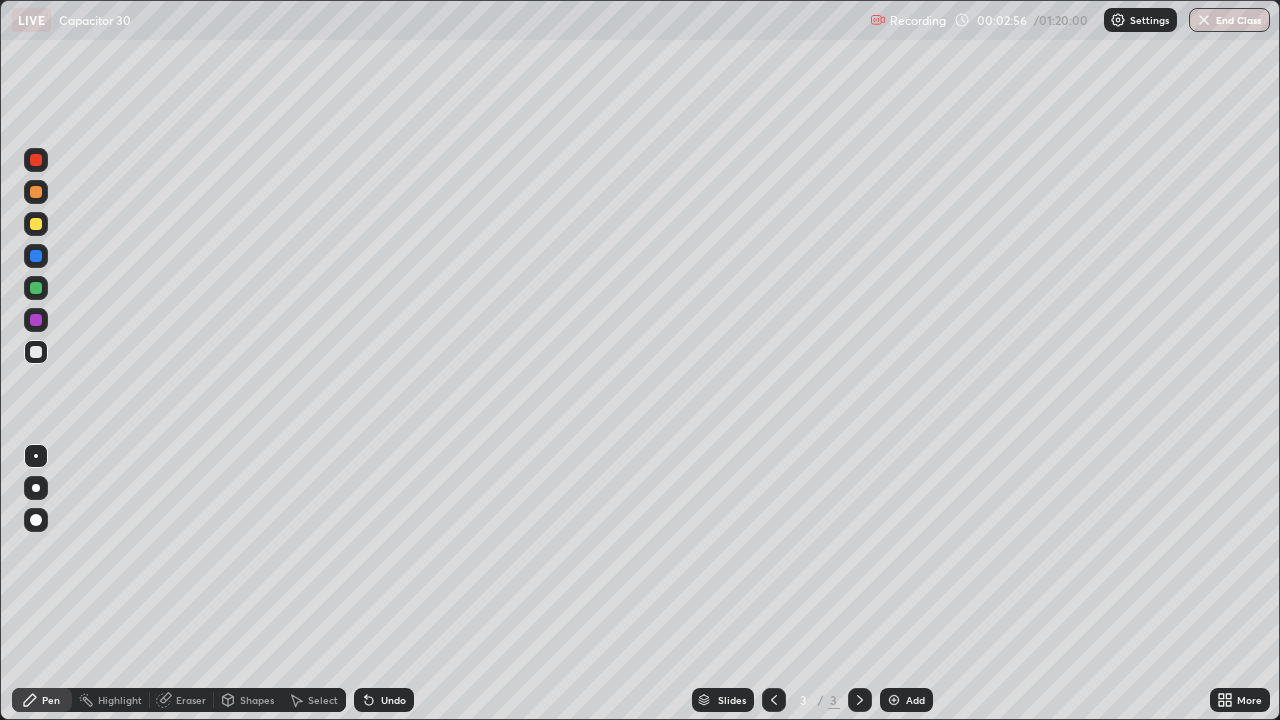 click on "Pen" at bounding box center [51, 700] 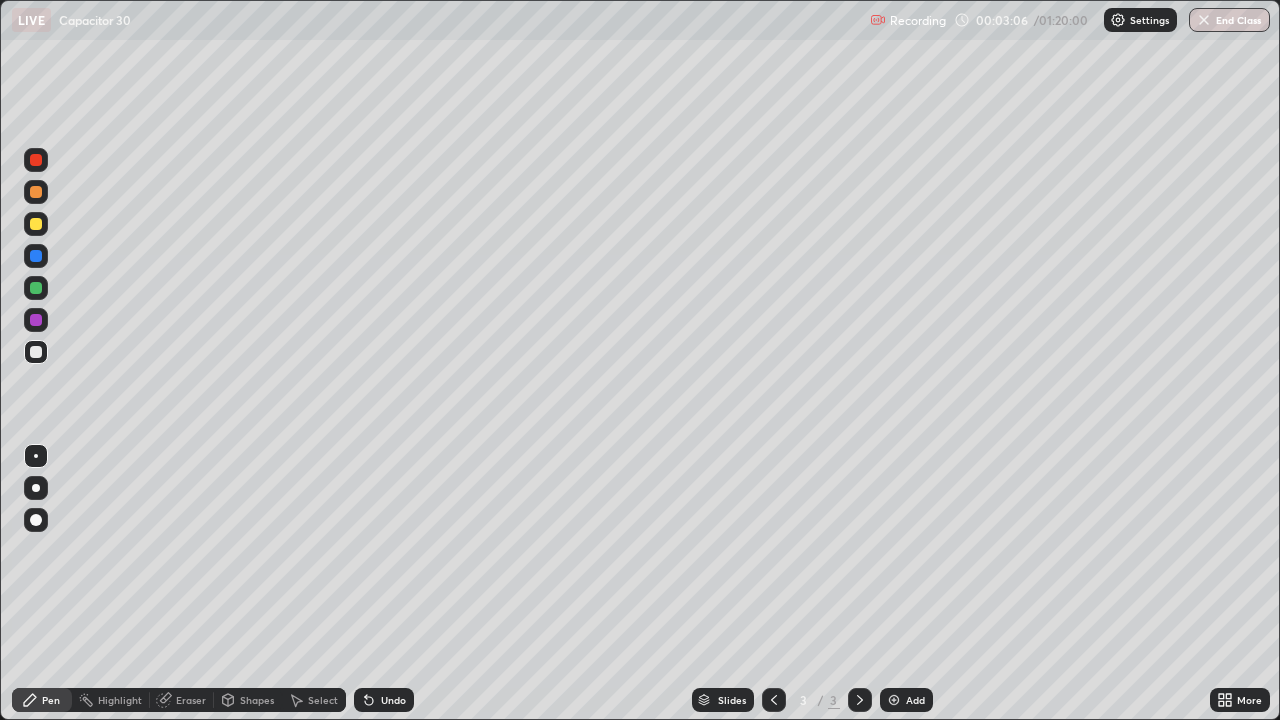 click at bounding box center (36, 224) 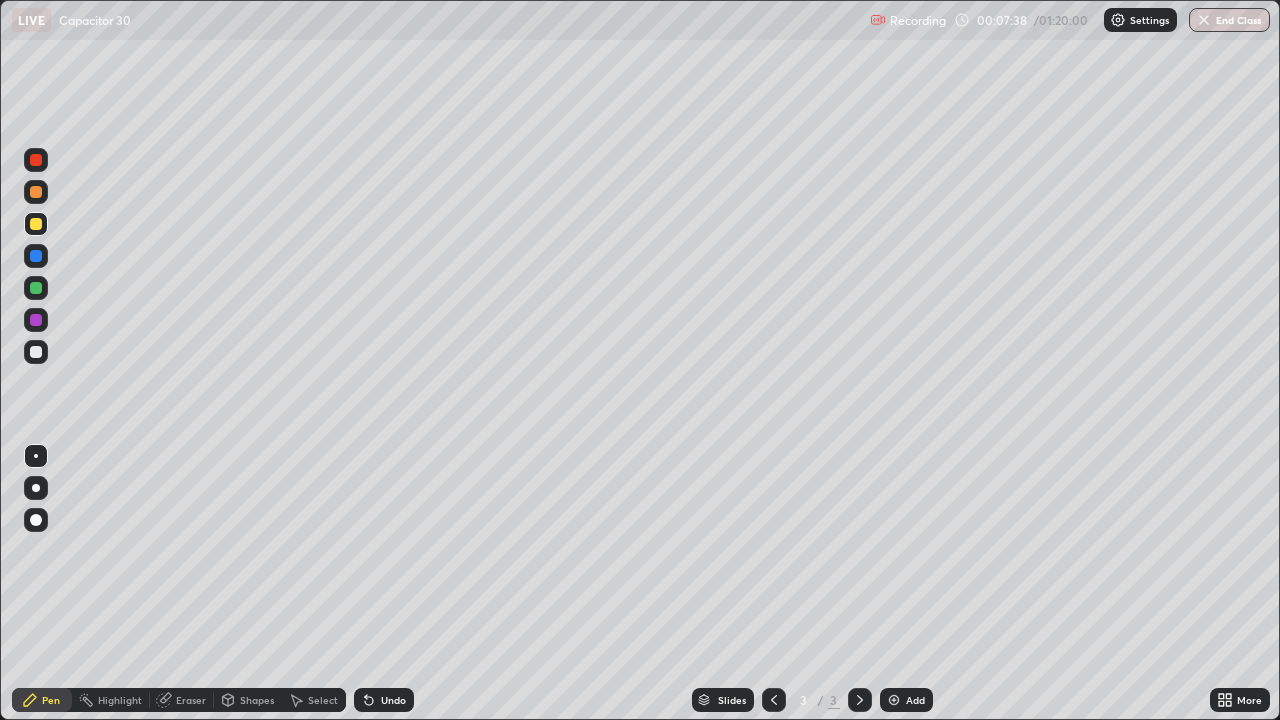 click on "Add" at bounding box center [906, 700] 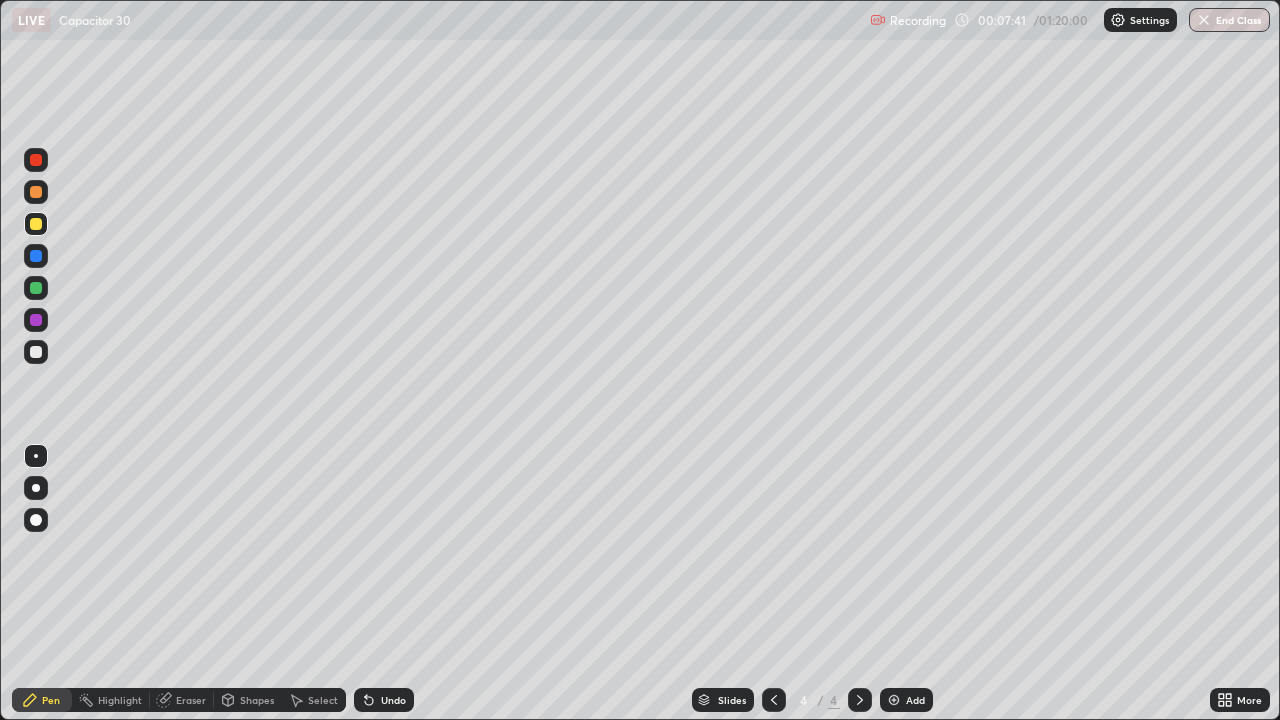click at bounding box center [36, 352] 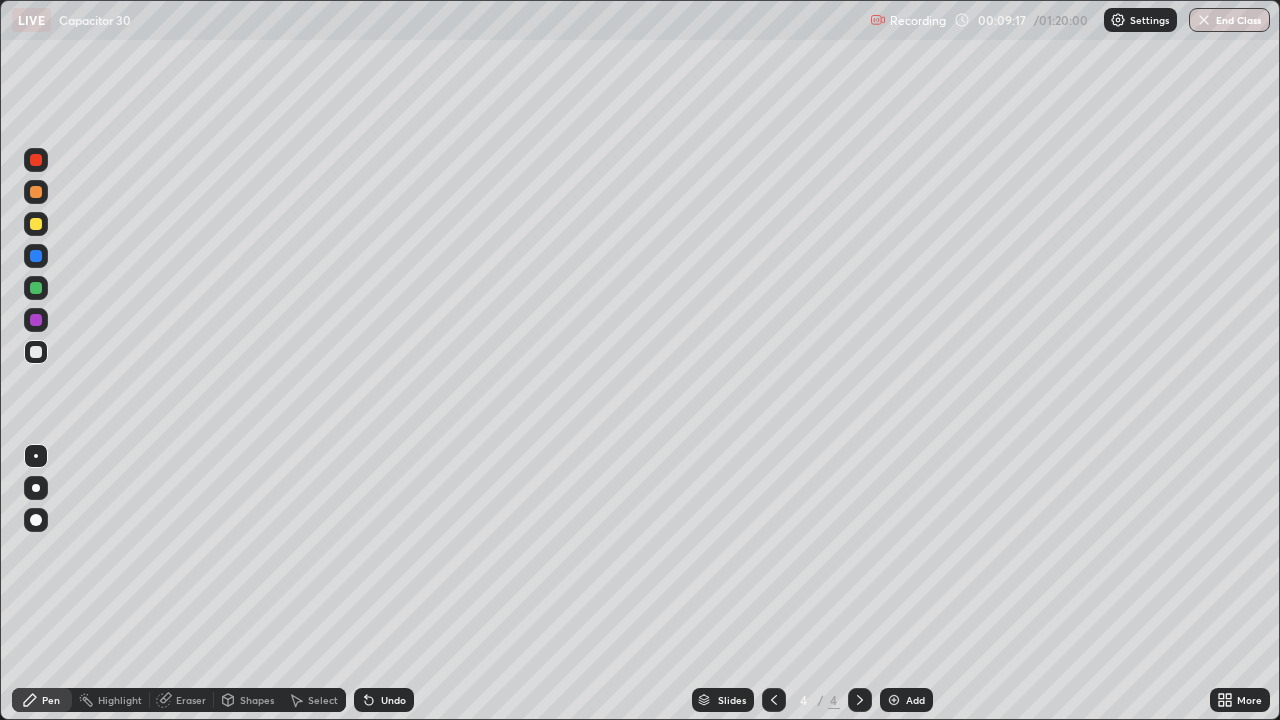 click on "Eraser" at bounding box center (191, 700) 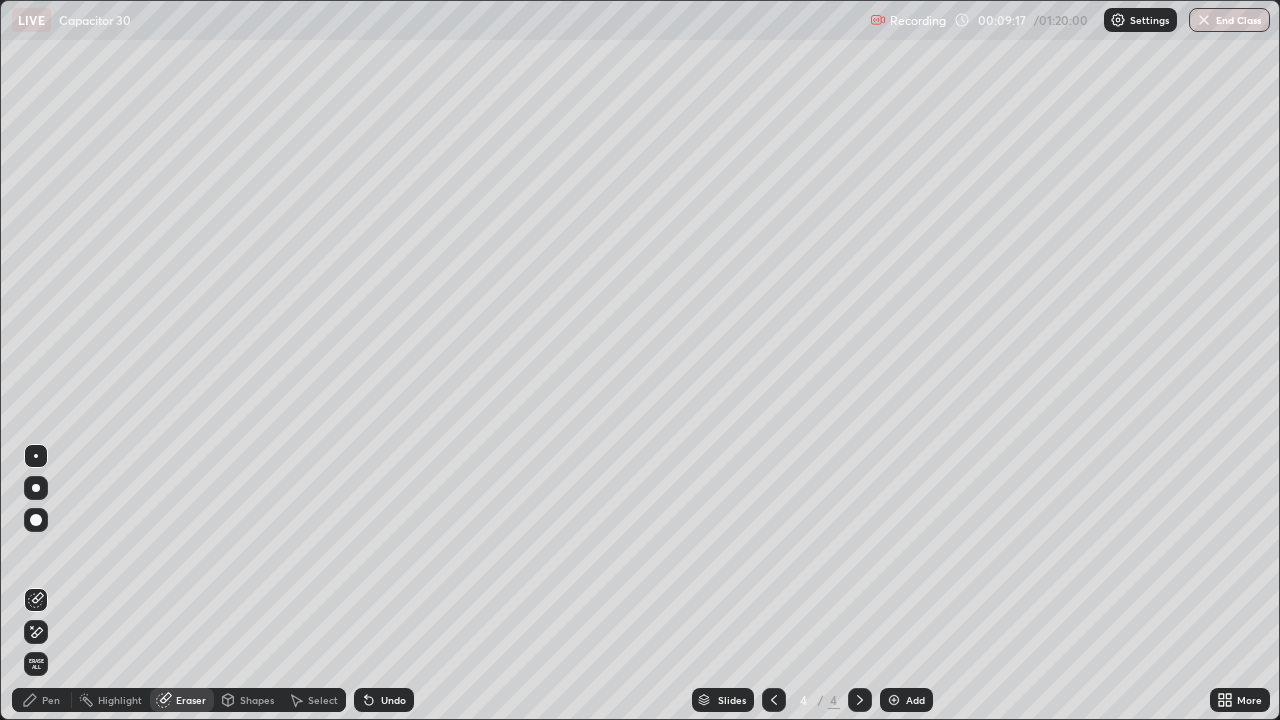 click at bounding box center [36, 632] 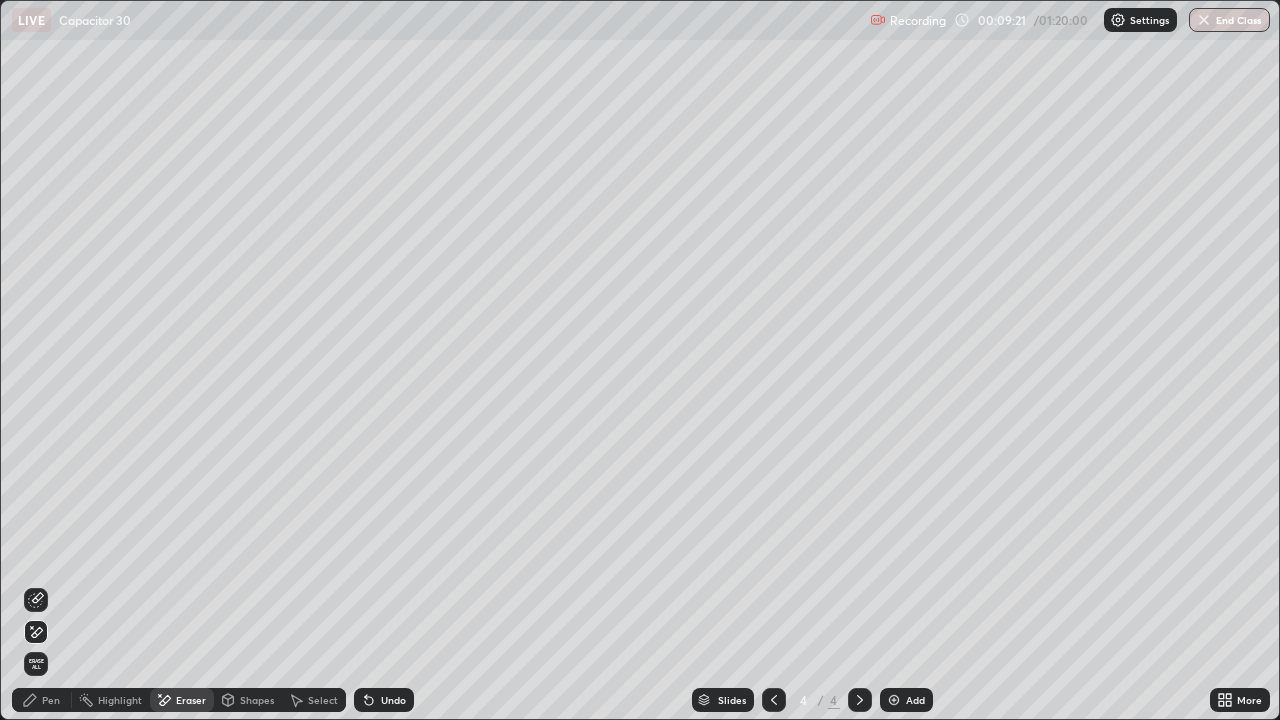 click on "Pen" at bounding box center [42, 700] 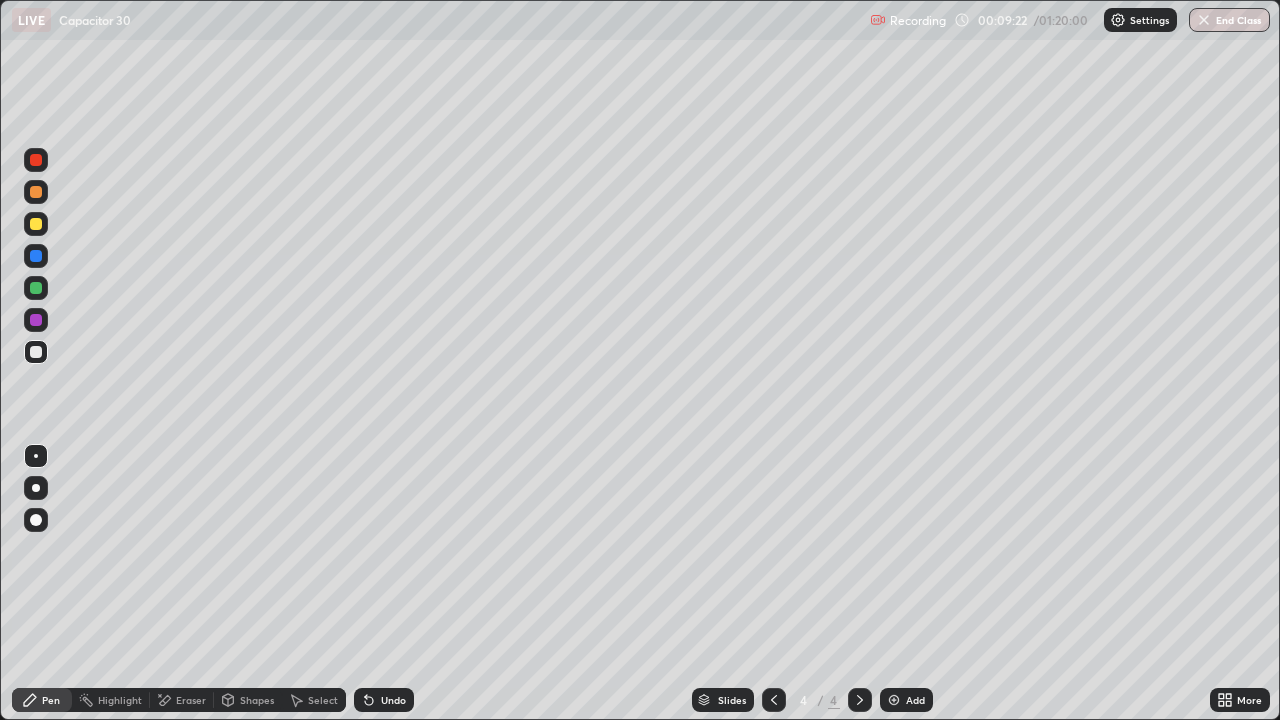 click at bounding box center (36, 352) 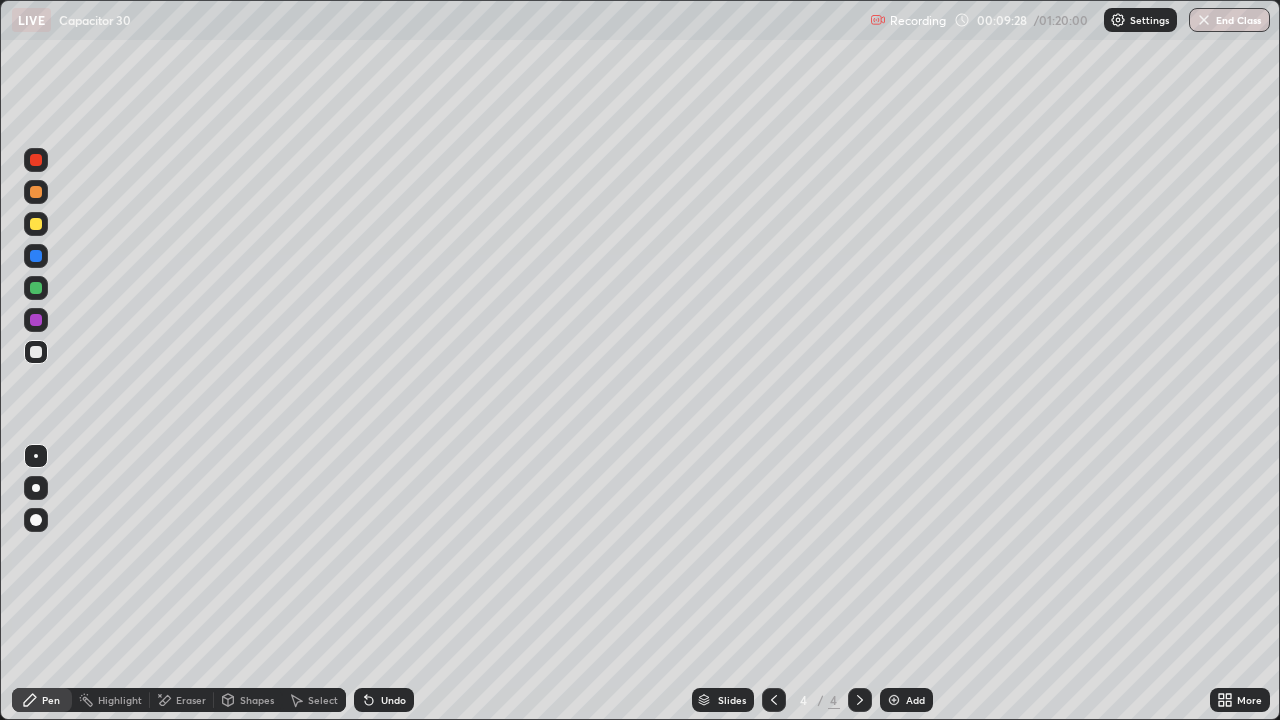 click on "Eraser" at bounding box center [191, 700] 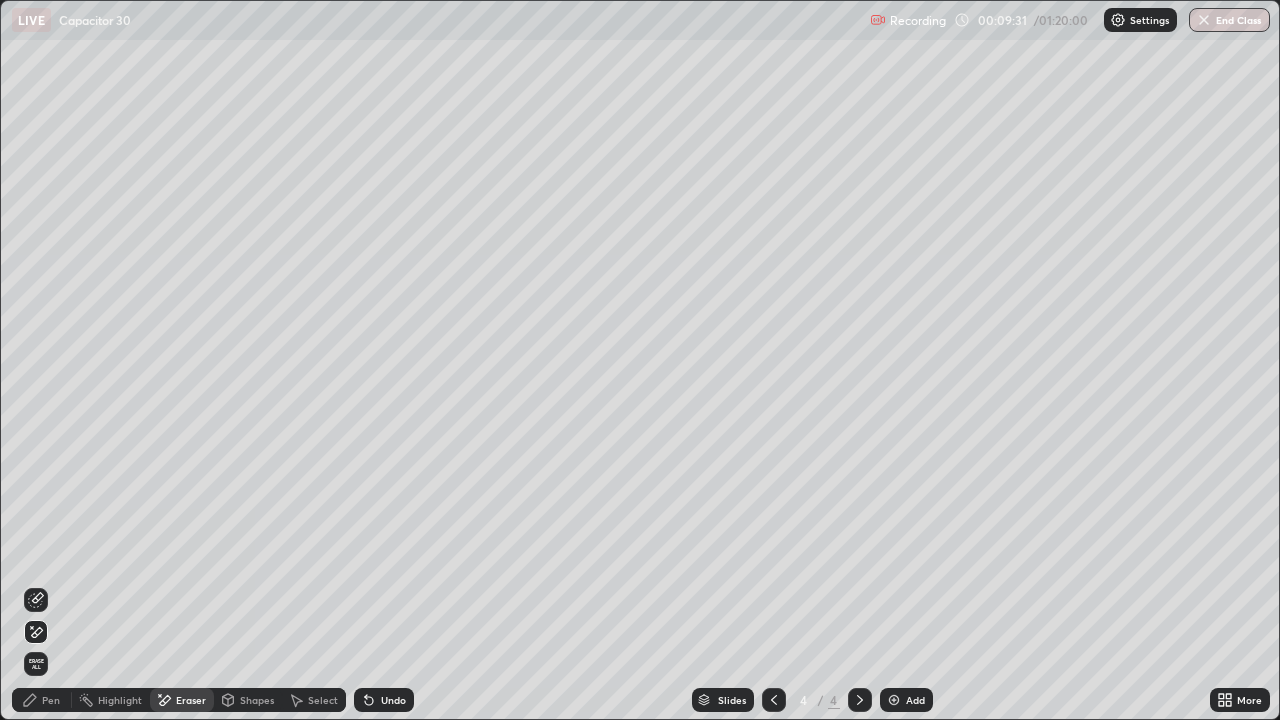 click on "Pen" at bounding box center (51, 700) 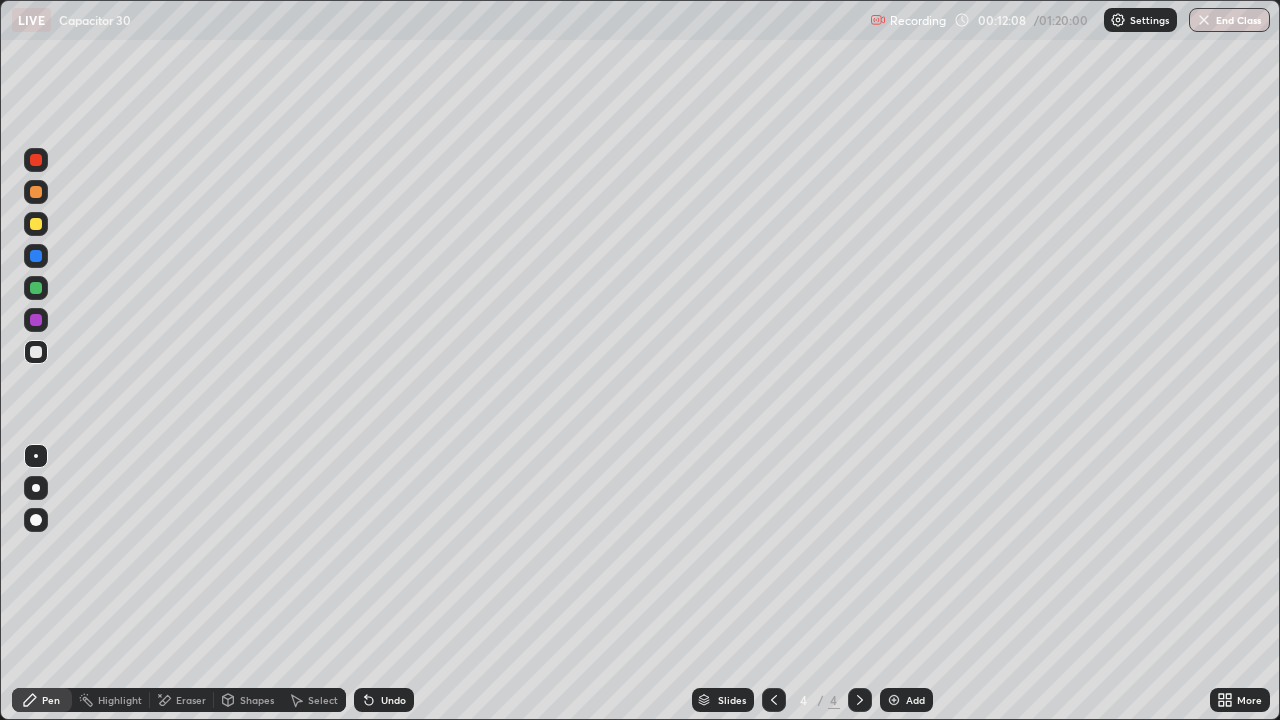 click on "Add" at bounding box center (915, 700) 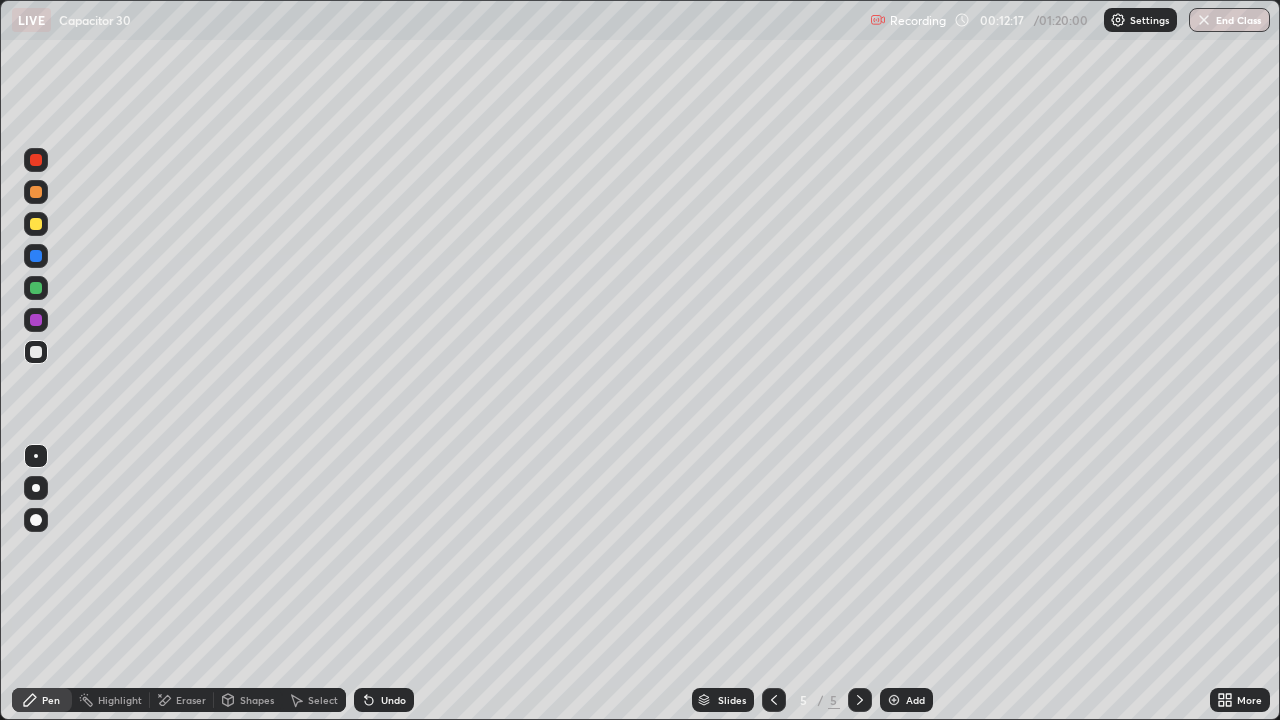 click at bounding box center [36, 224] 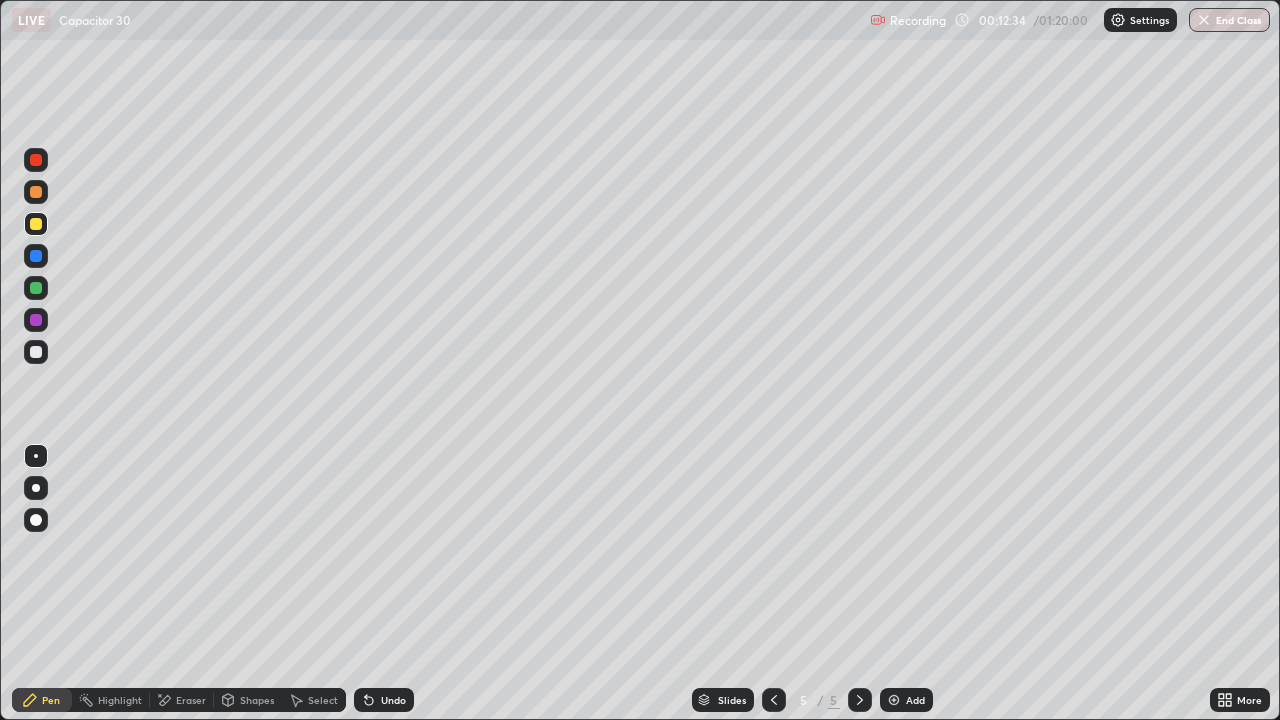 click at bounding box center (36, 352) 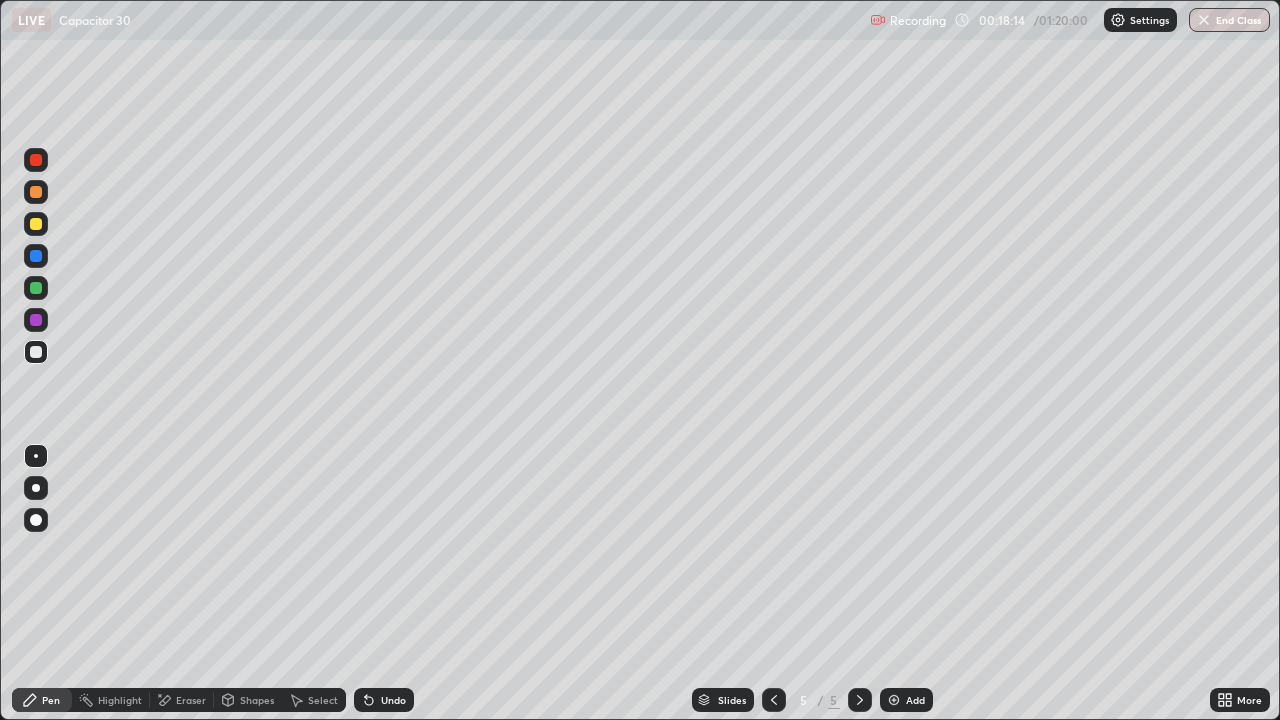 click on "Add" at bounding box center (915, 700) 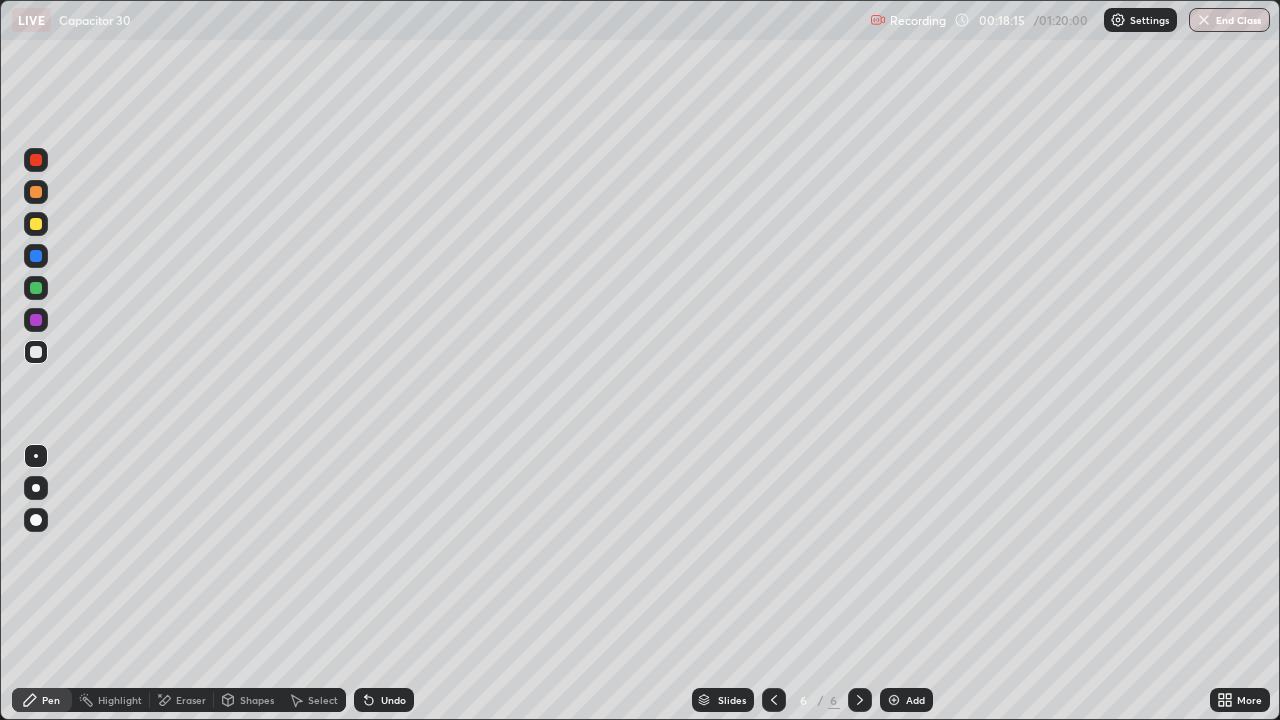 click at bounding box center [36, 224] 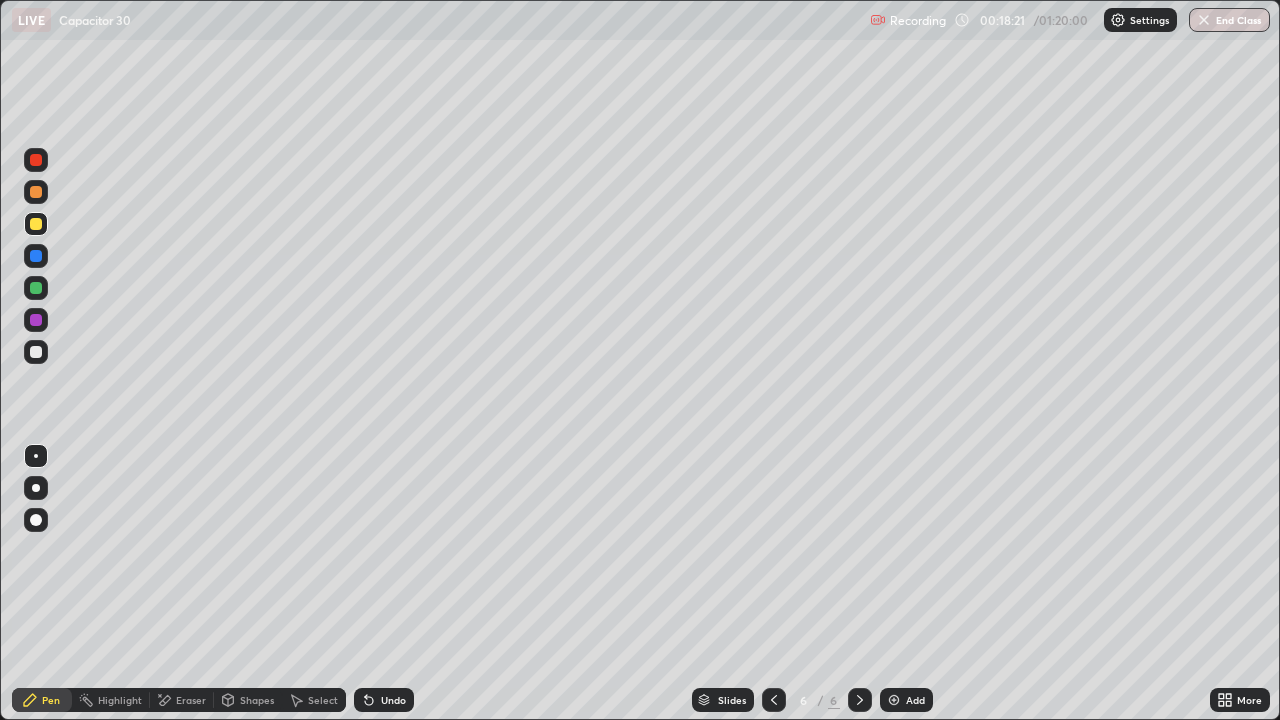 click at bounding box center [36, 352] 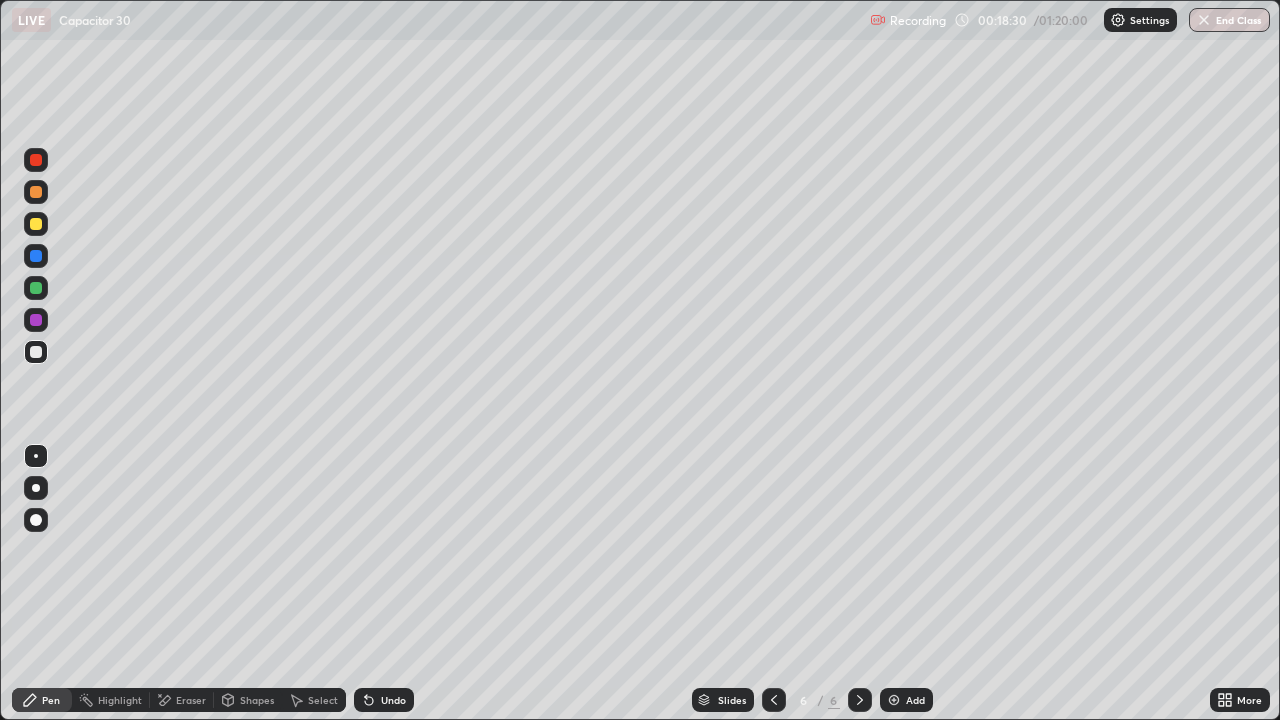 click on "Eraser" at bounding box center [191, 700] 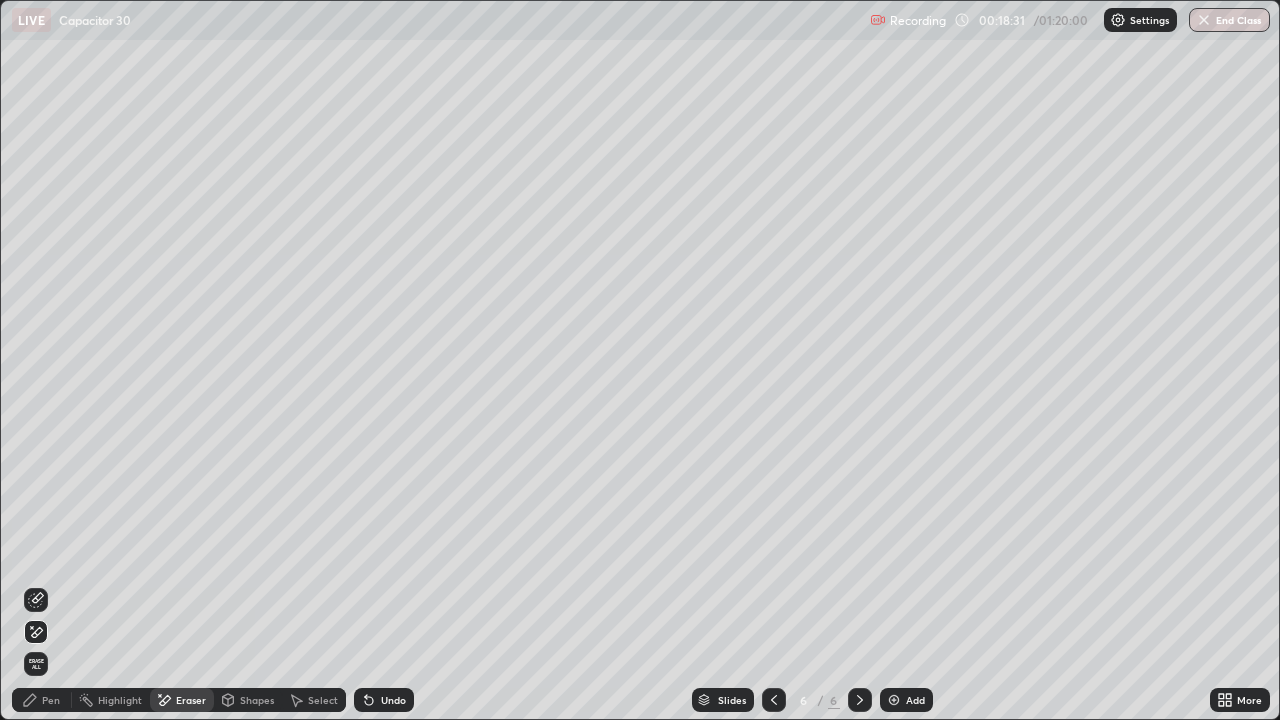 click 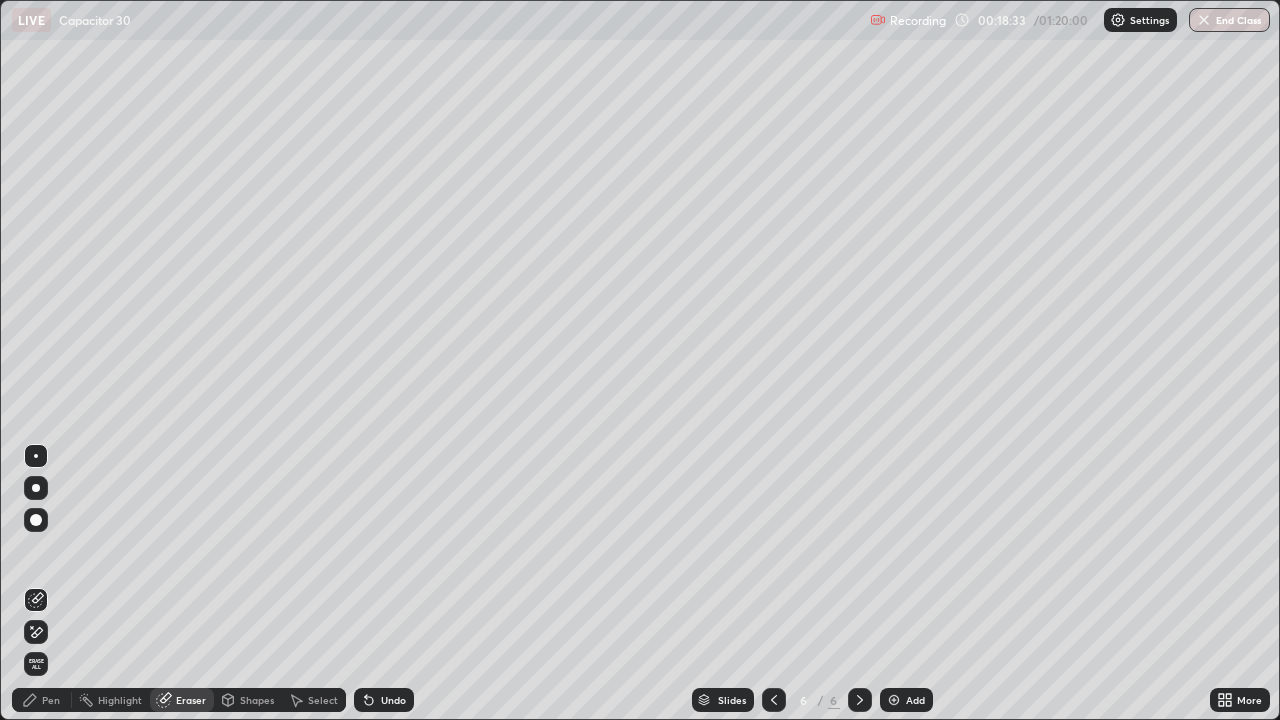 click on "Pen" at bounding box center [51, 700] 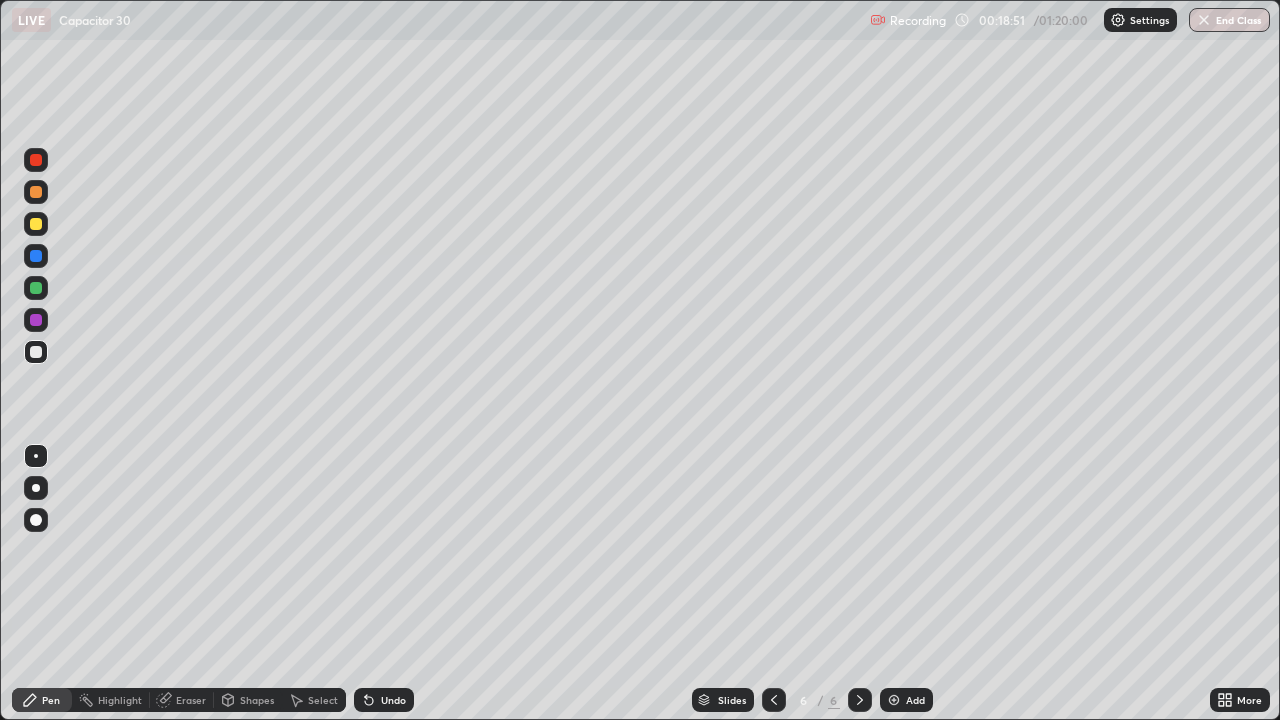 click on "Undo" at bounding box center [384, 700] 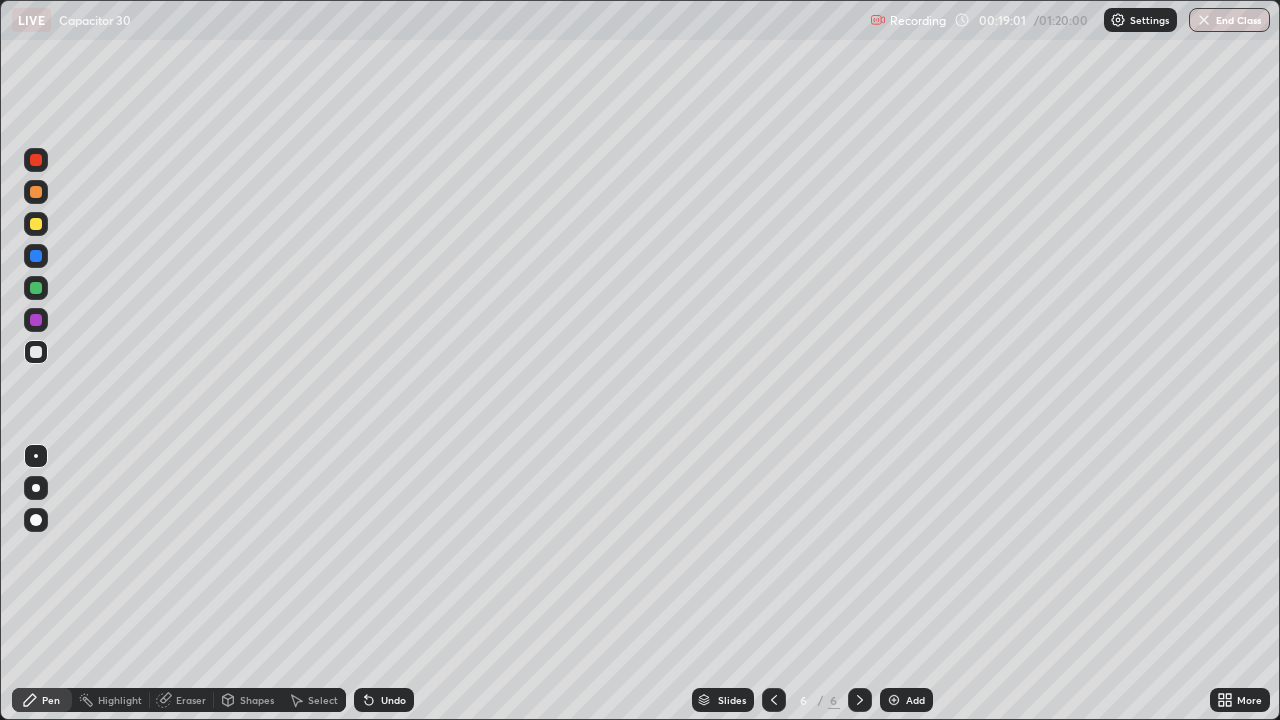 click at bounding box center (36, 224) 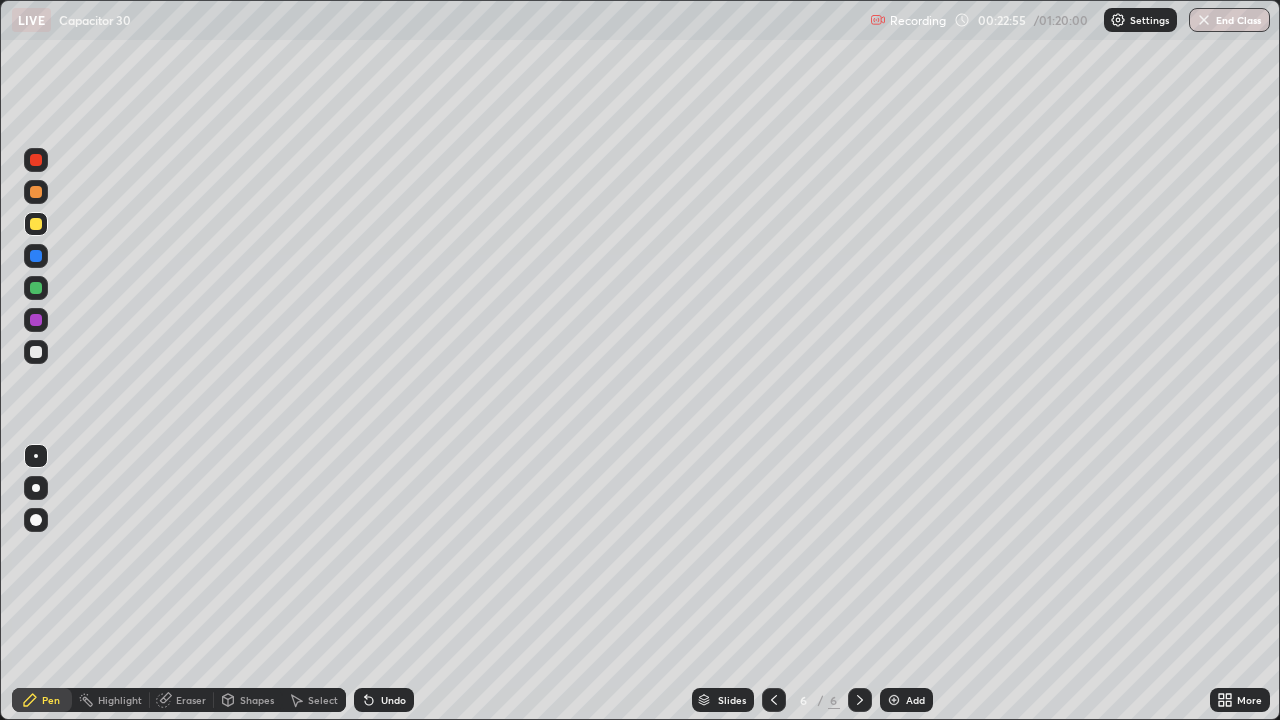 click on "Add" at bounding box center [915, 700] 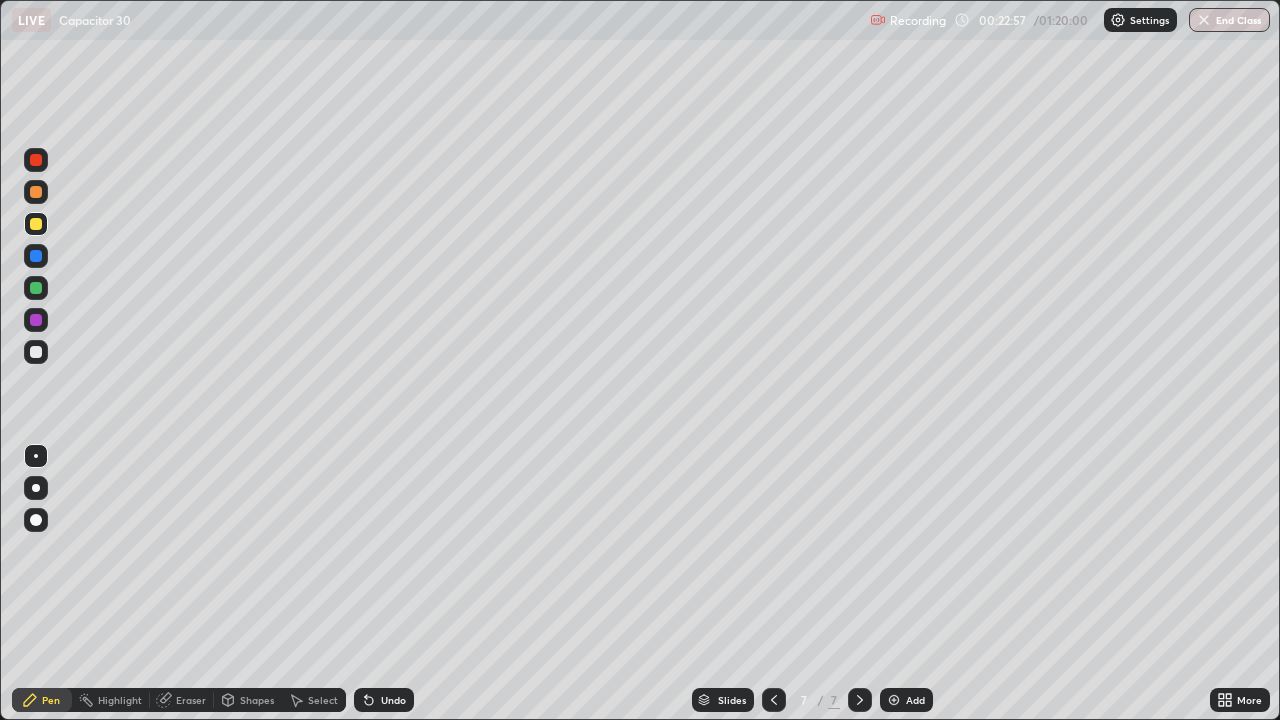 click at bounding box center (36, 352) 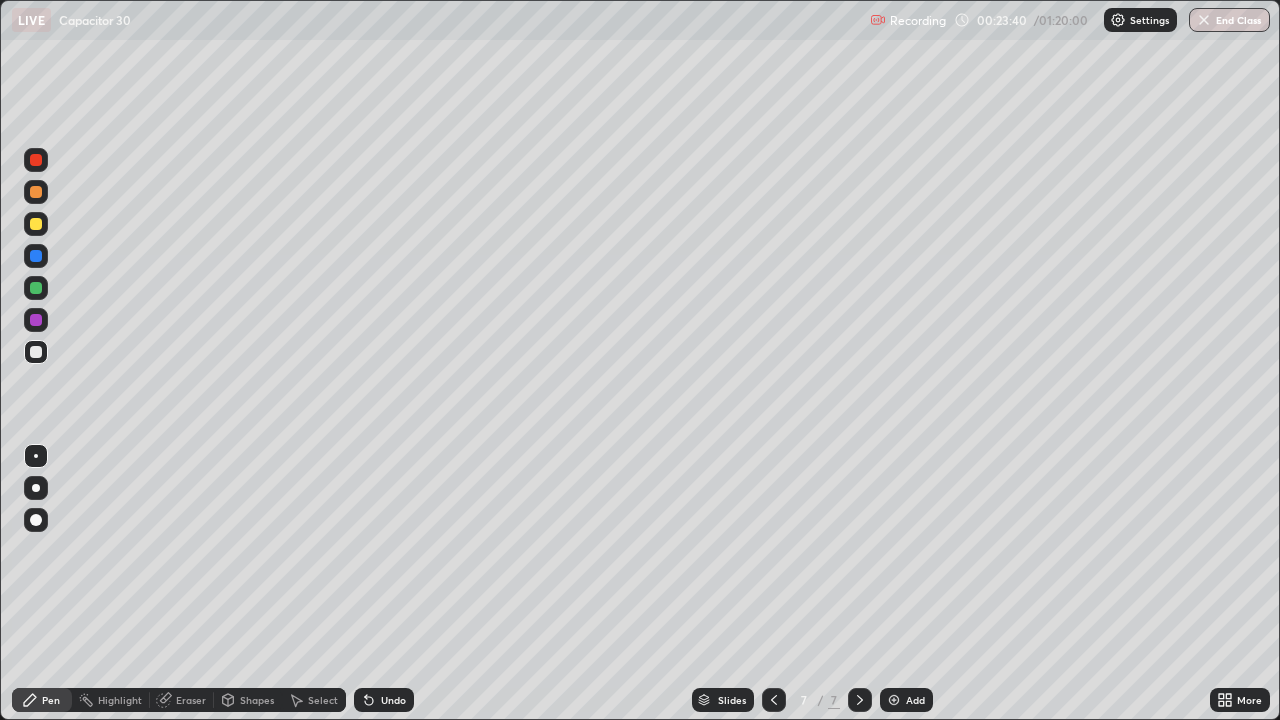 click 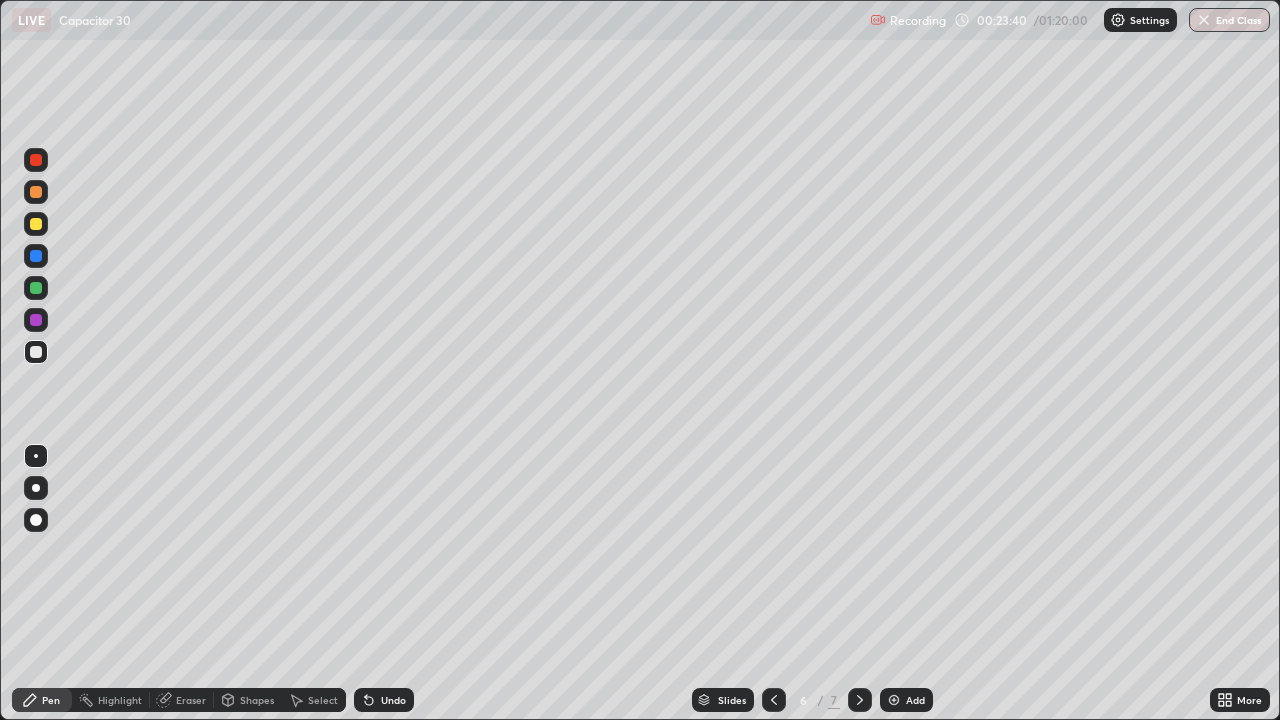 click at bounding box center (860, 700) 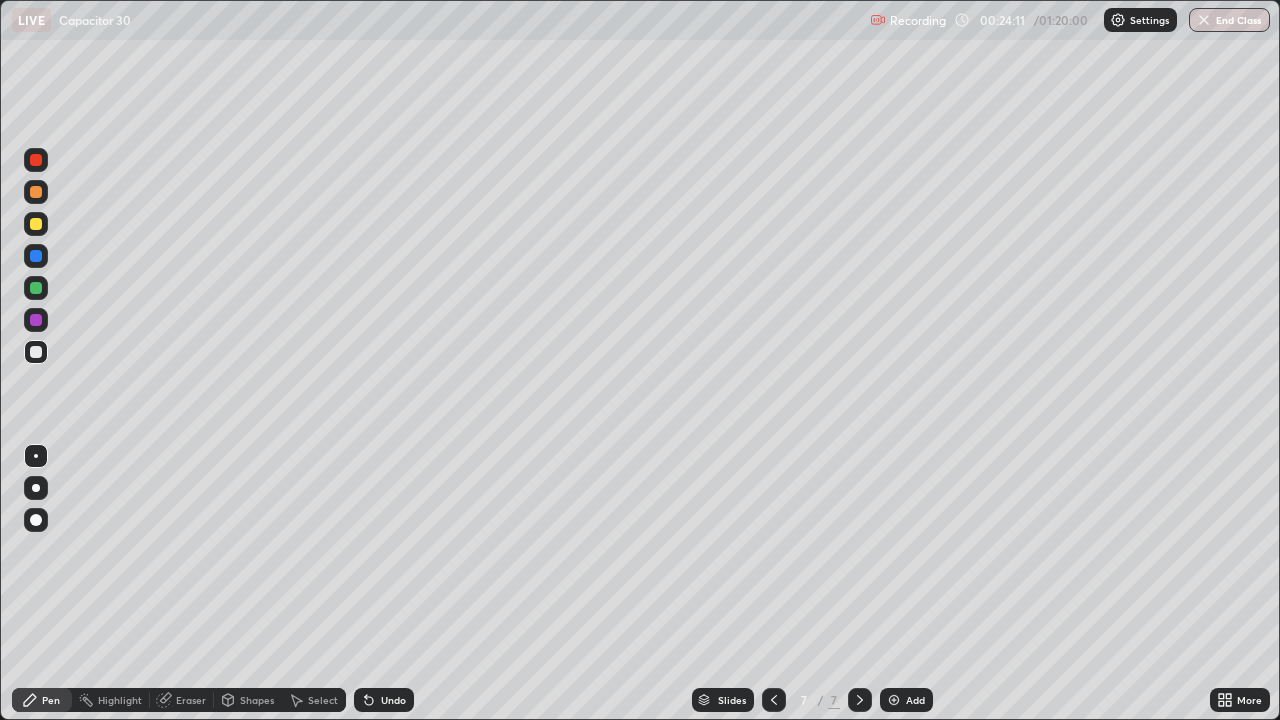 click on "Undo" at bounding box center (393, 700) 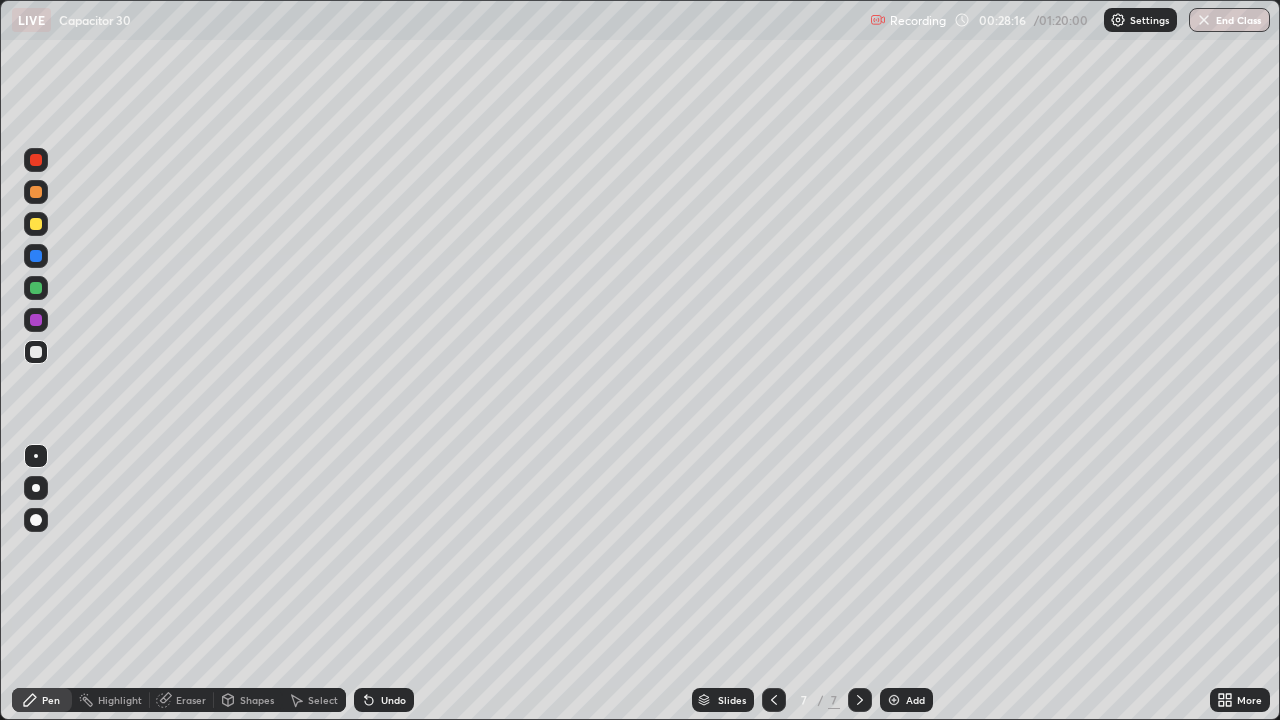 click at bounding box center (36, 224) 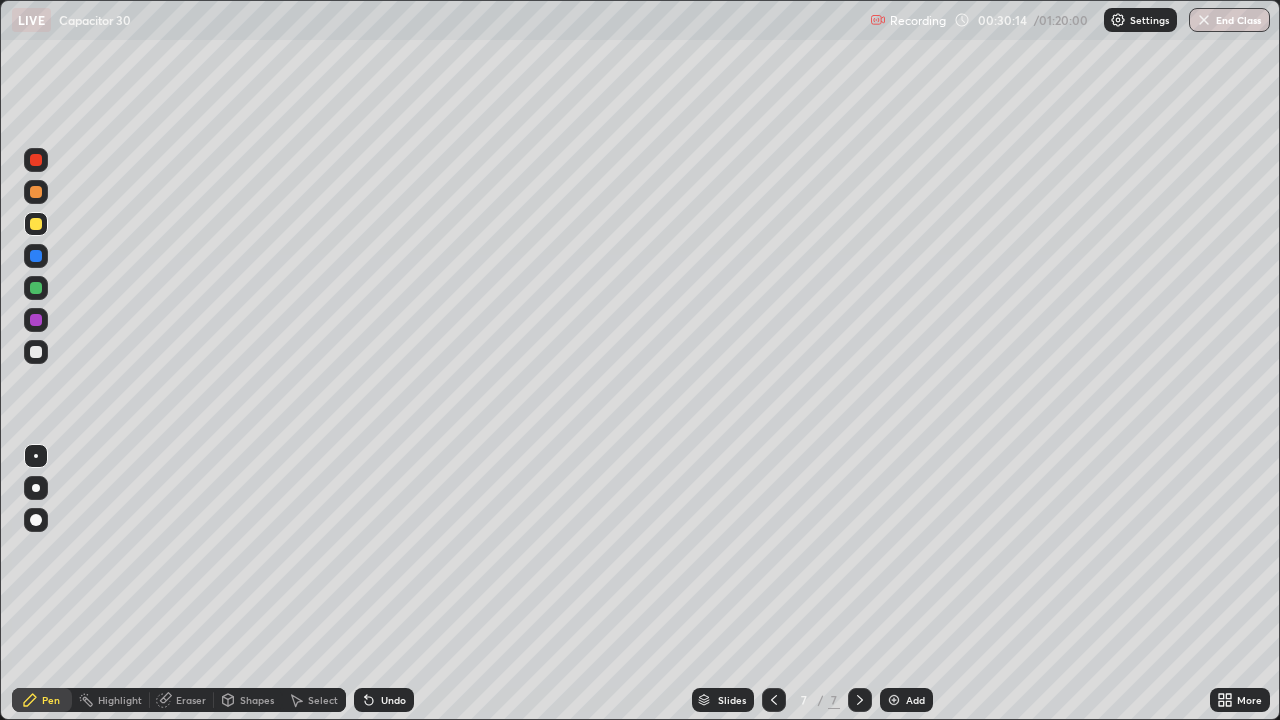 click on "Eraser" at bounding box center [191, 700] 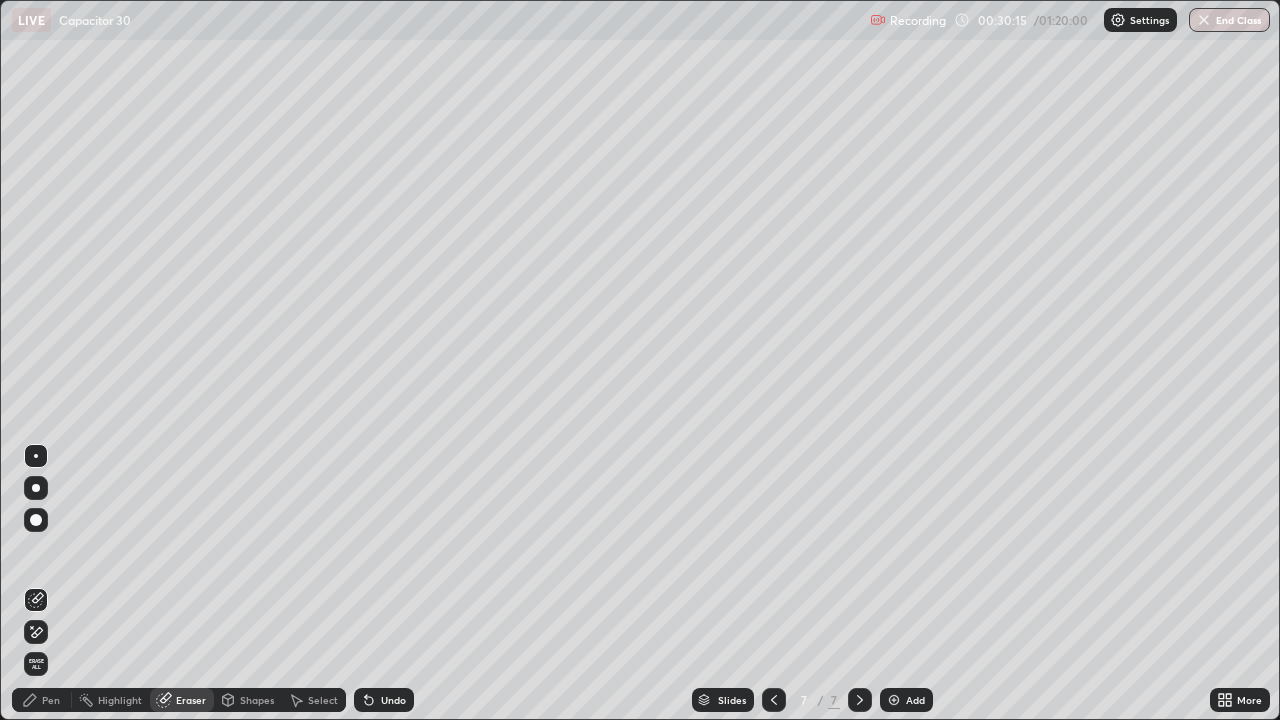 click 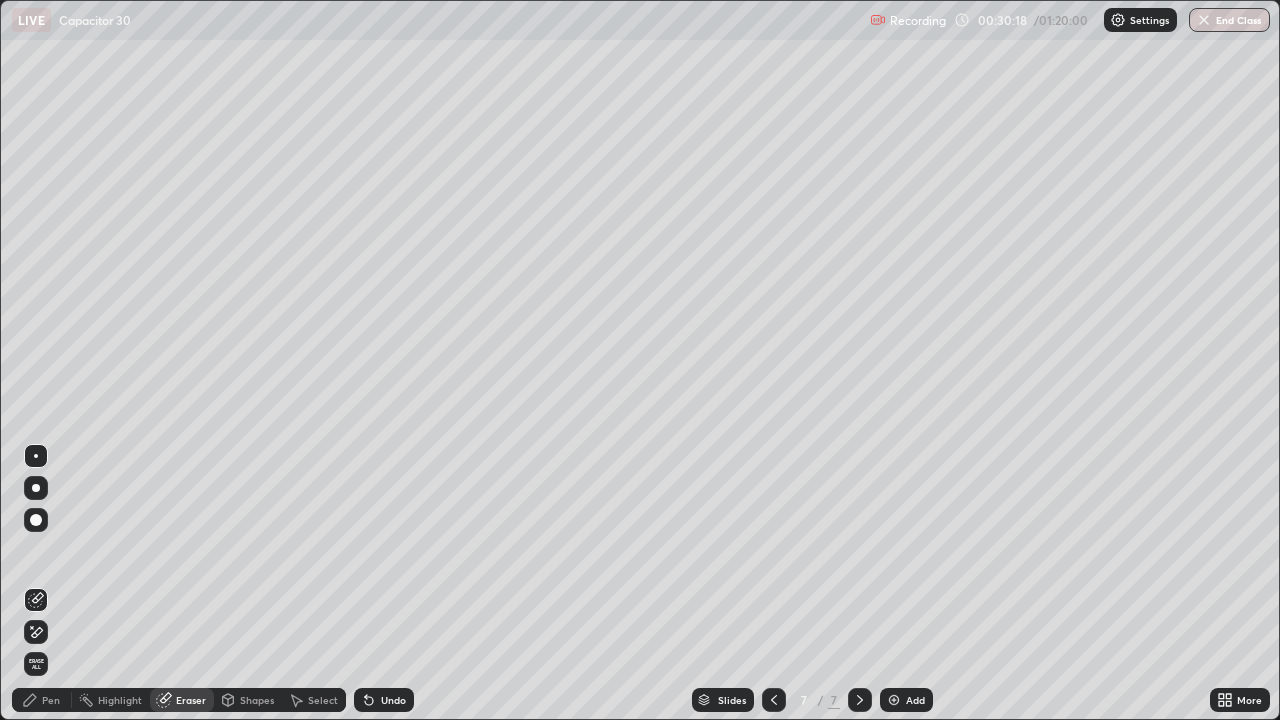 click 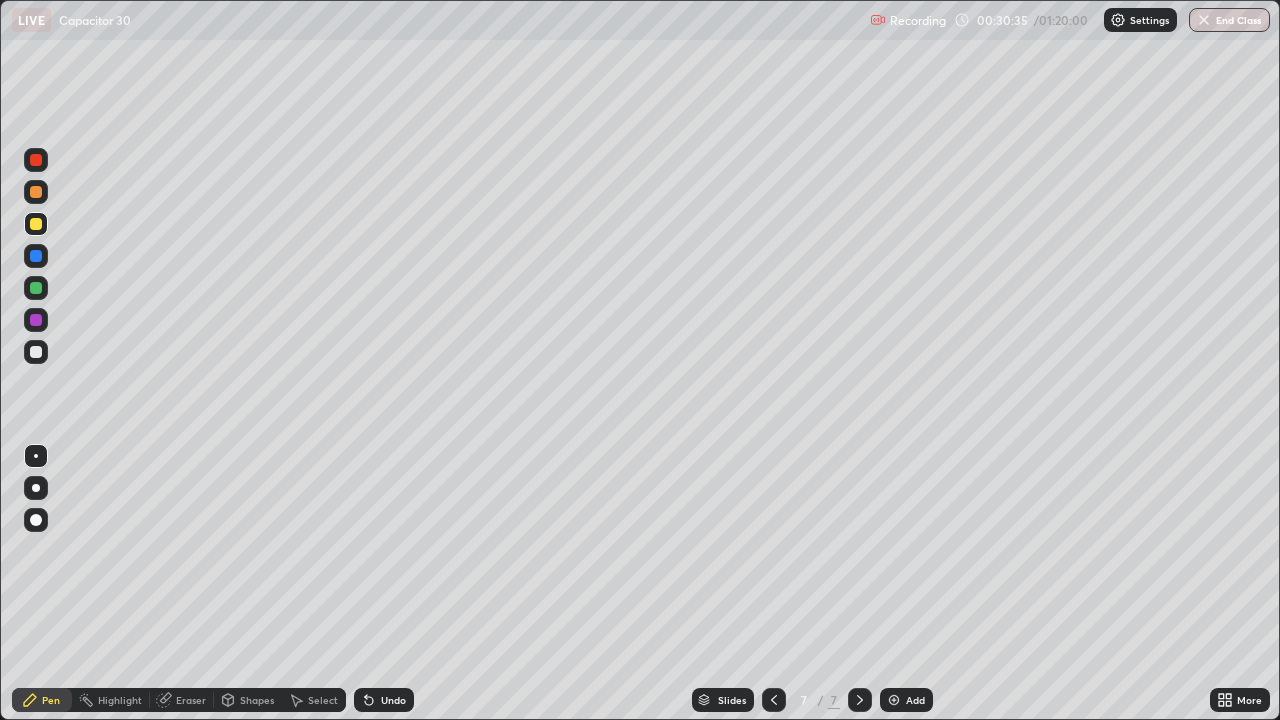 click at bounding box center (36, 352) 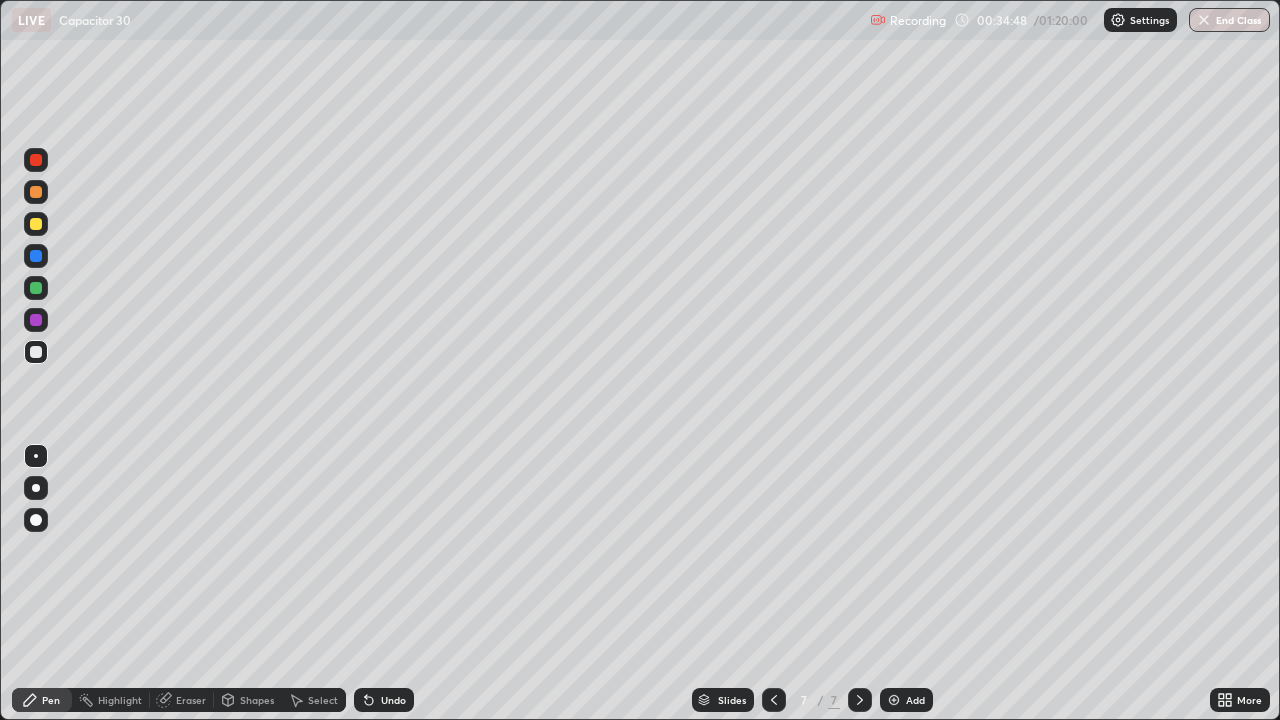 click on "Add" at bounding box center (906, 700) 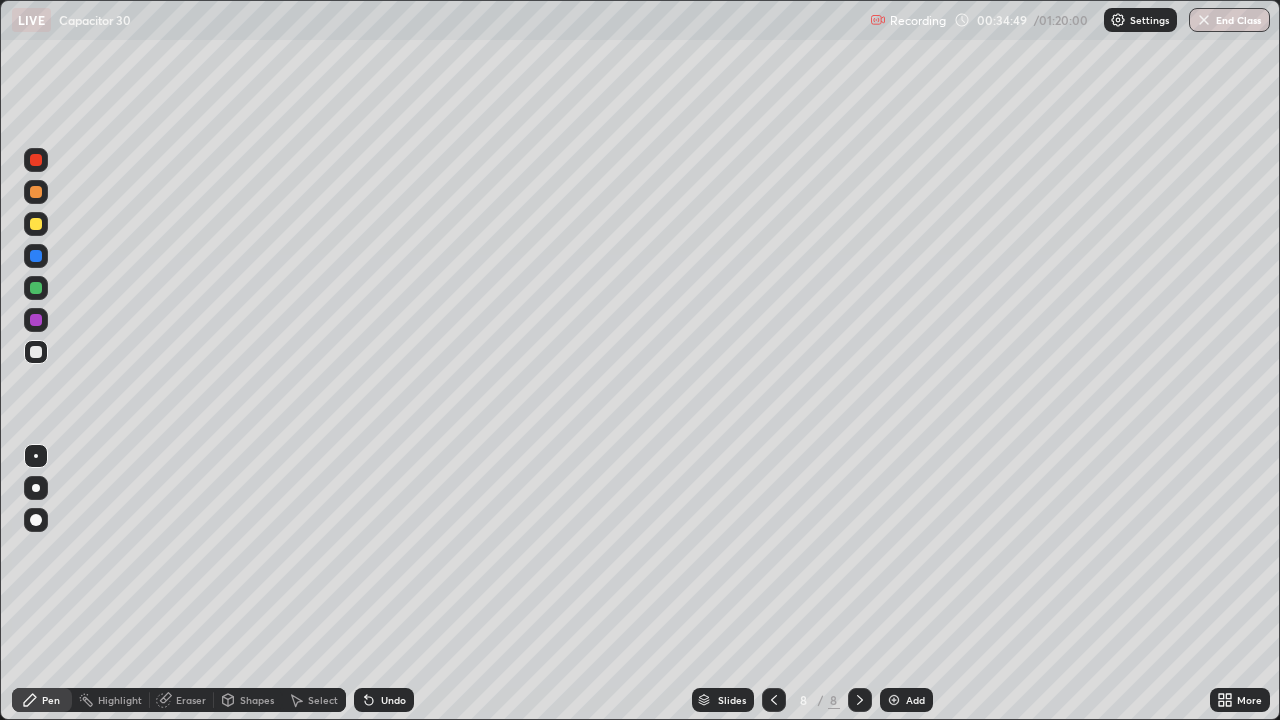 click at bounding box center (36, 352) 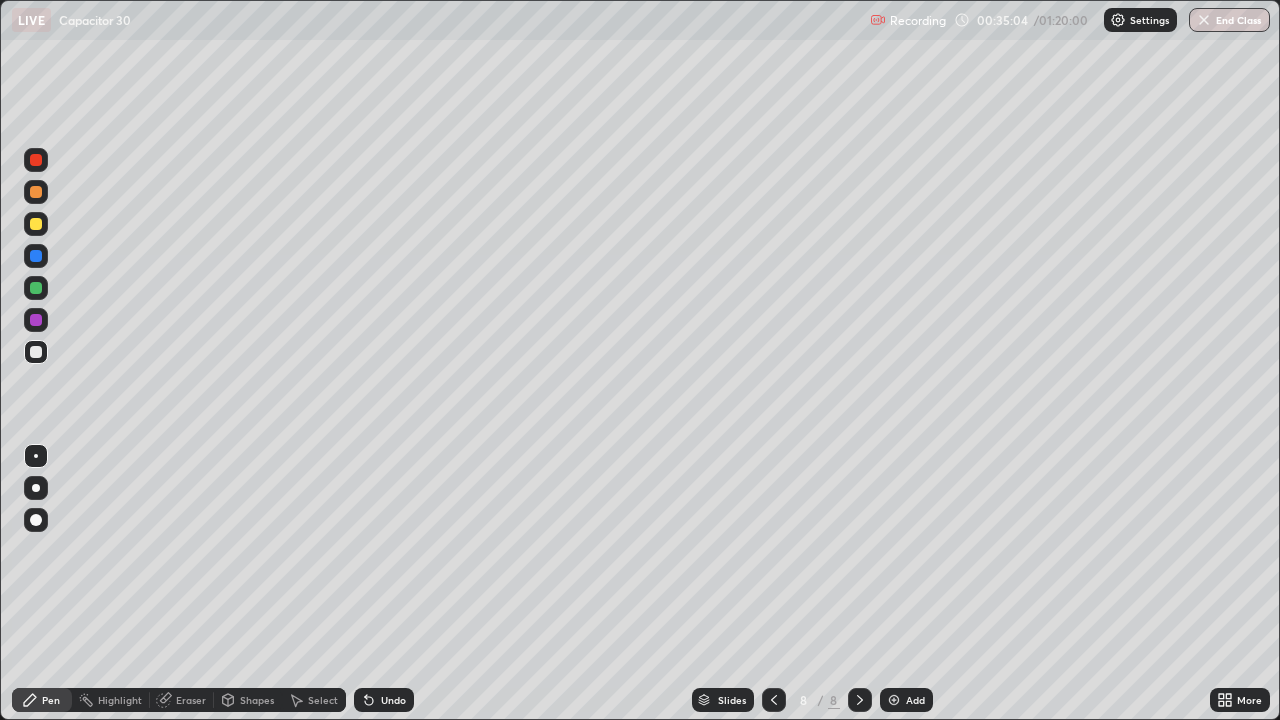click at bounding box center [36, 224] 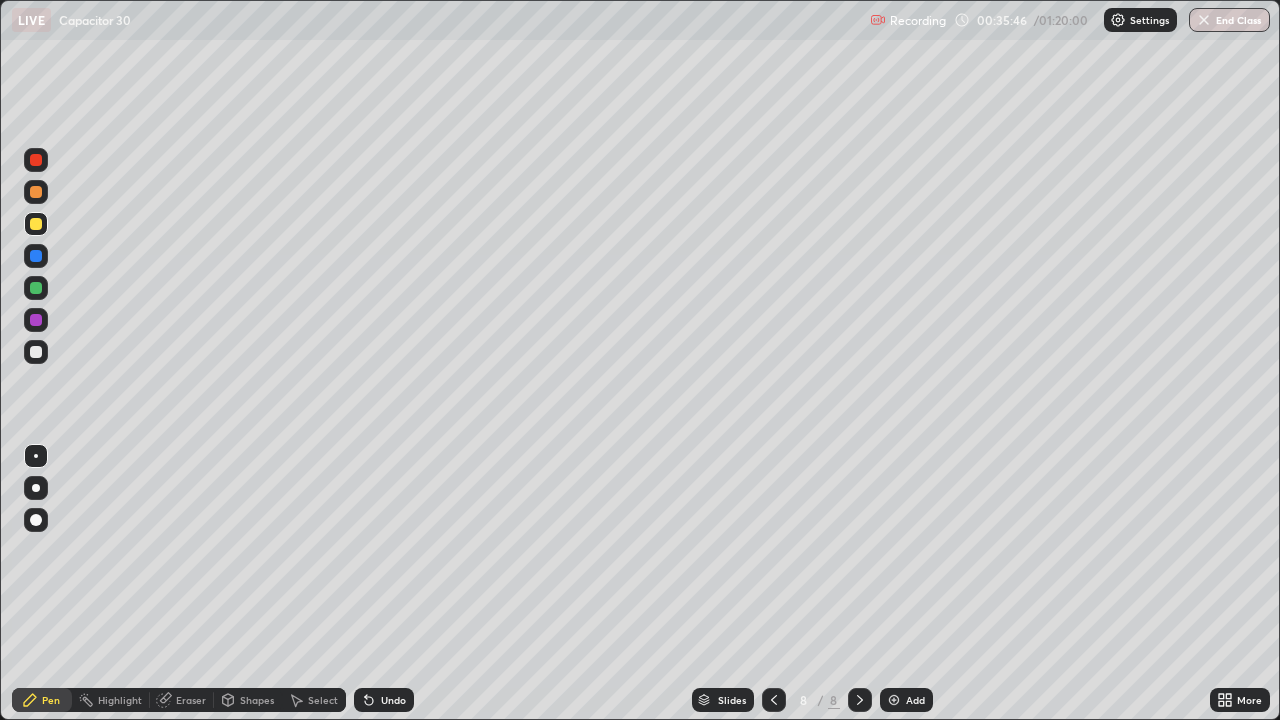 click 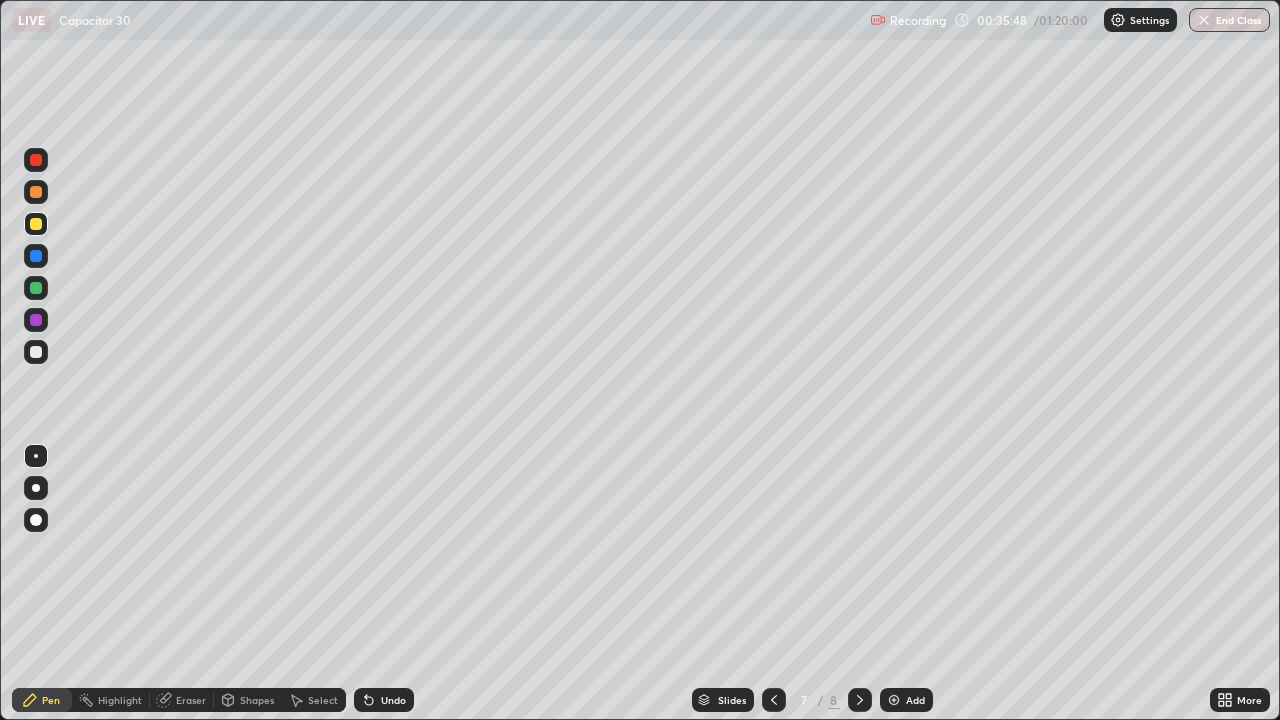 click 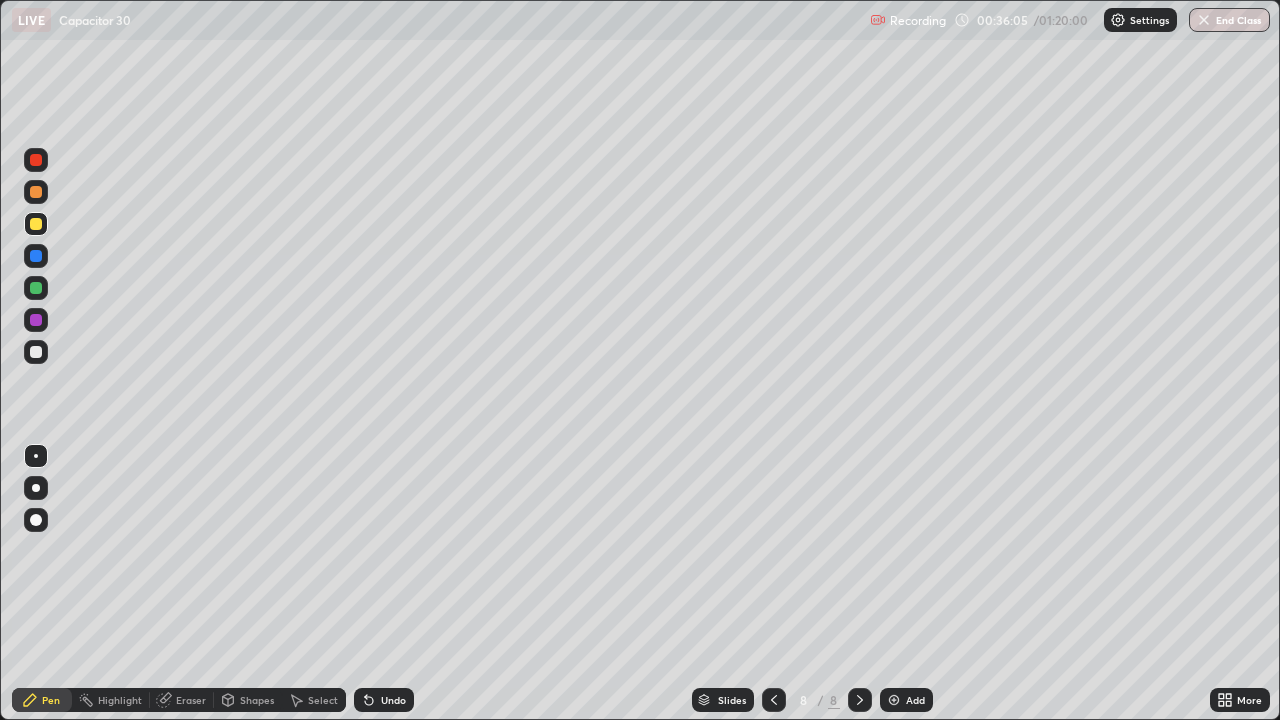 click on "Add" at bounding box center [906, 700] 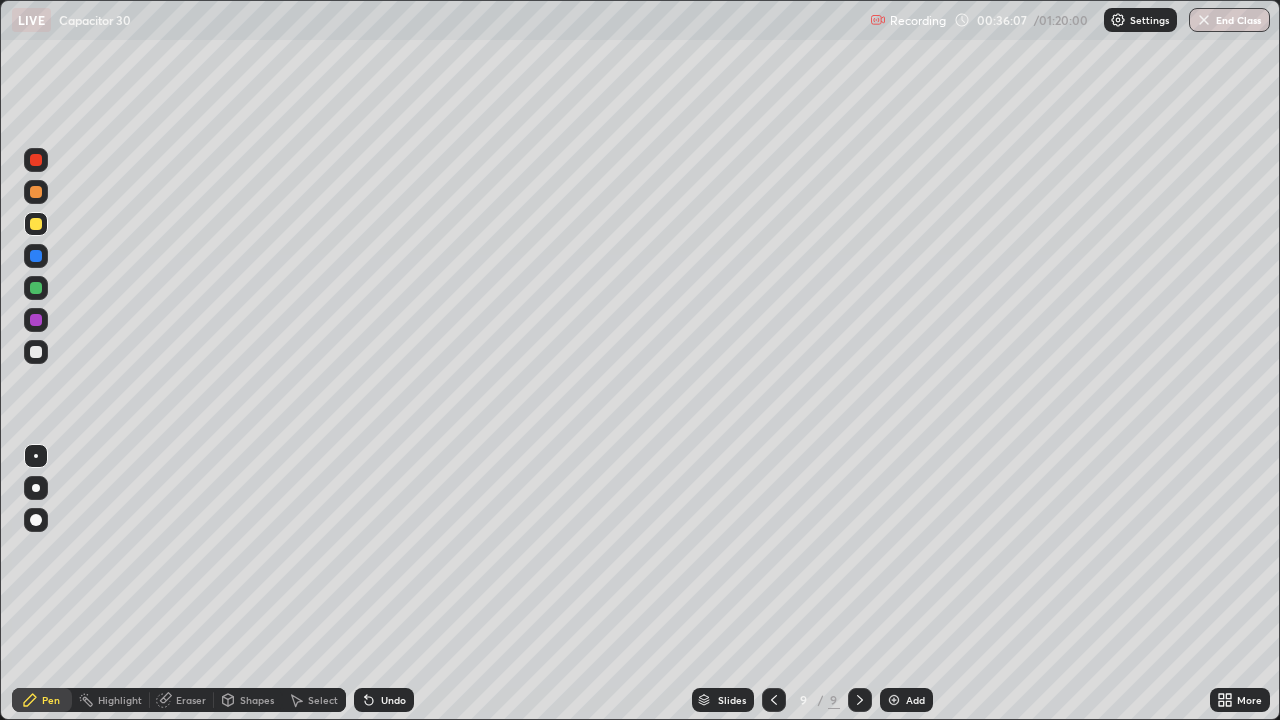 click at bounding box center (36, 352) 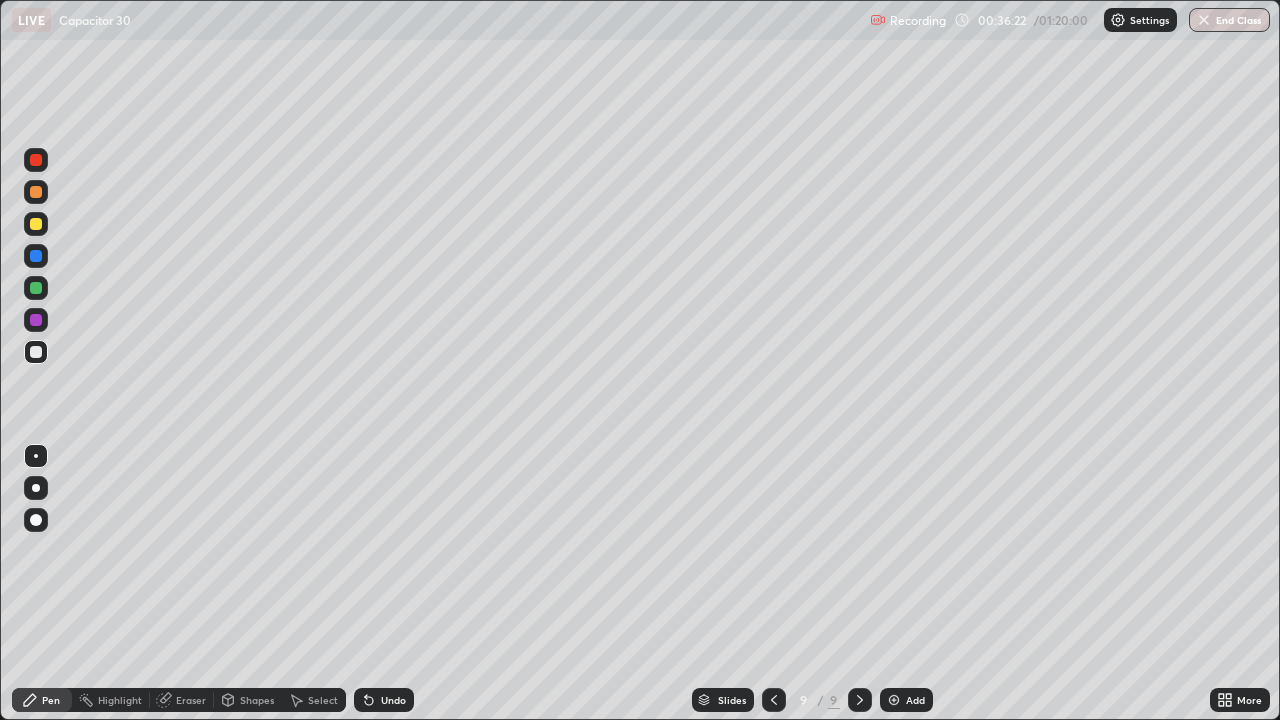 click at bounding box center [36, 224] 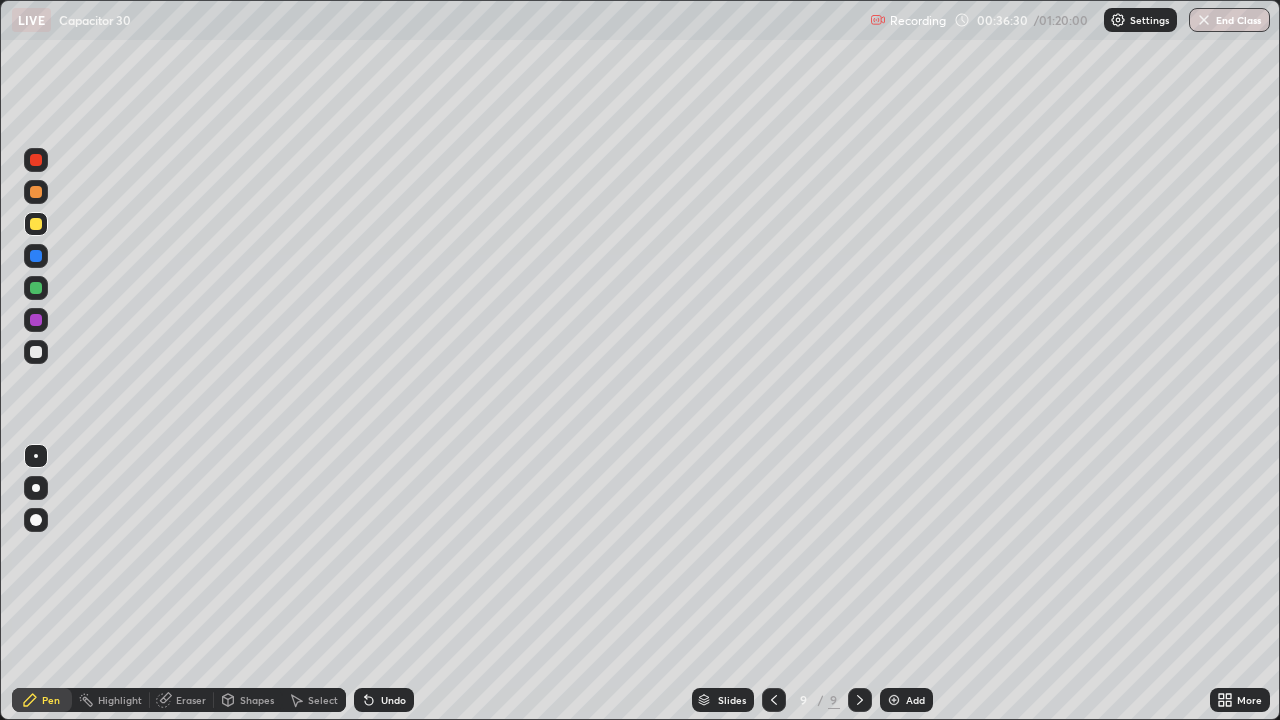 click on "Undo" at bounding box center (393, 700) 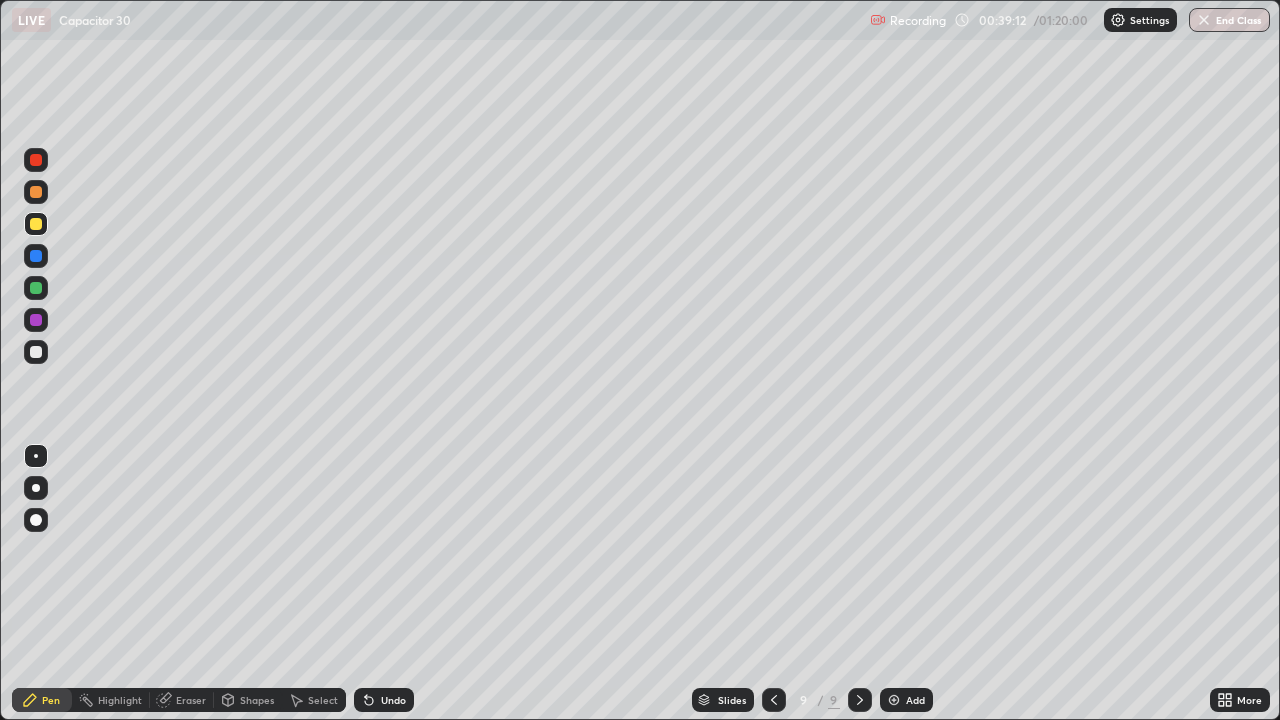 click on "Add" at bounding box center (906, 700) 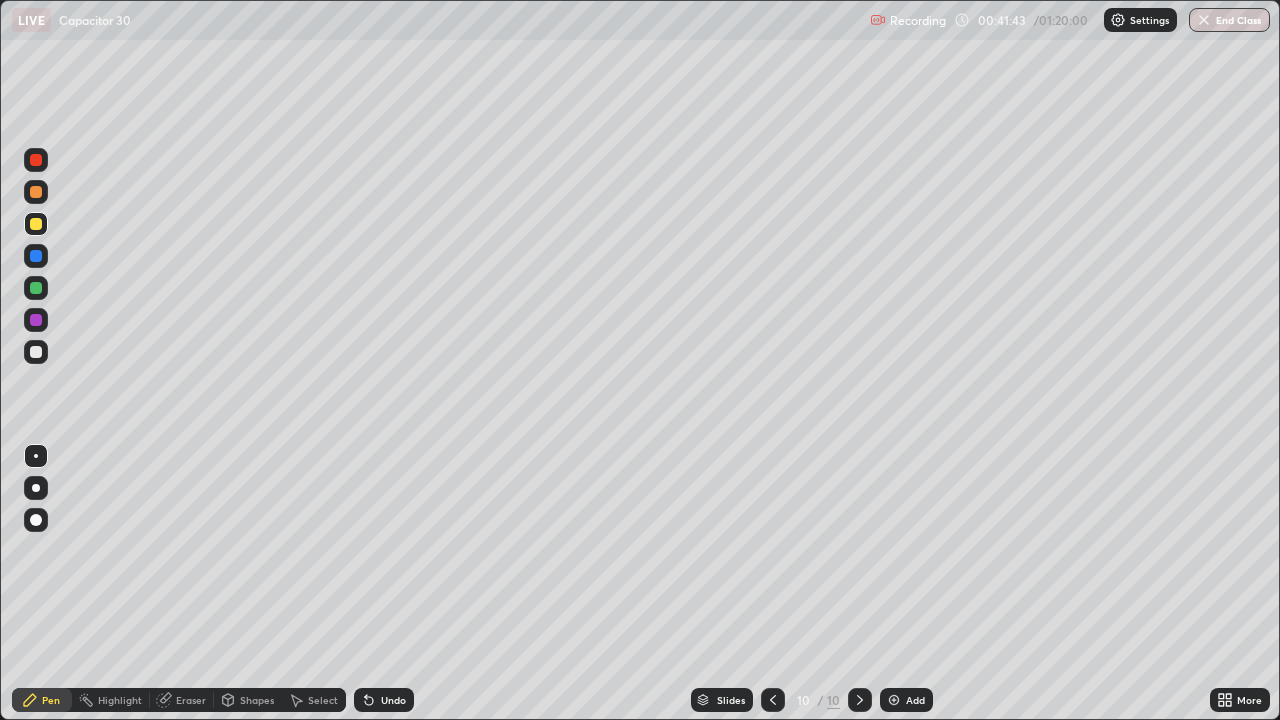 click on "Add" at bounding box center [906, 700] 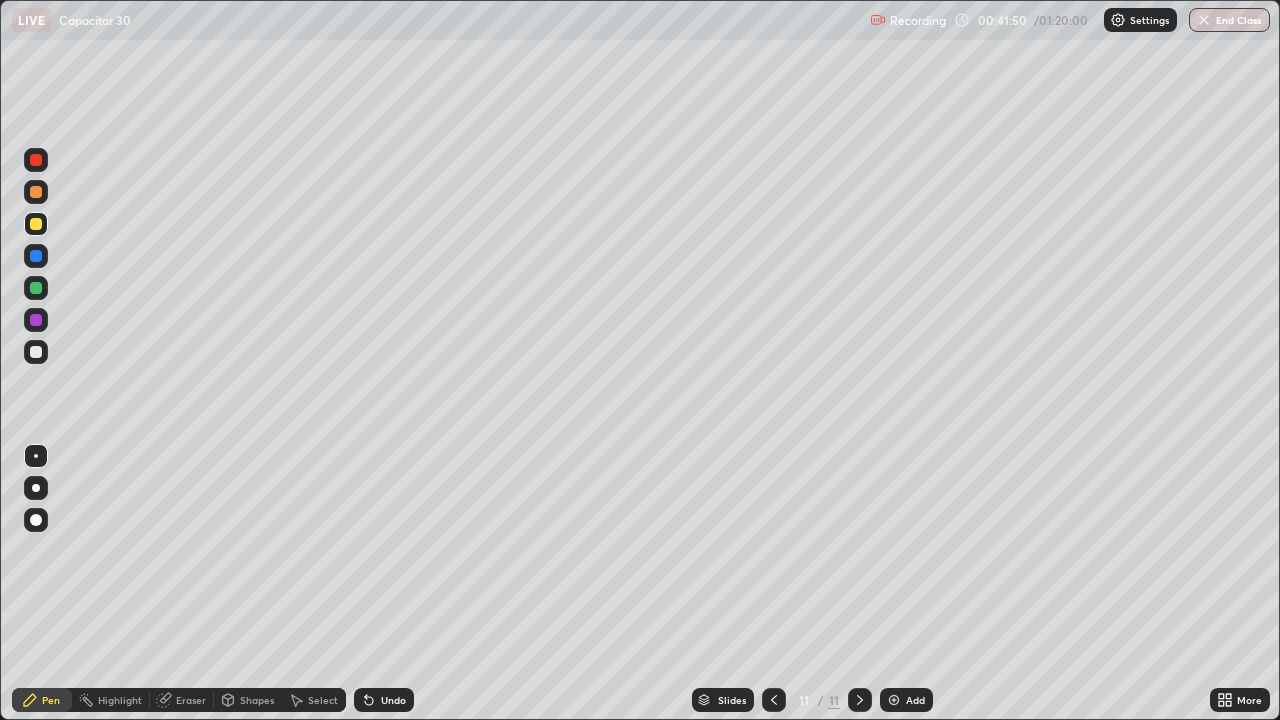 click at bounding box center [36, 352] 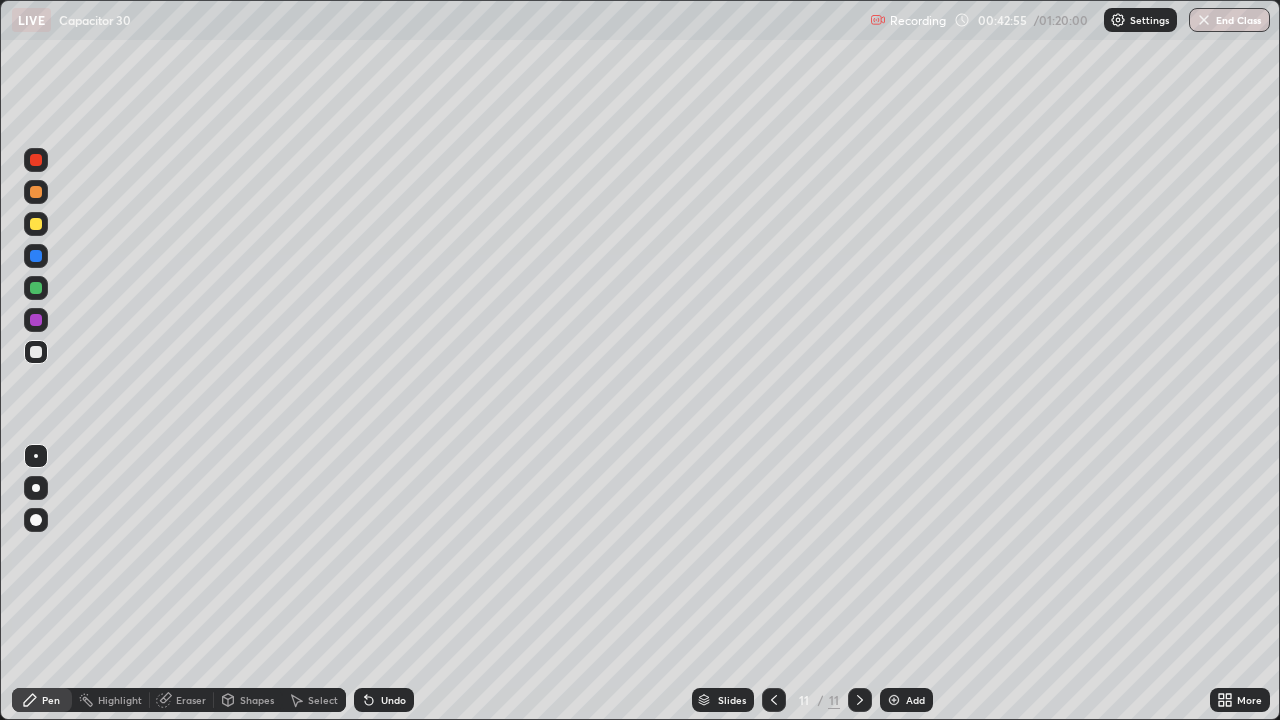 click at bounding box center (36, 224) 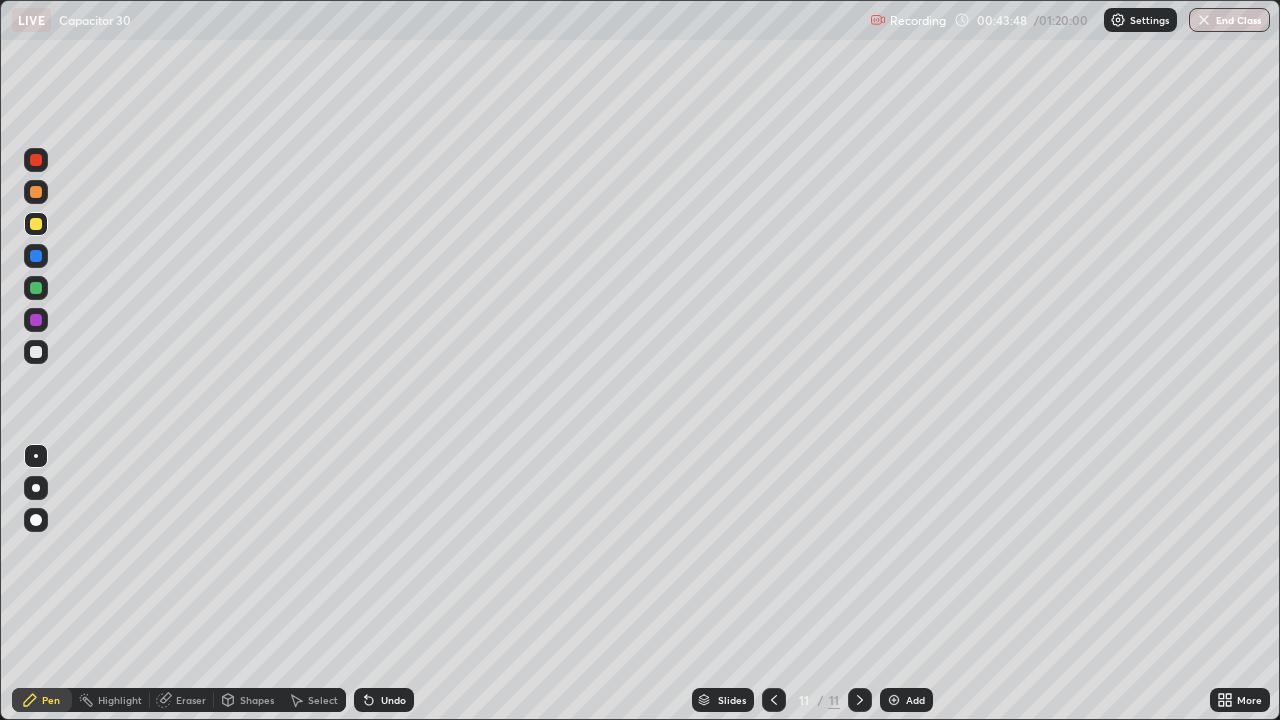 click at bounding box center [36, 352] 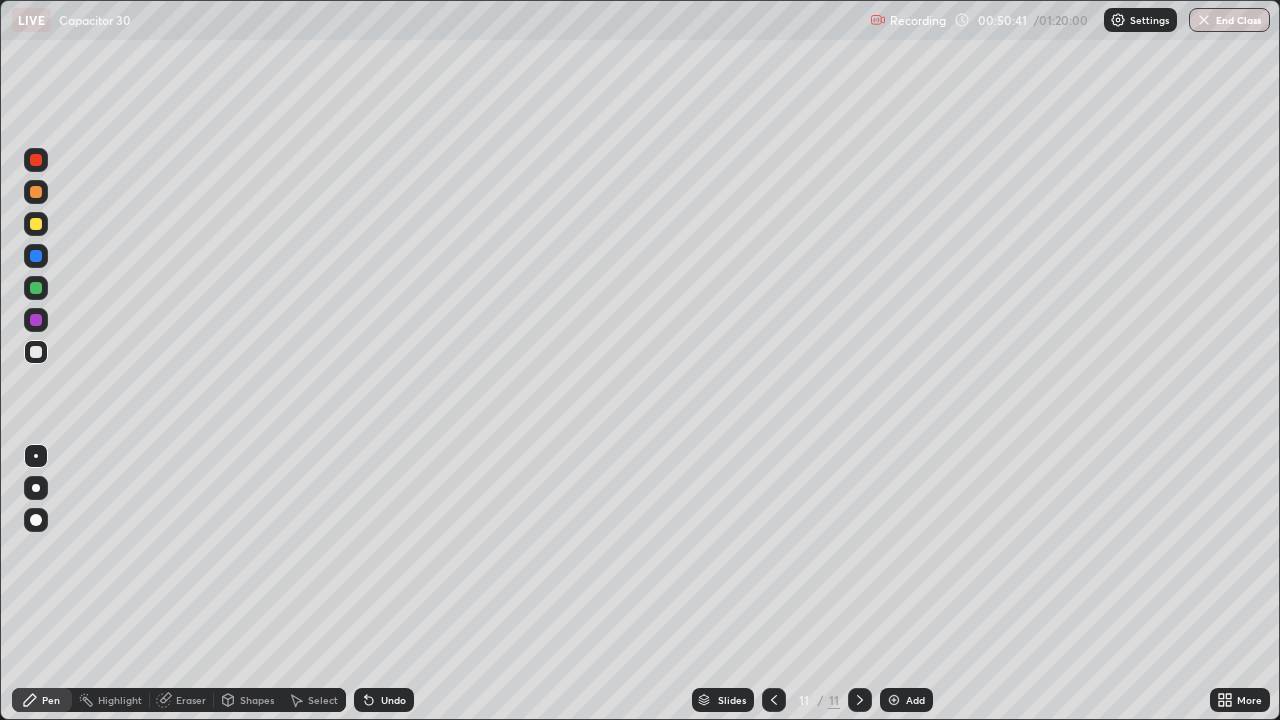 click at bounding box center (36, 224) 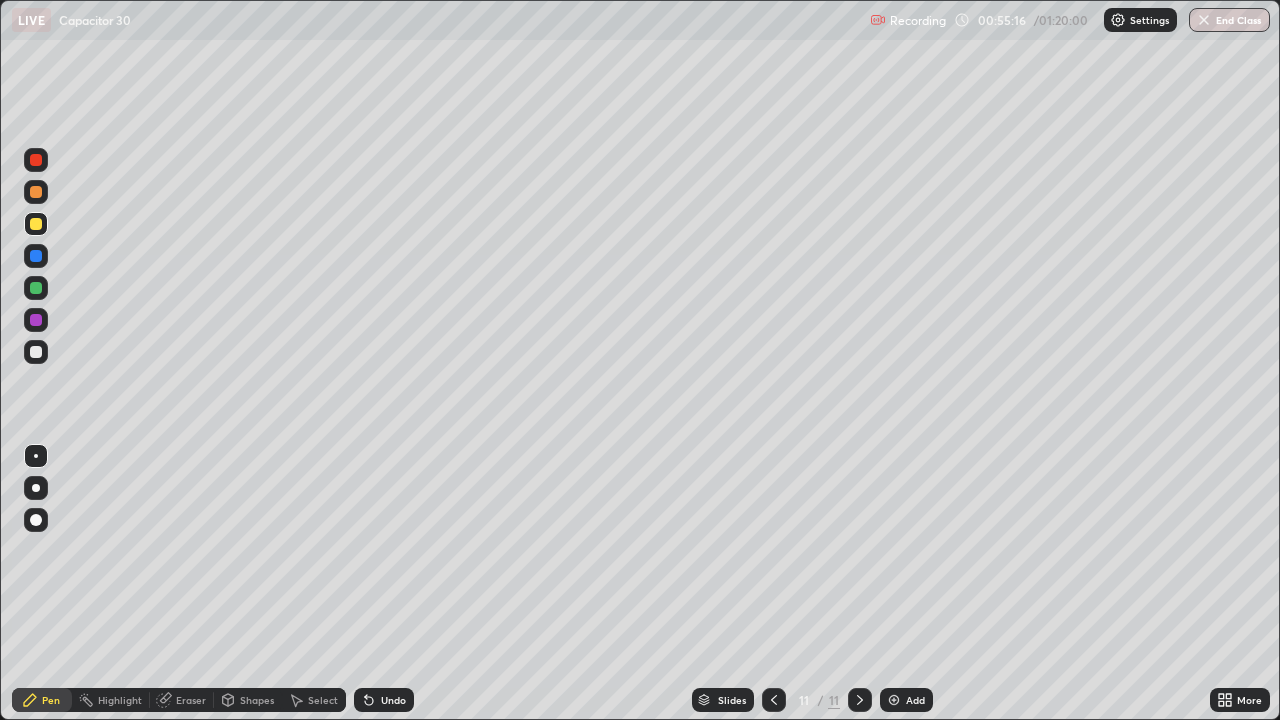 click on "Add" at bounding box center [915, 700] 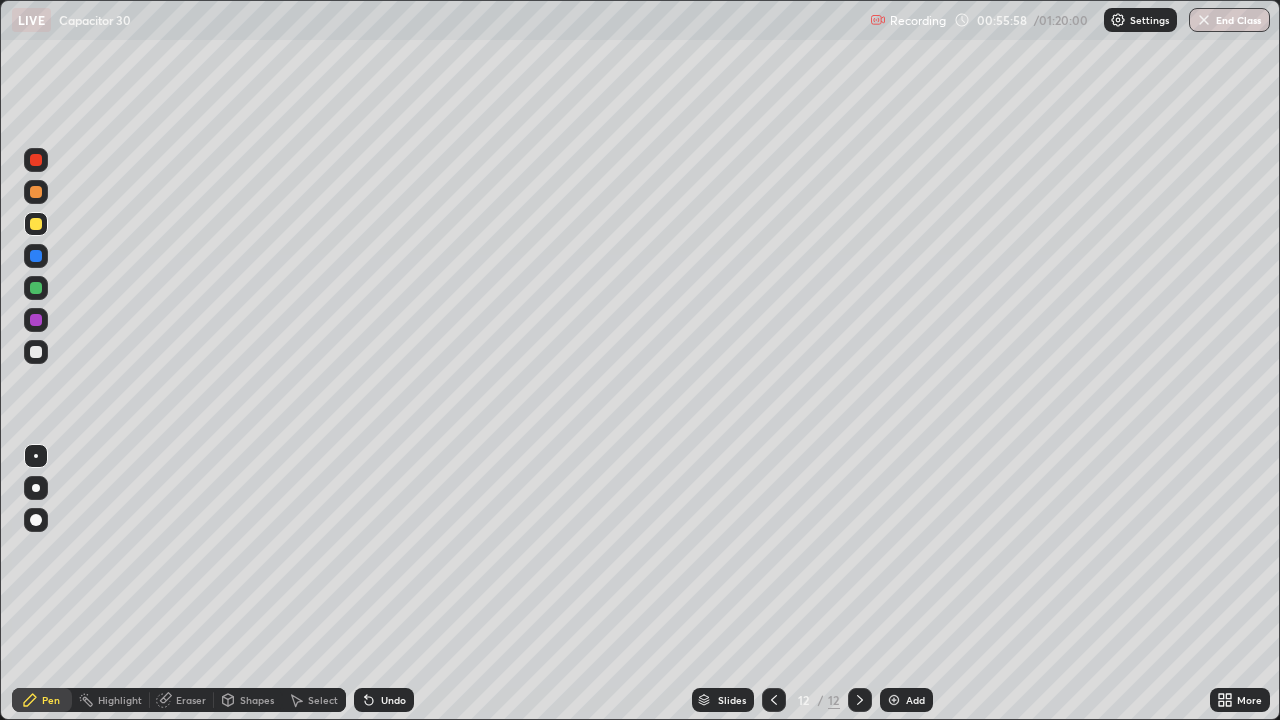 click 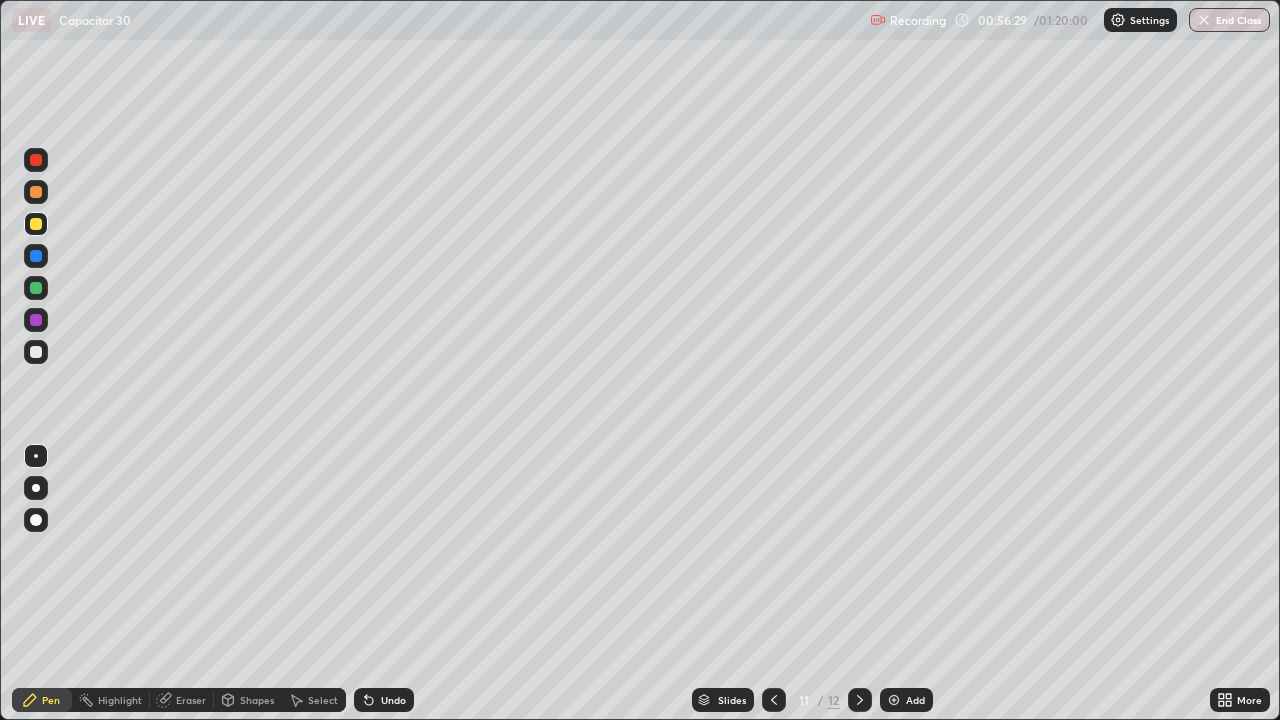 click 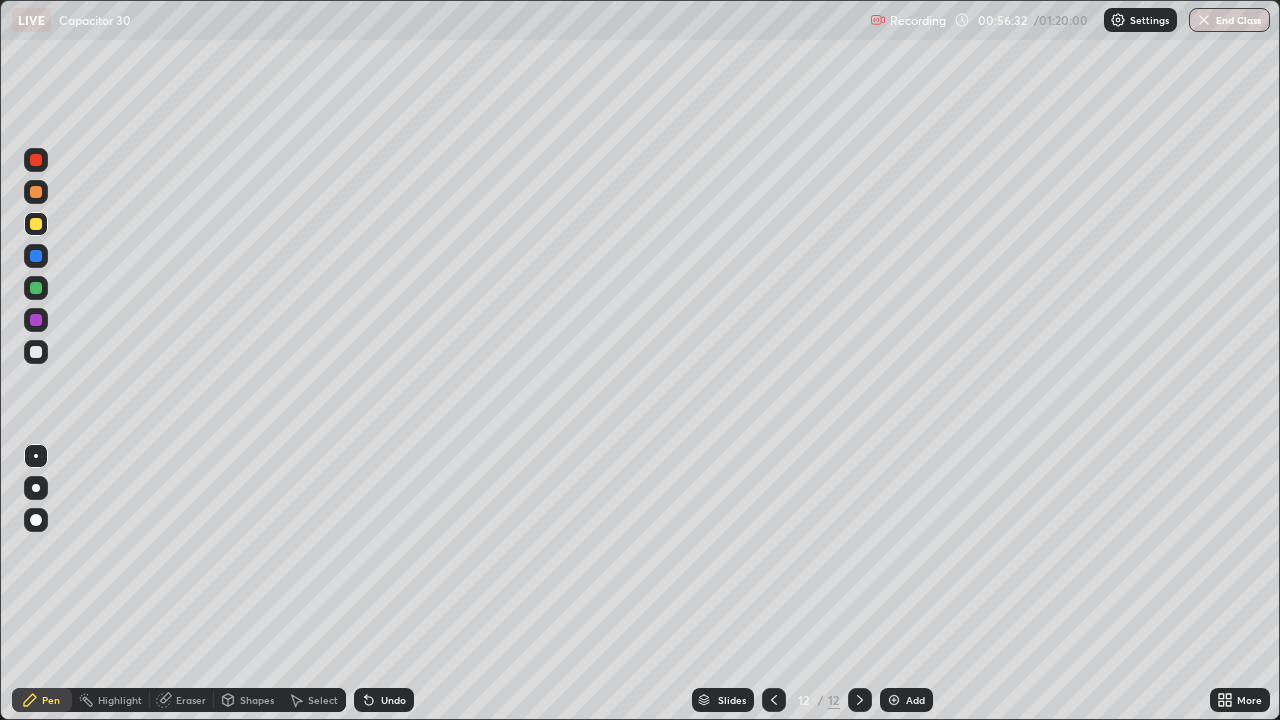 click on "Eraser" at bounding box center (191, 700) 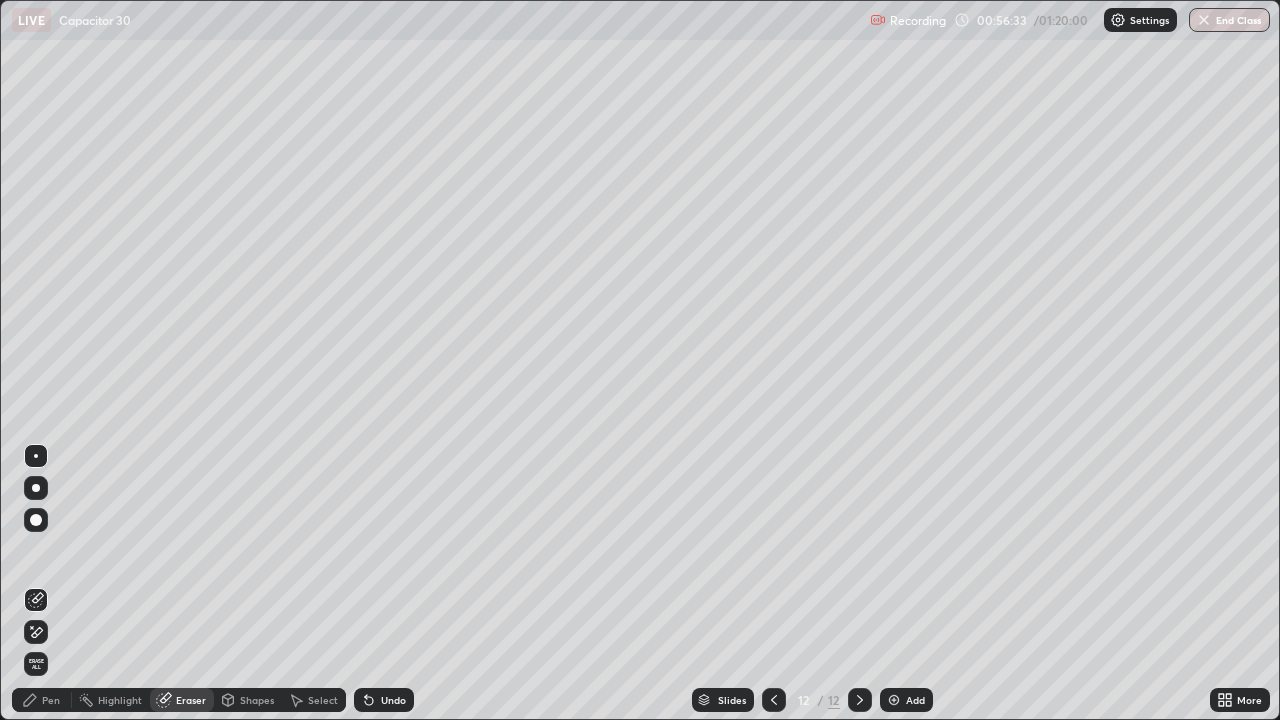 click 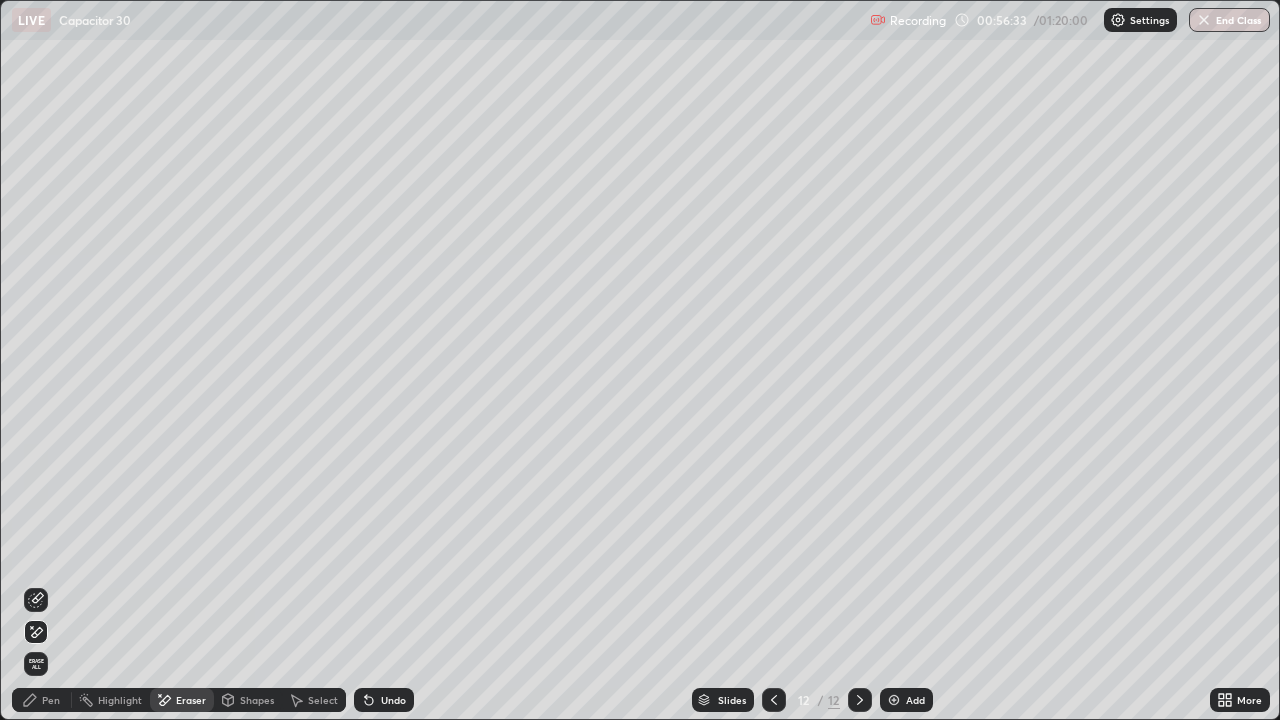 click on "Erase all" at bounding box center (36, 664) 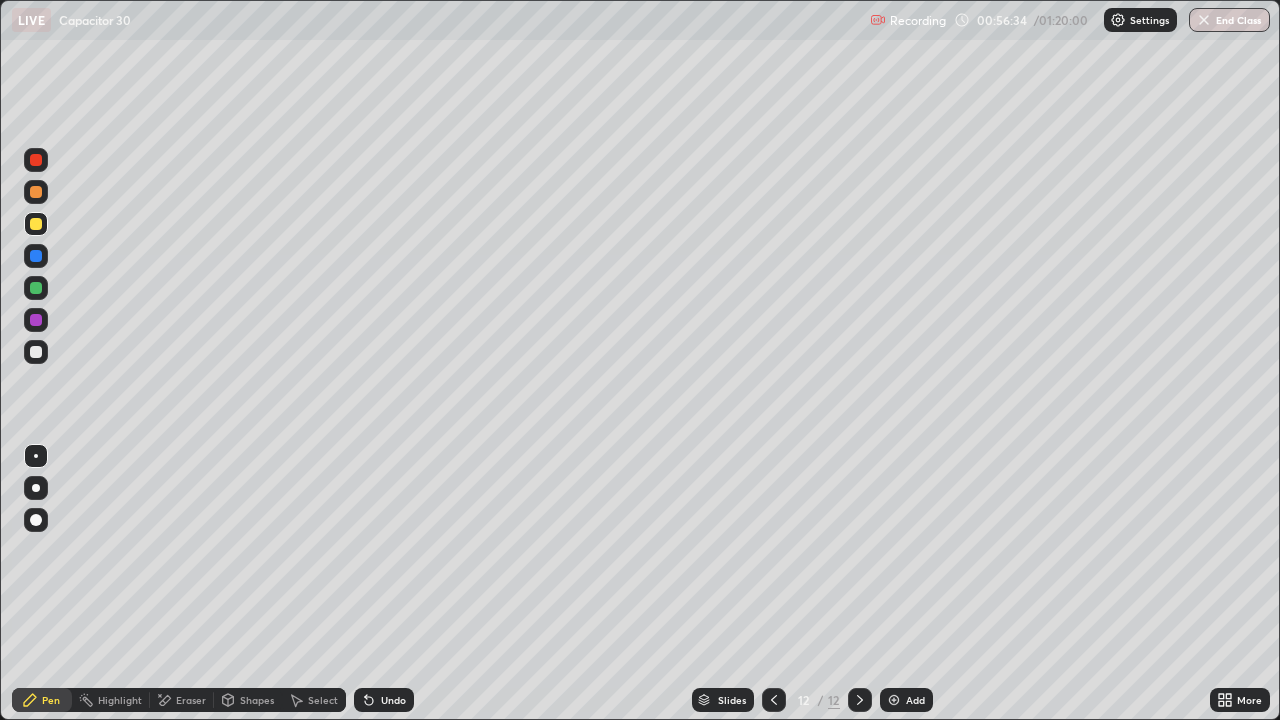 click at bounding box center (36, 352) 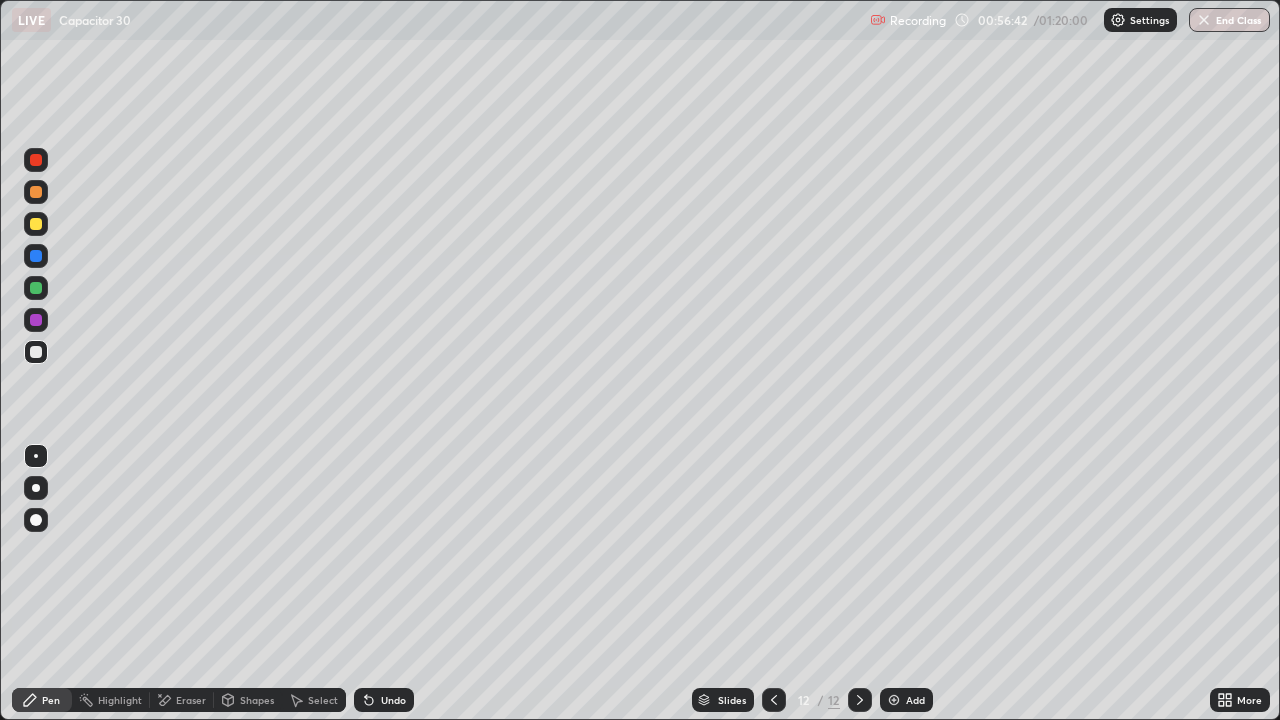 click at bounding box center [36, 224] 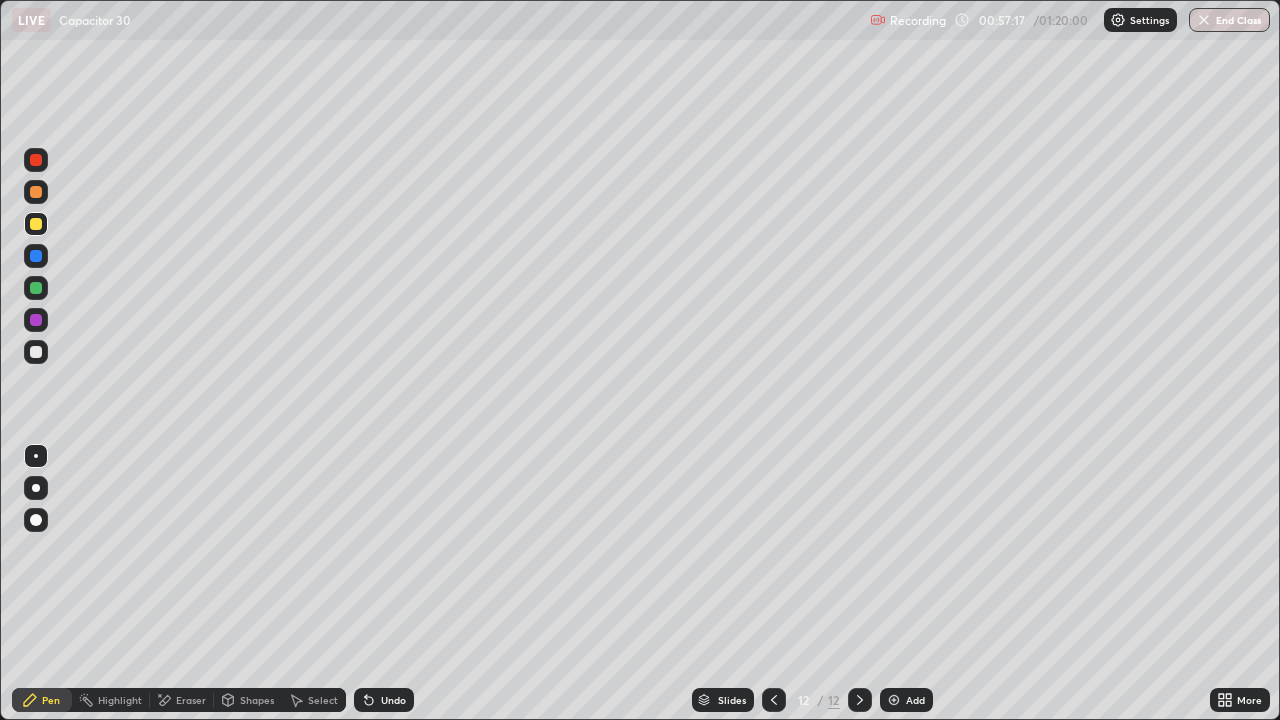 click at bounding box center (36, 352) 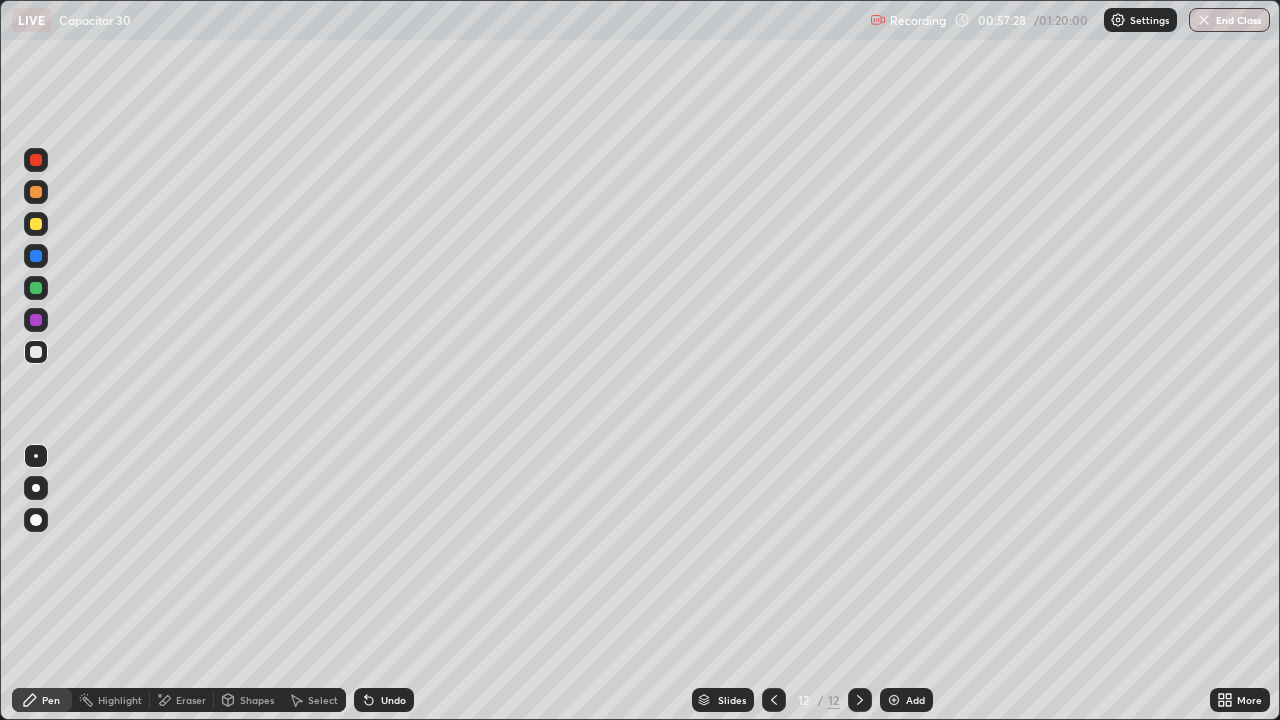 click 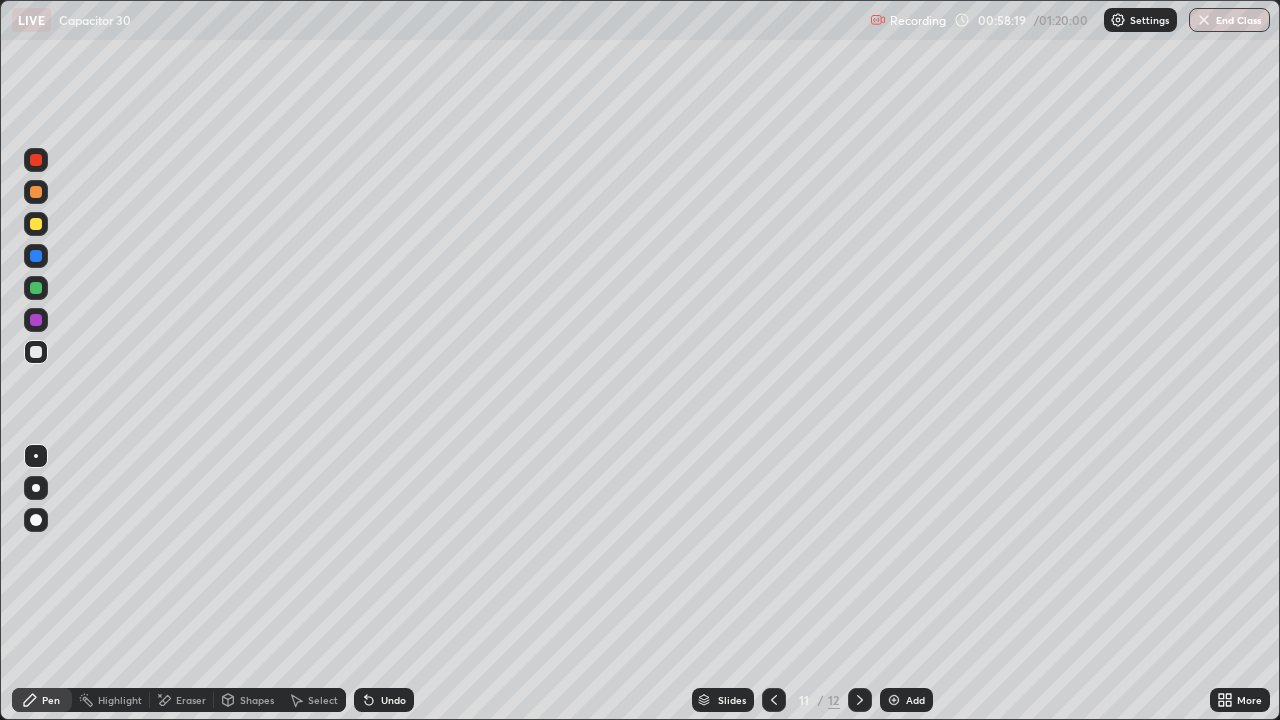 click 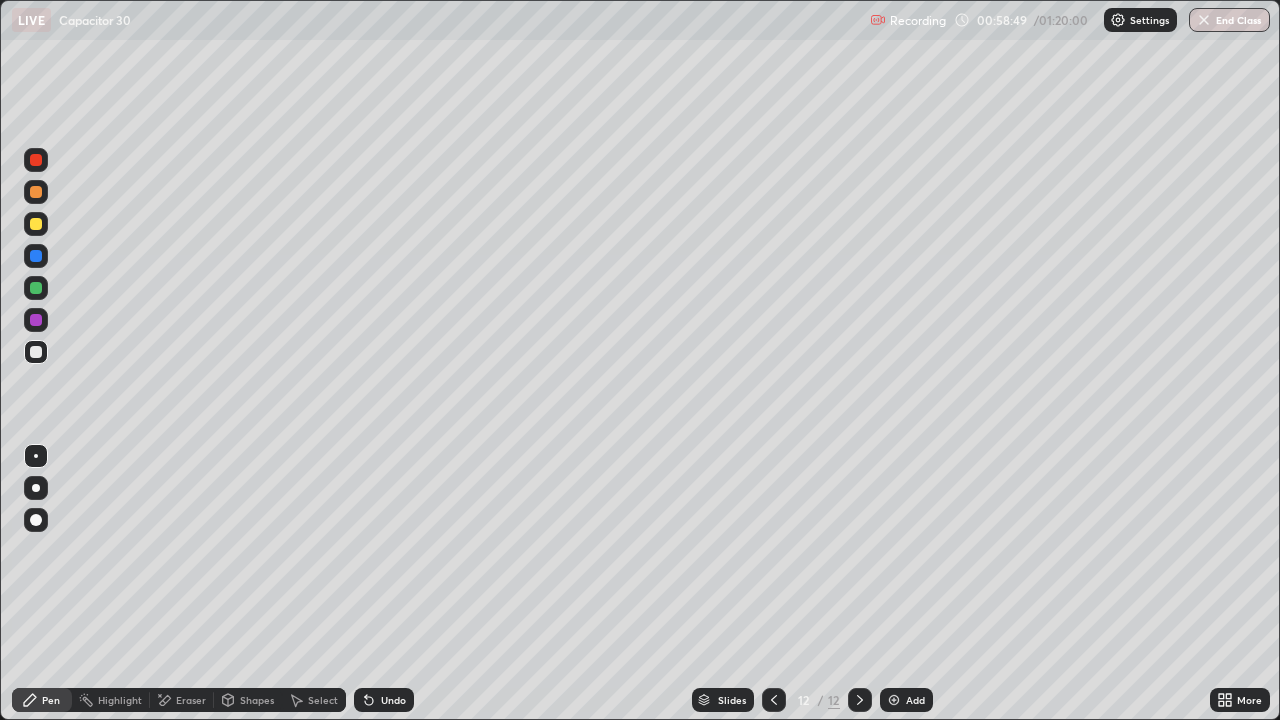 click on "Eraser" at bounding box center [182, 700] 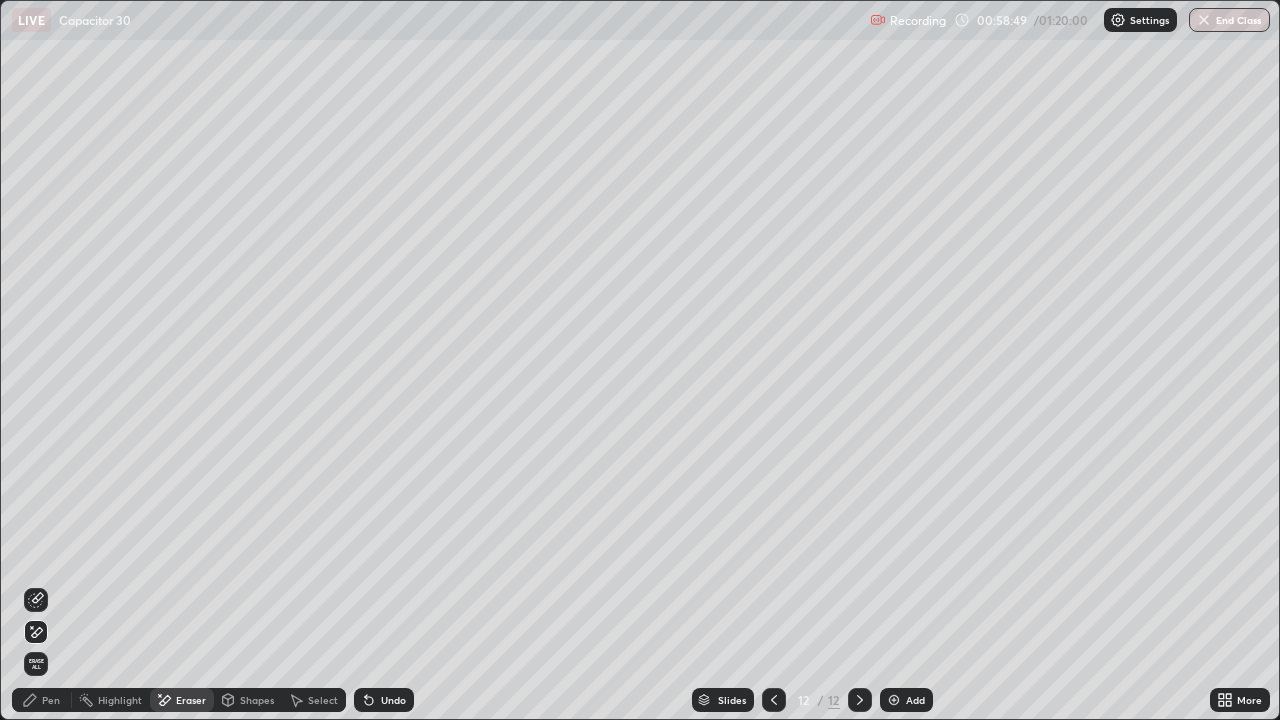 click 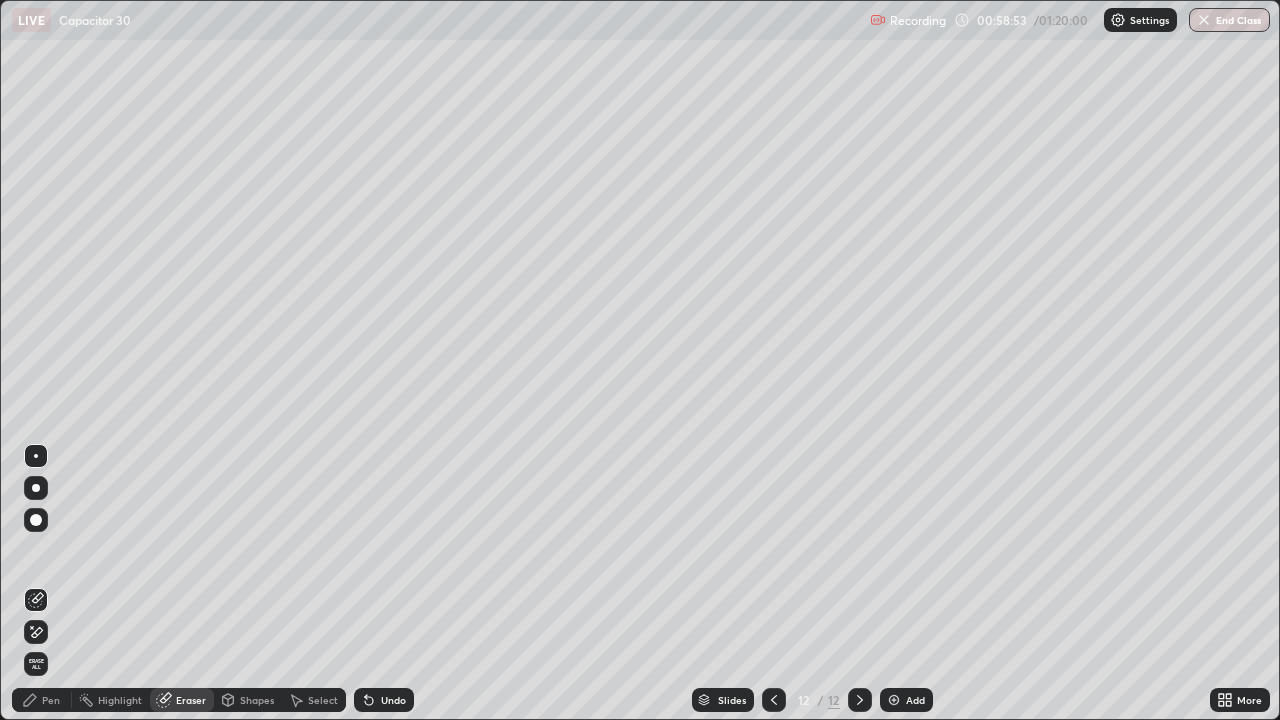 click on "Pen" at bounding box center [51, 700] 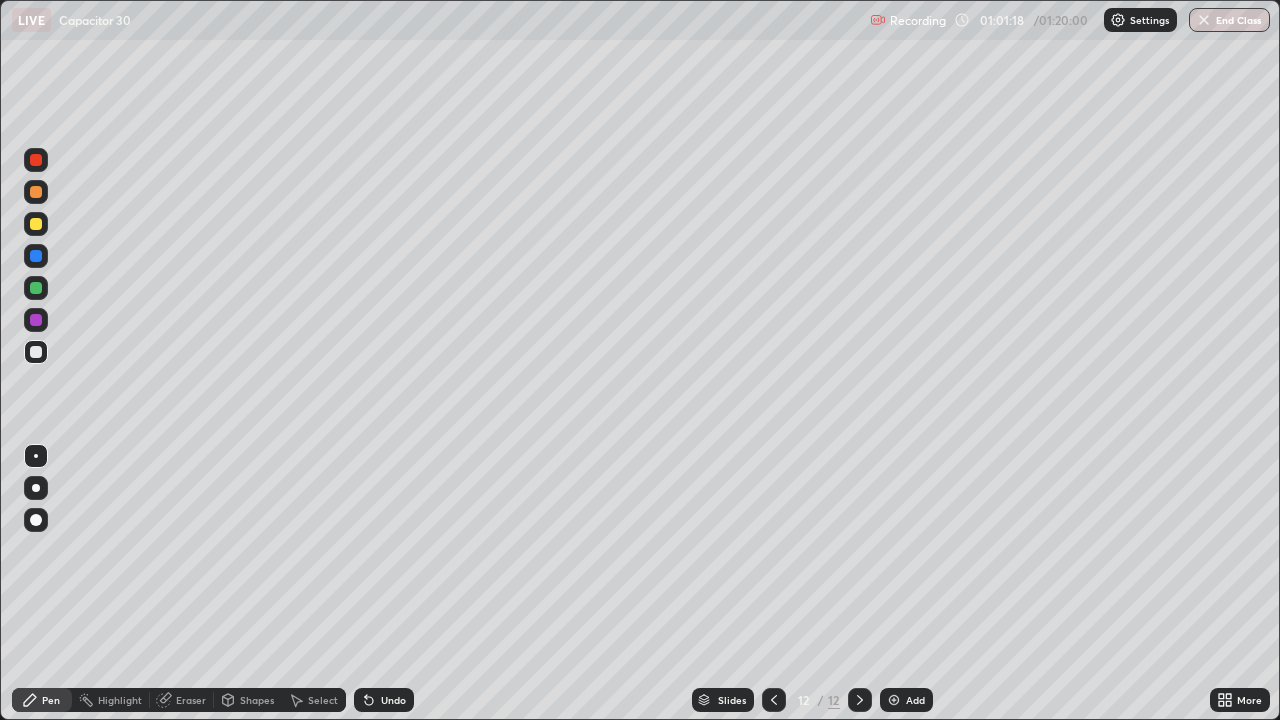 click on "Select" at bounding box center [323, 700] 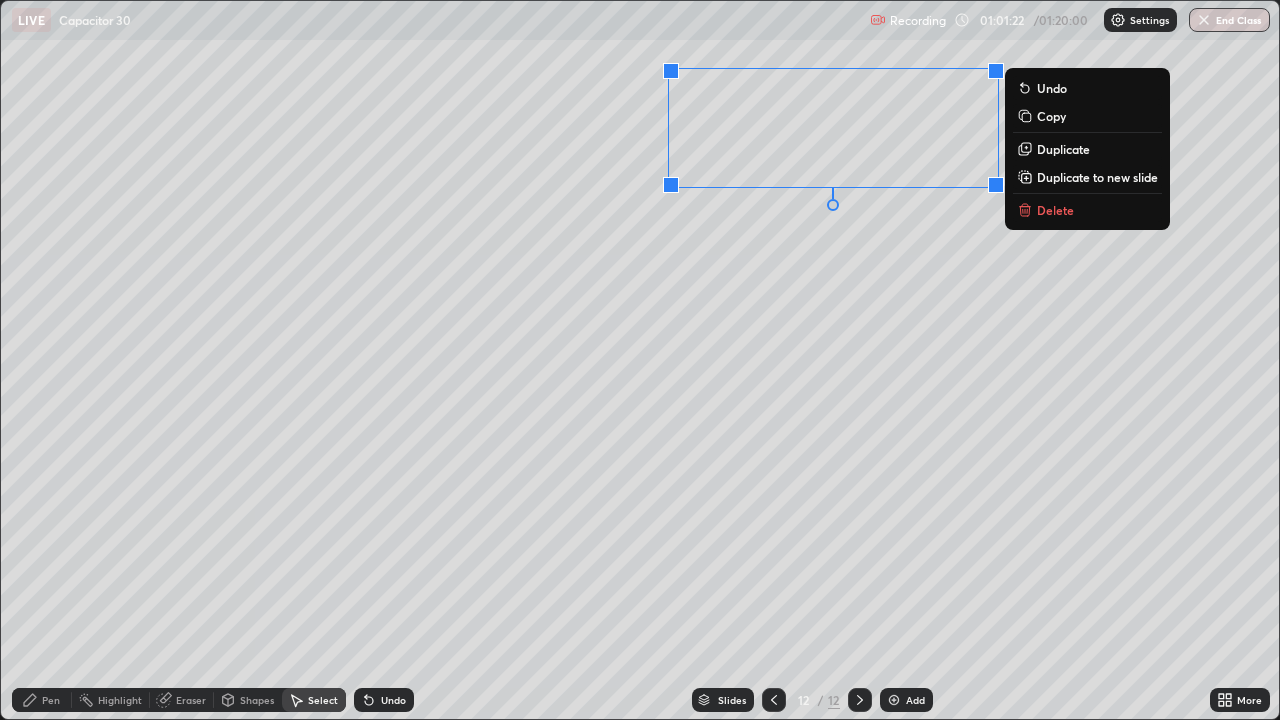 click on "Pen" at bounding box center [42, 700] 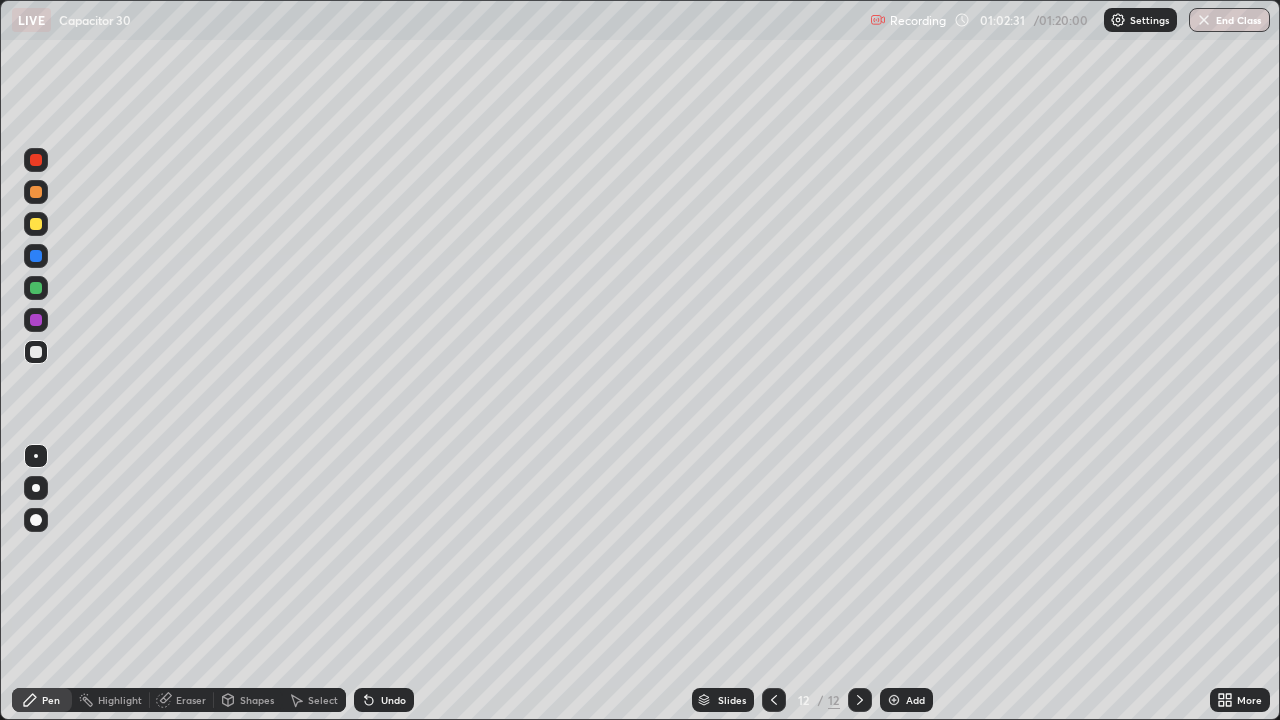 click on "Undo" at bounding box center (384, 700) 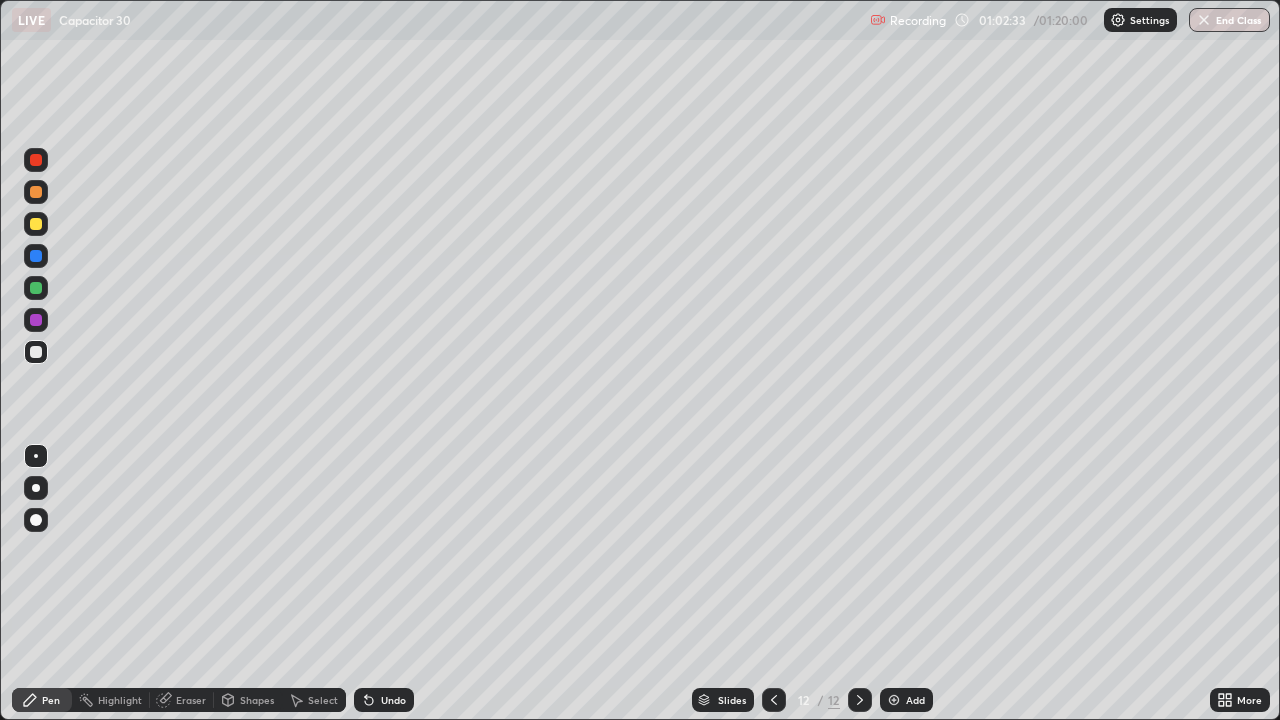click on "Undo" at bounding box center [384, 700] 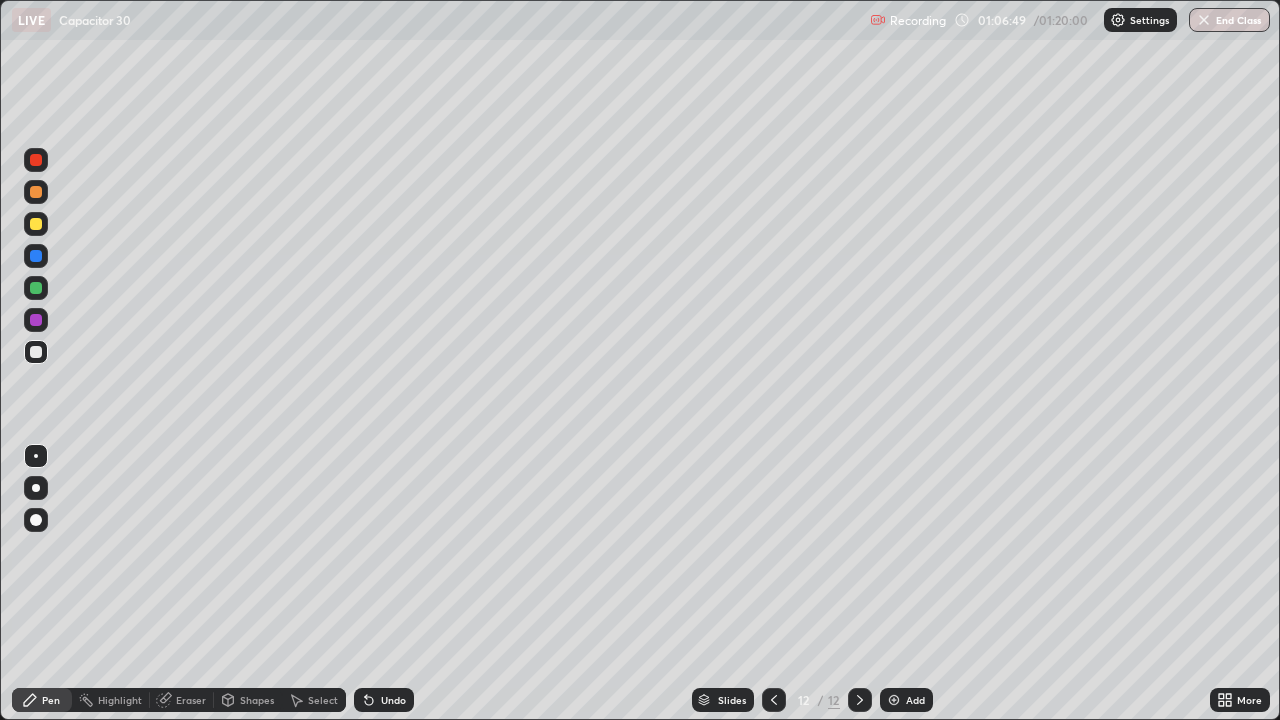 click on "Add" at bounding box center [906, 700] 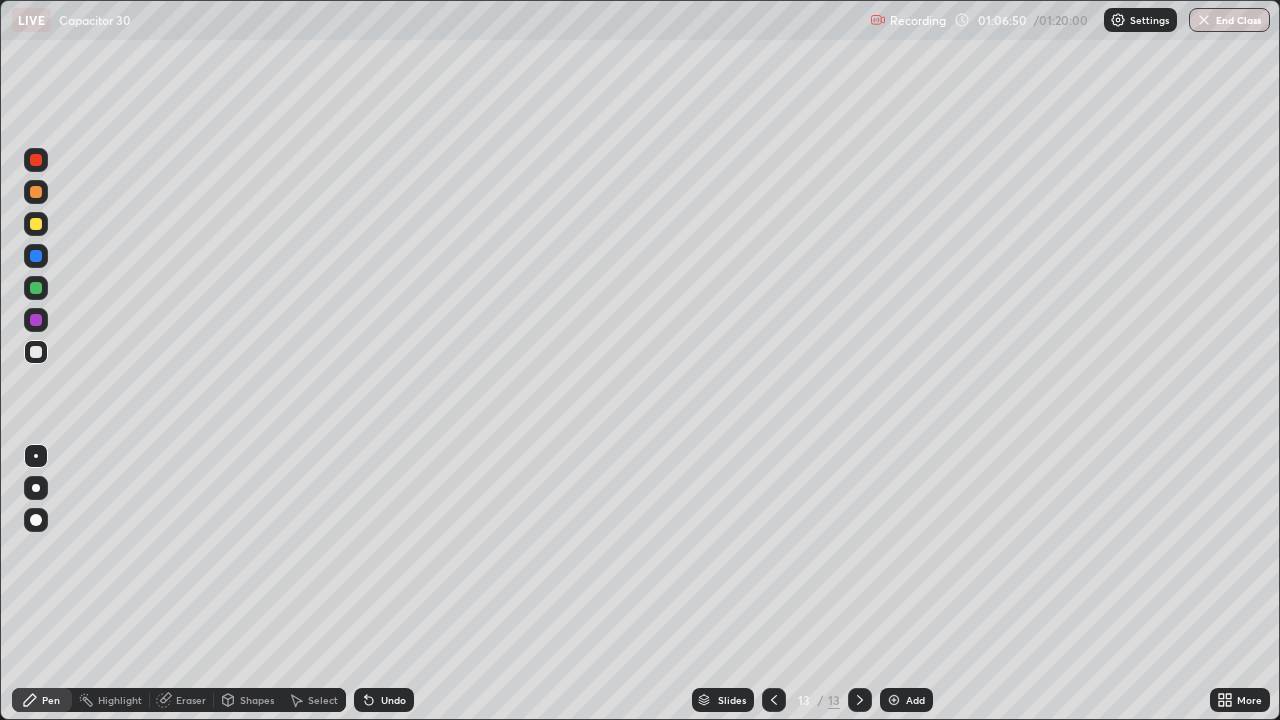 click at bounding box center [36, 224] 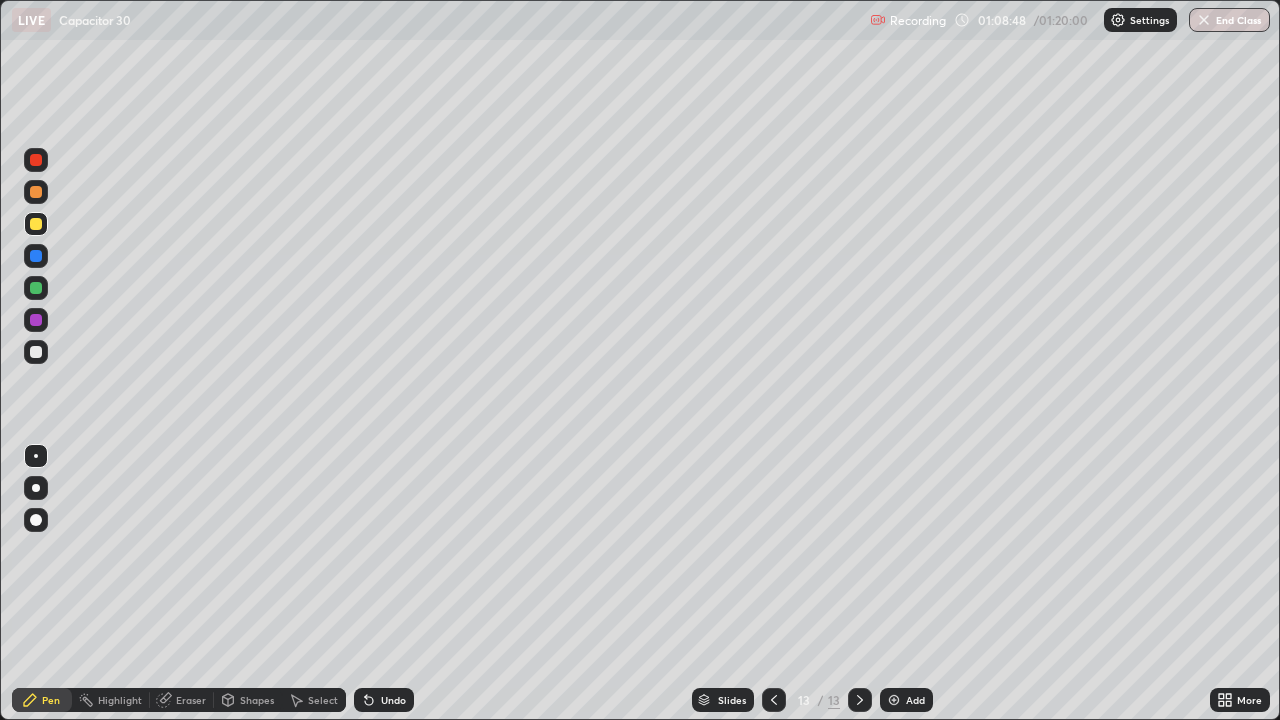 click at bounding box center (36, 352) 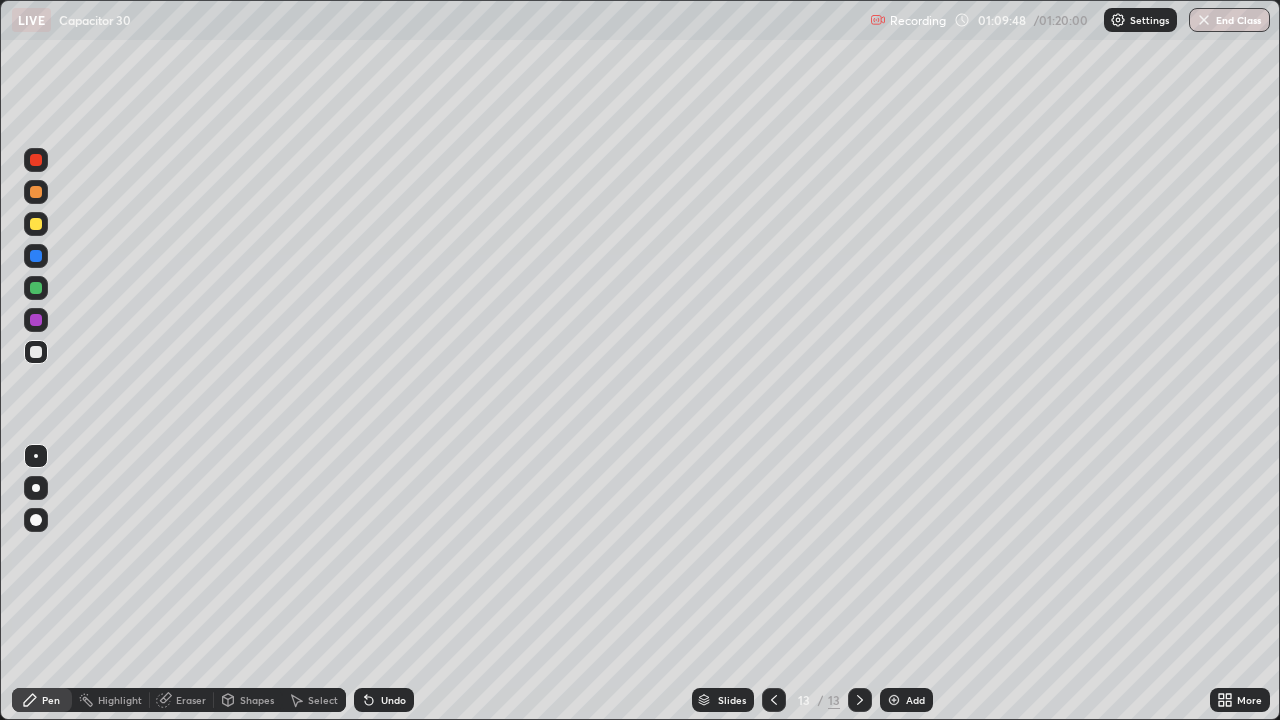click at bounding box center [894, 700] 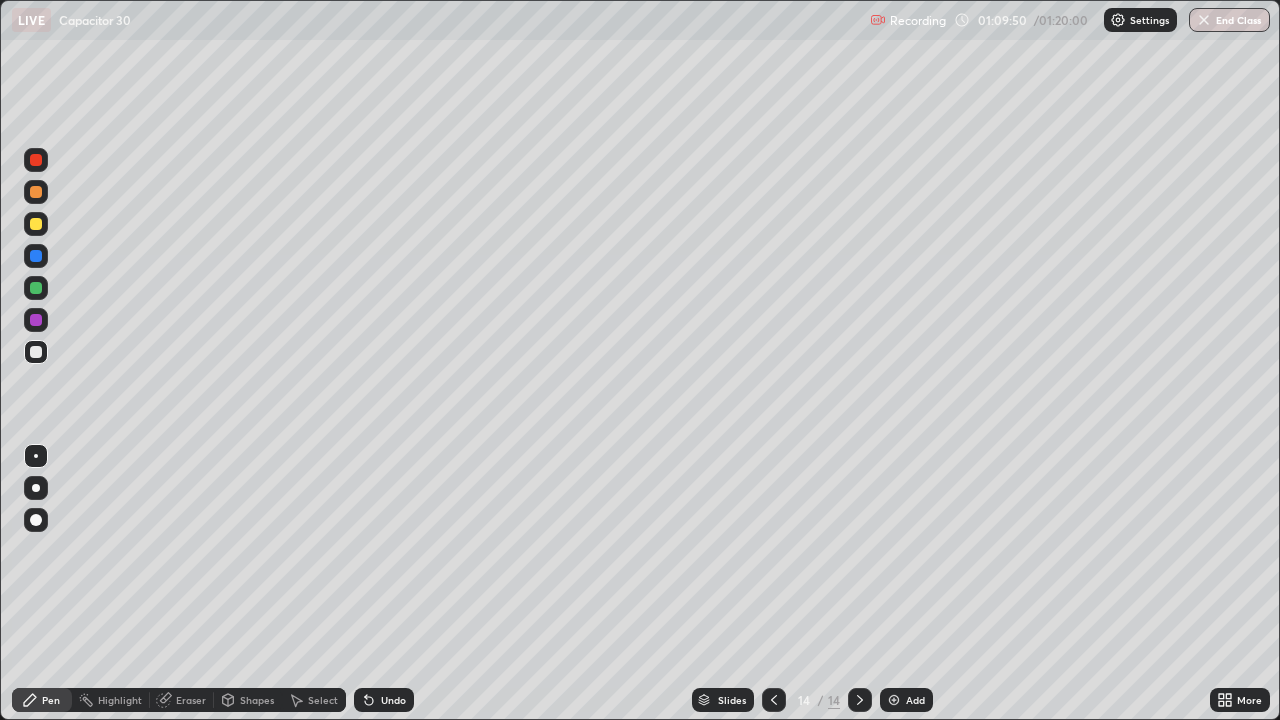 click at bounding box center [36, 352] 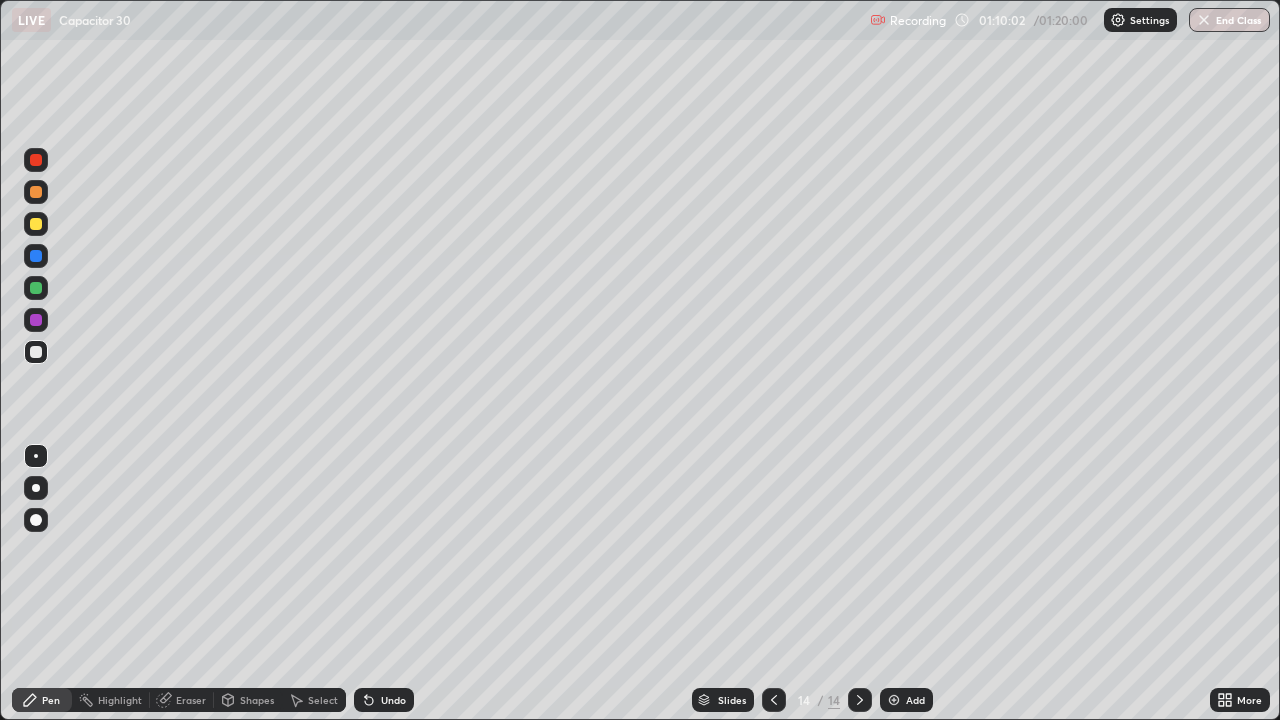 click at bounding box center (36, 224) 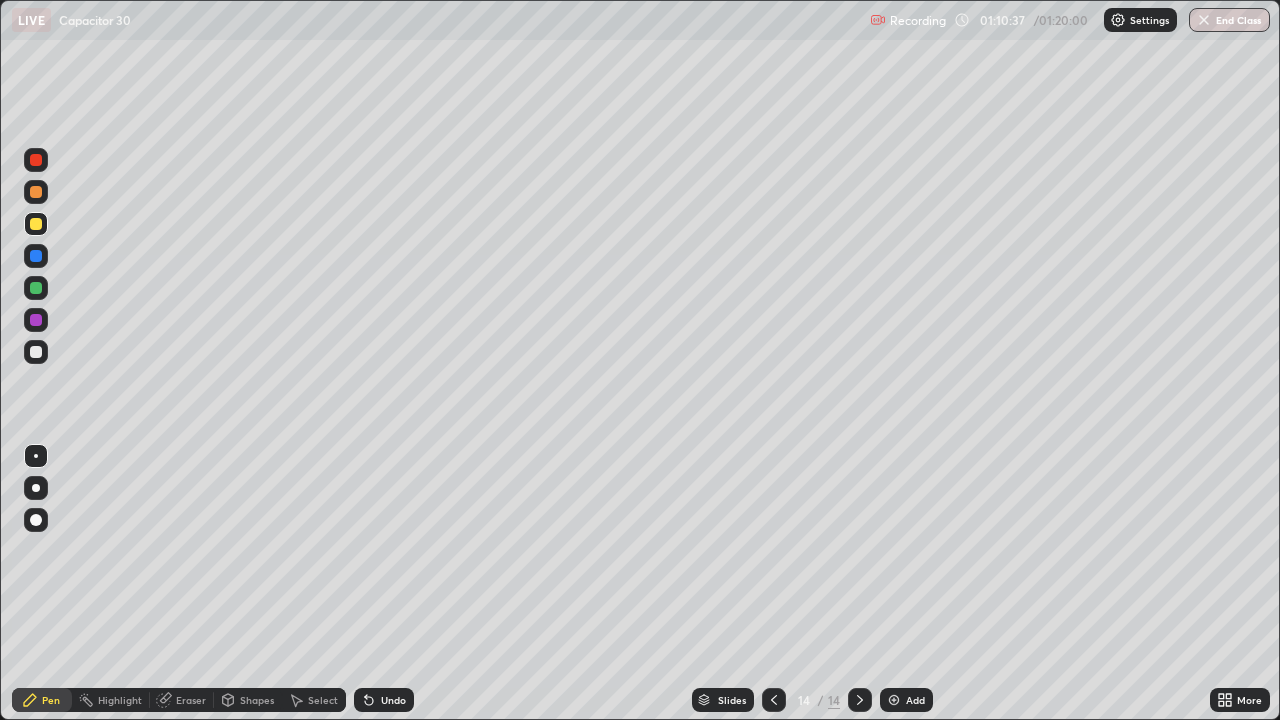 click at bounding box center [36, 352] 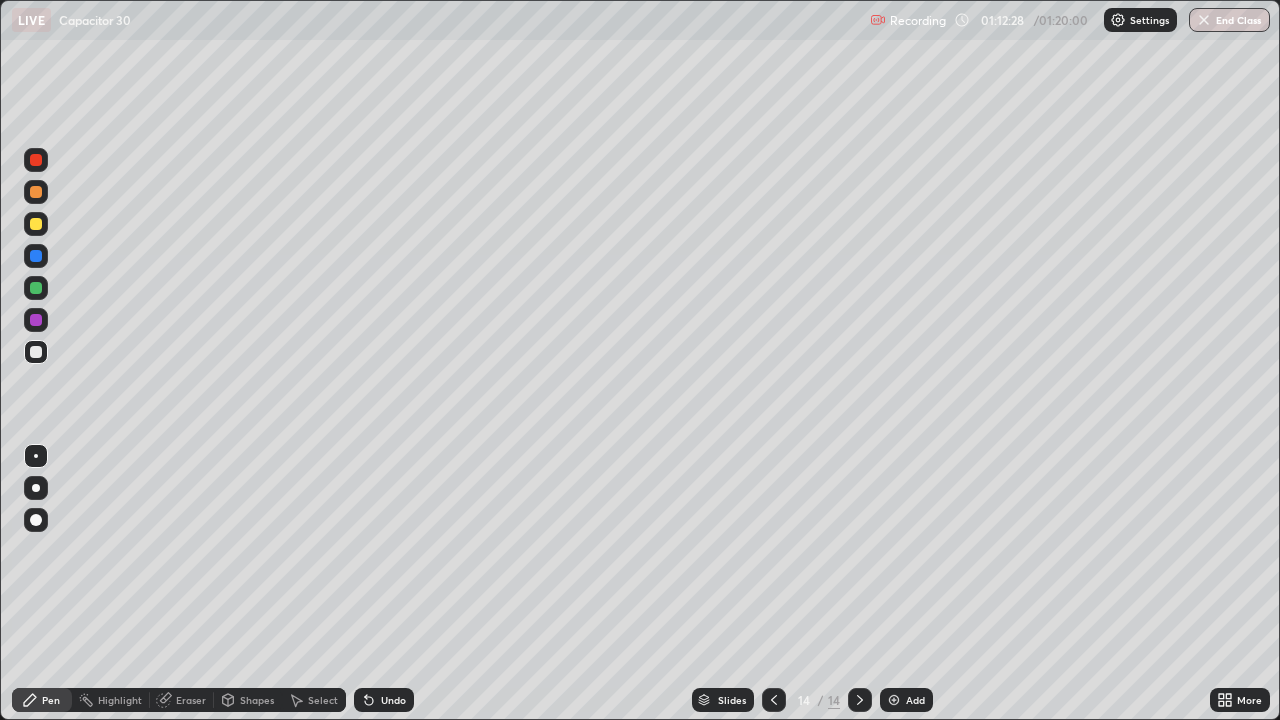 click at bounding box center (36, 288) 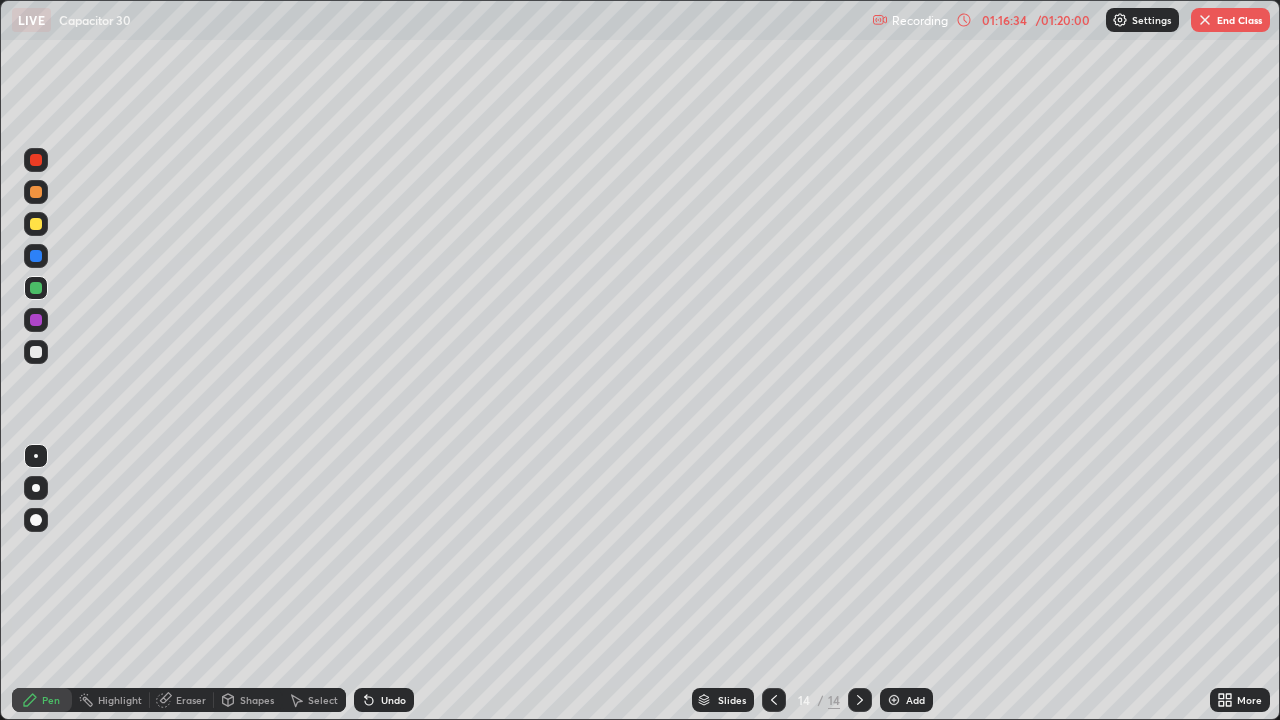 click on "End Class" at bounding box center (1230, 20) 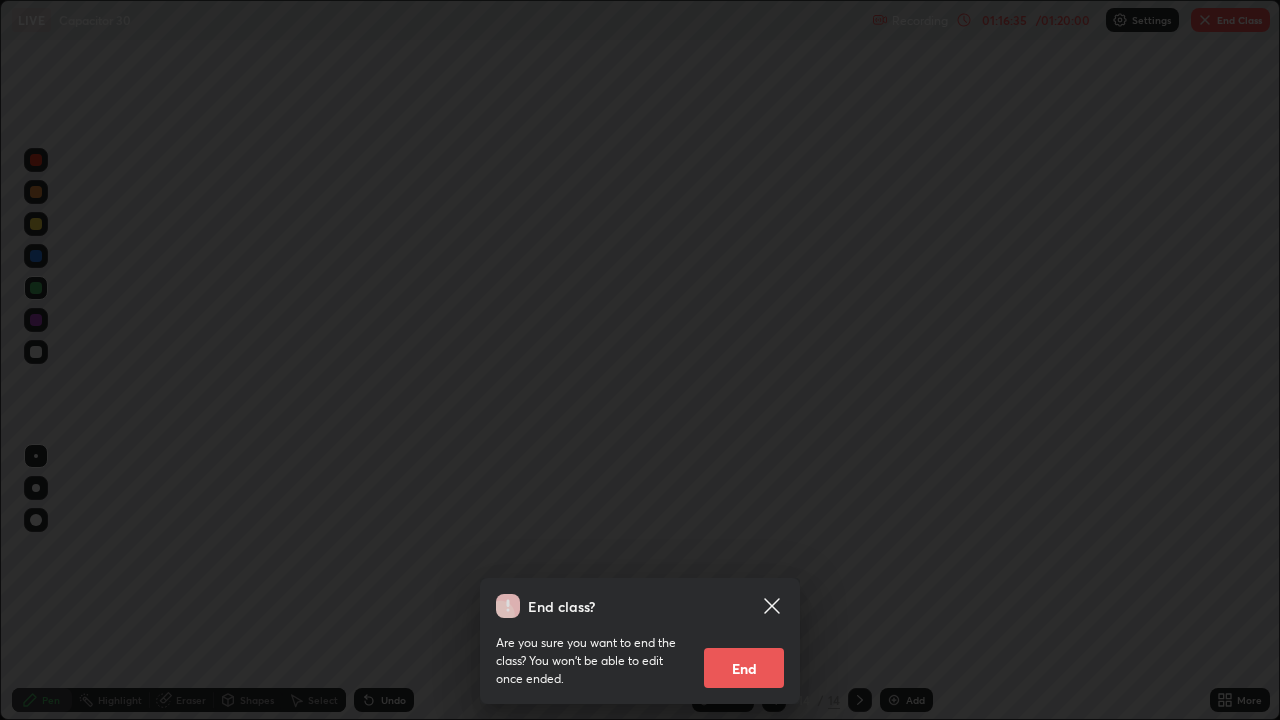 click on "End" at bounding box center [744, 668] 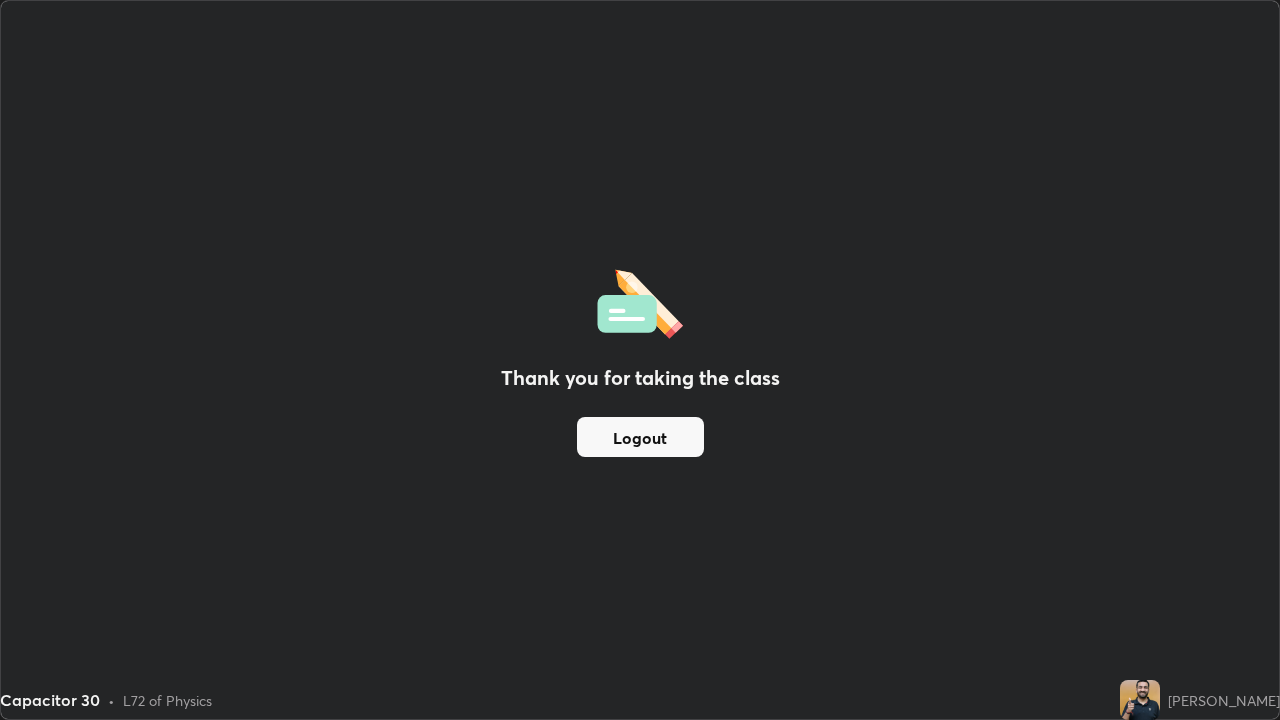 click on "Logout" at bounding box center (640, 437) 